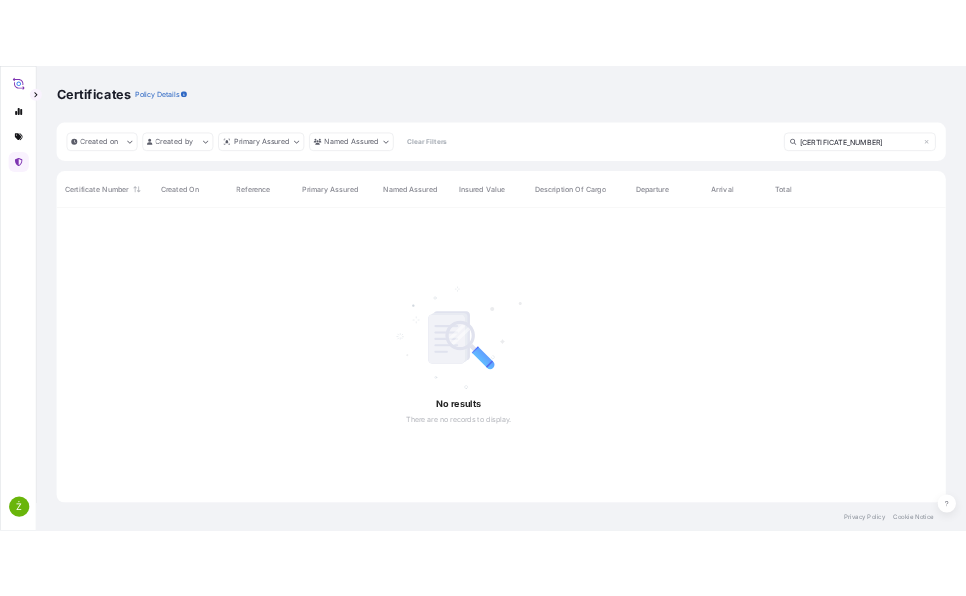 scroll, scrollTop: 0, scrollLeft: 0, axis: both 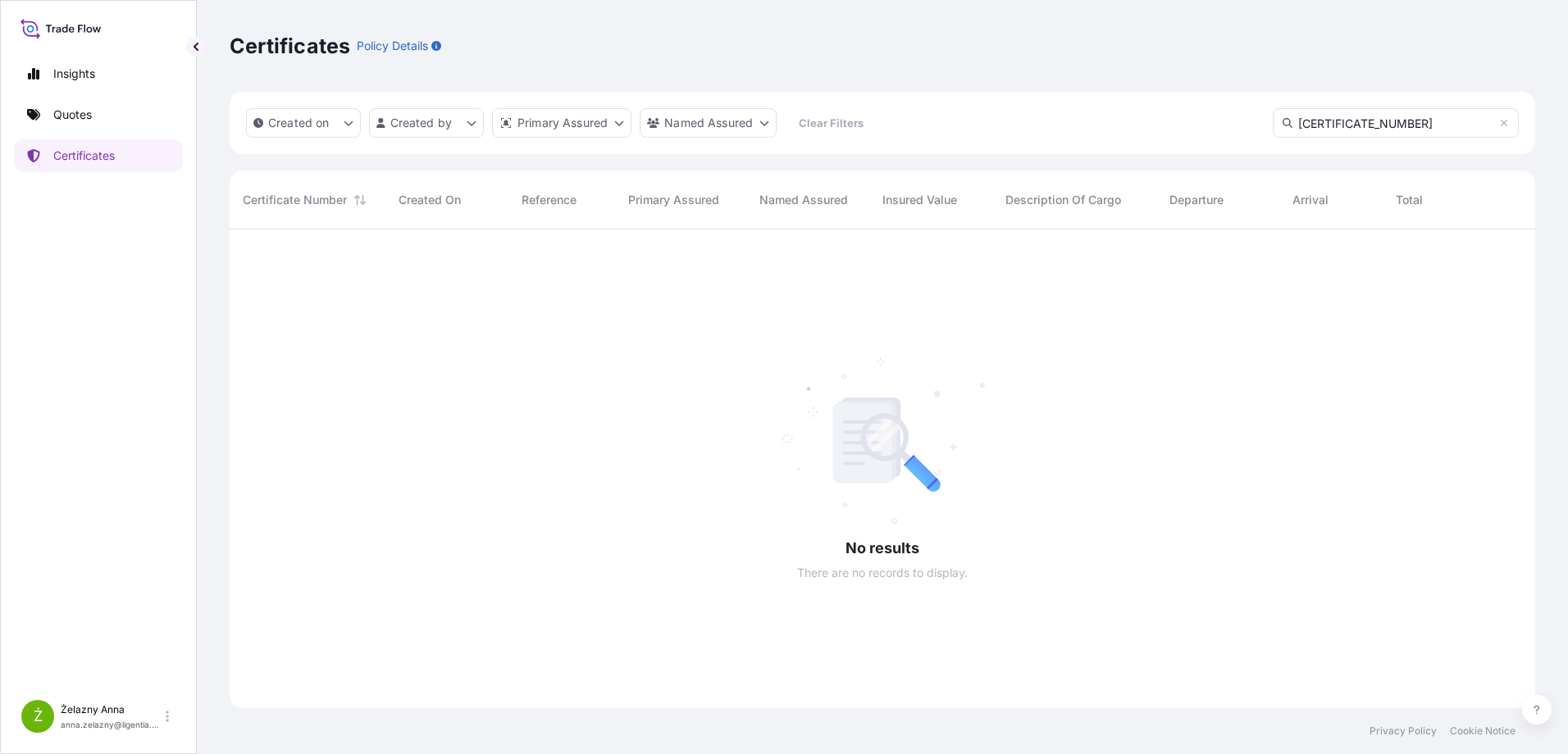 click on "Insights Quotes Certificates" at bounding box center (98, 367) 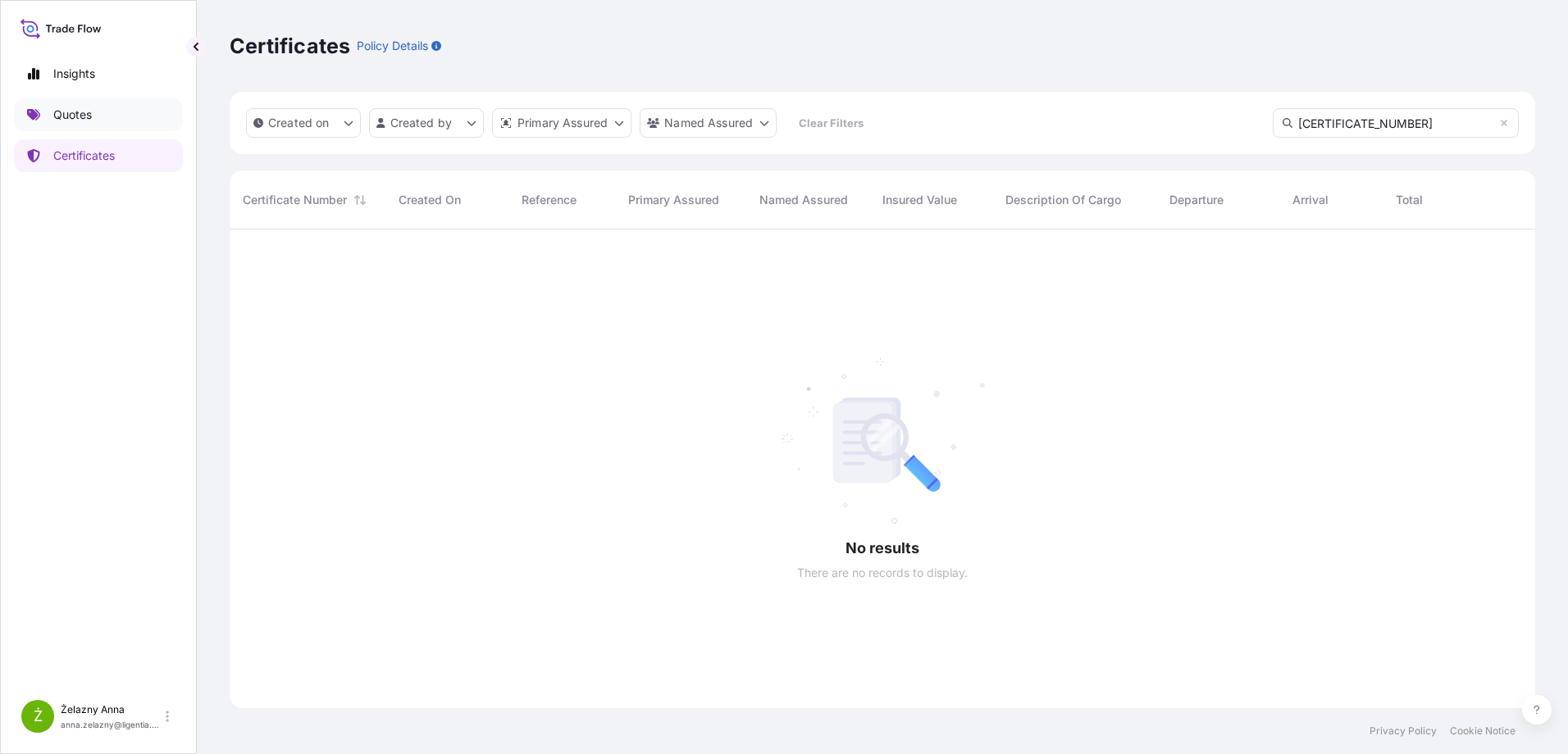 click on "Quotes" at bounding box center (72, 115) 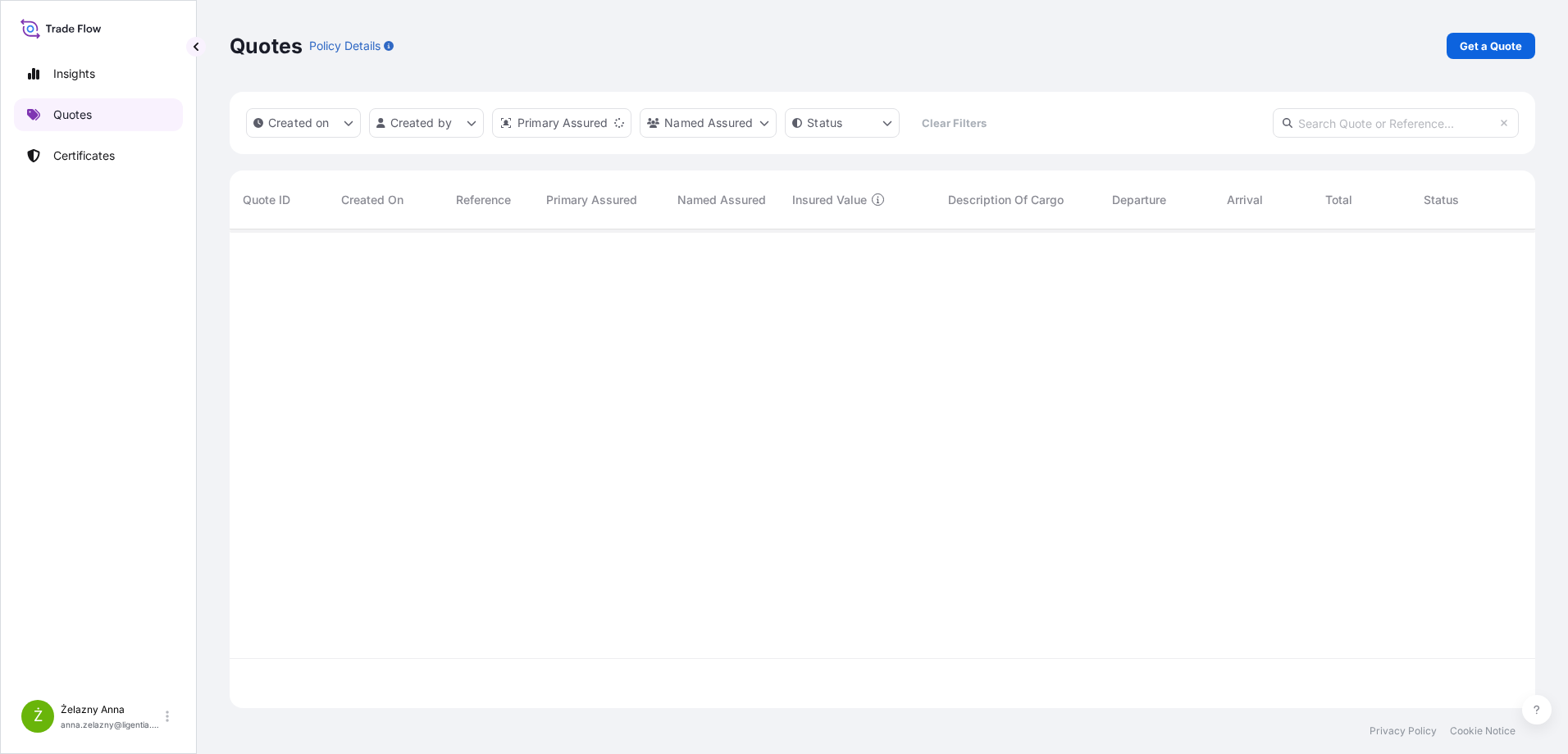 scroll, scrollTop: 13, scrollLeft: 13, axis: both 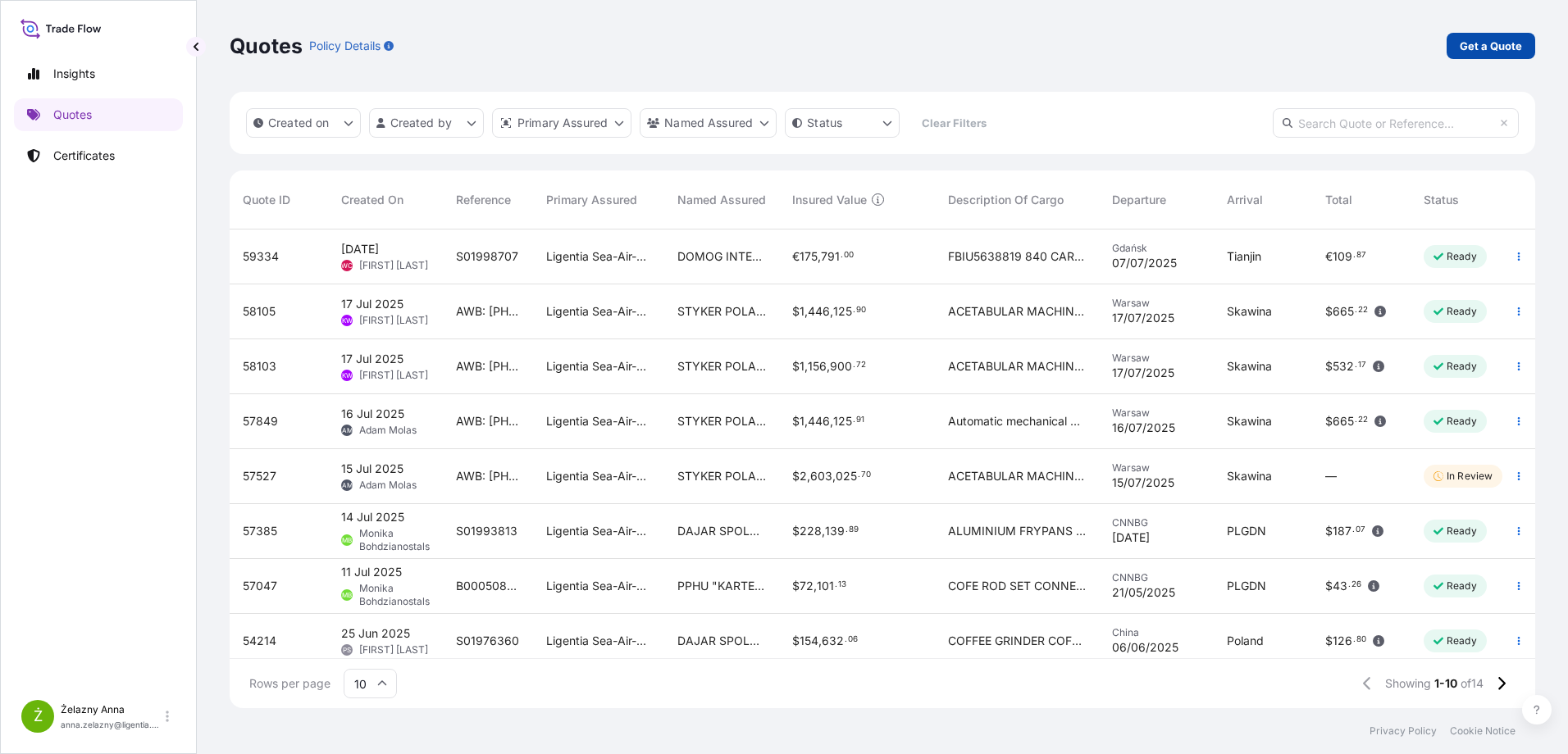 click on "Get a Quote" at bounding box center [1491, 46] 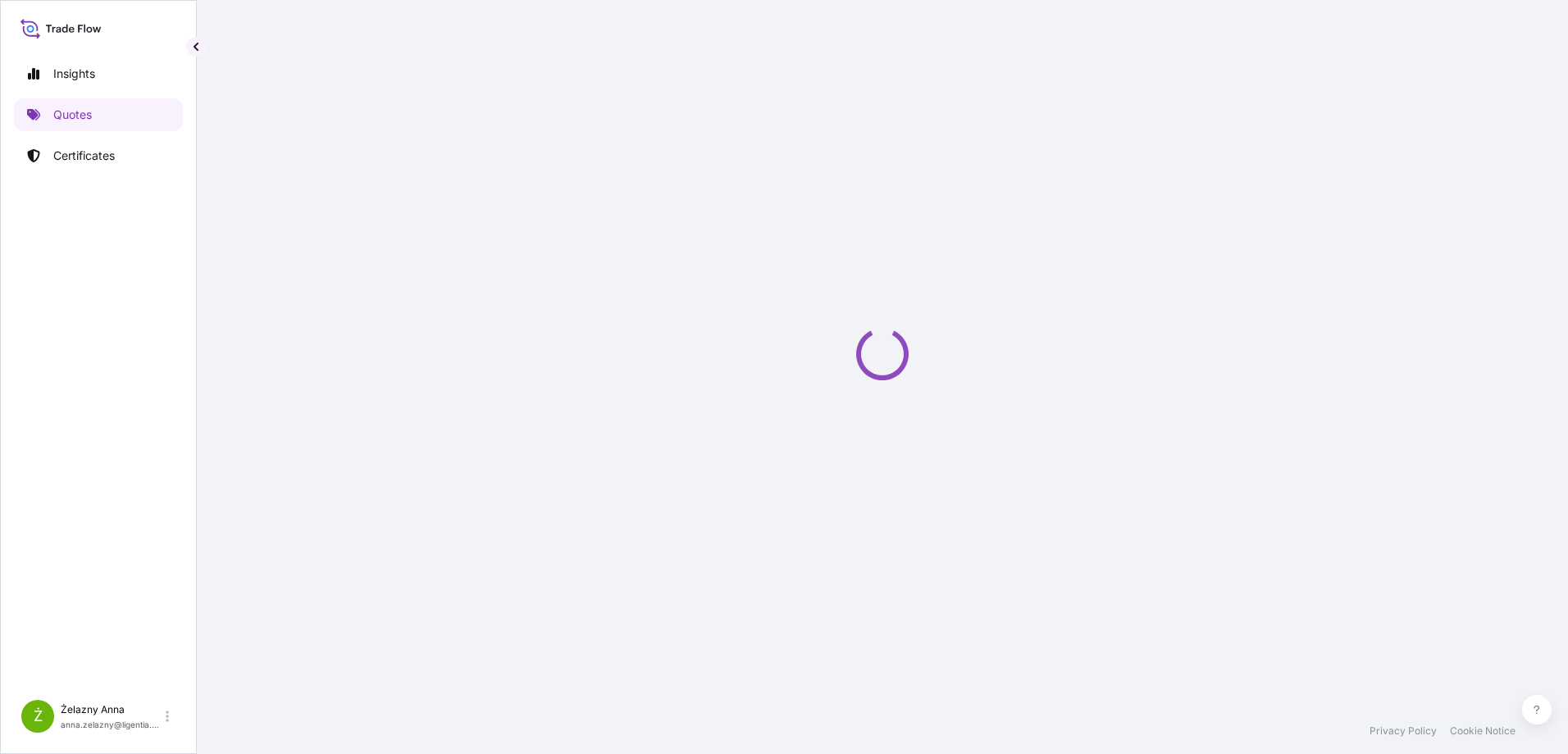 select on "Sea" 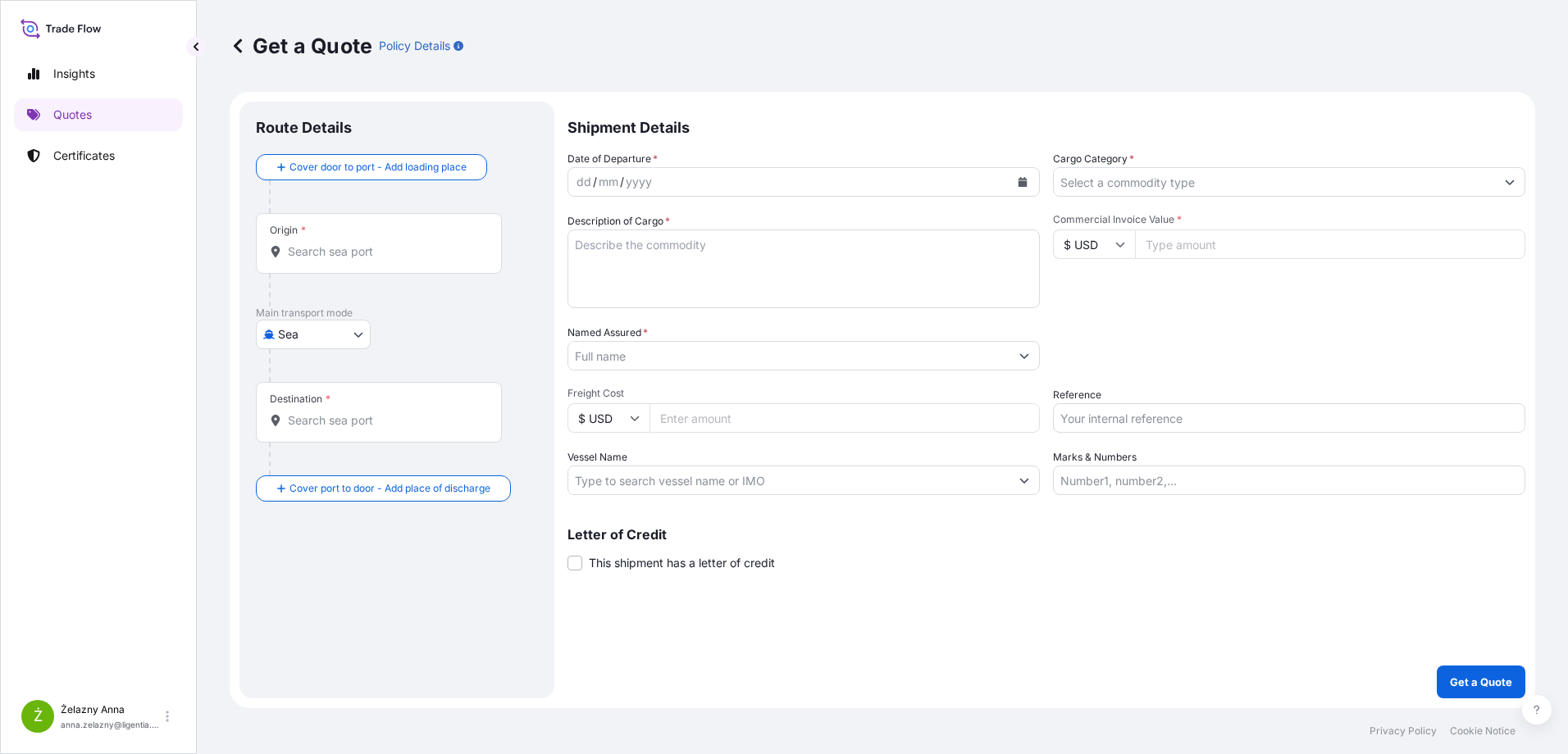 click on "Reference" at bounding box center (1289, 418) 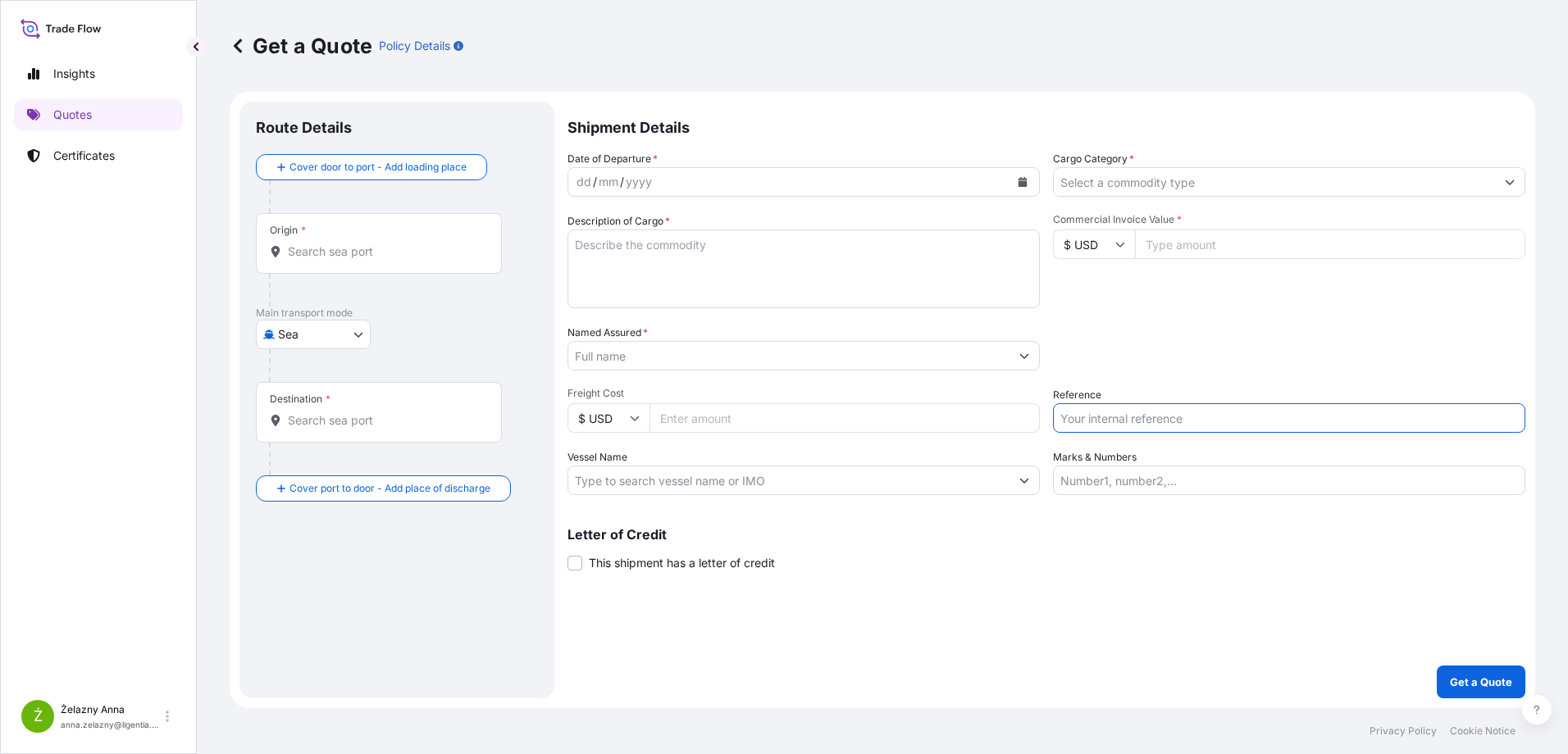 paste on "TIIU4939413" 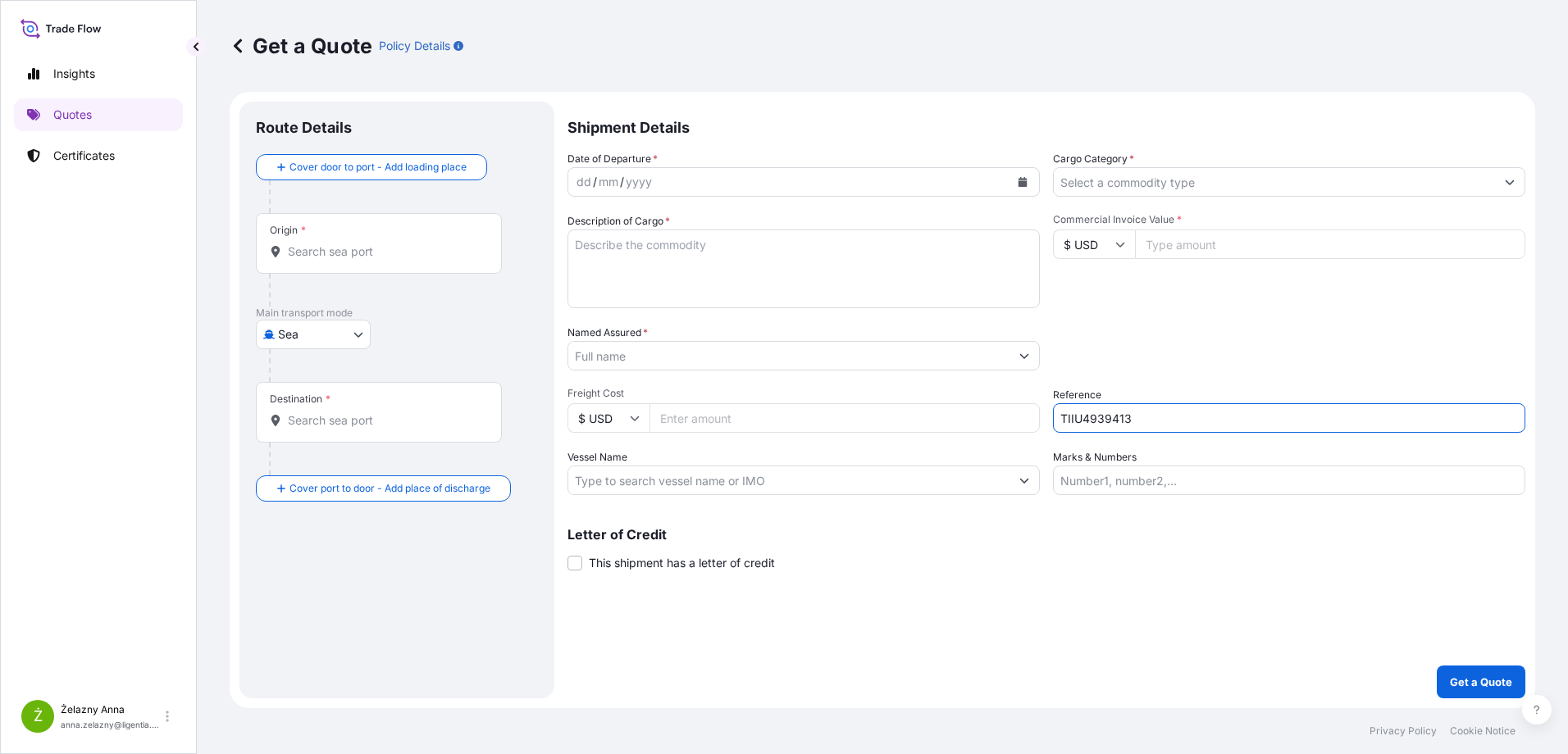 type on "TIIU4939413" 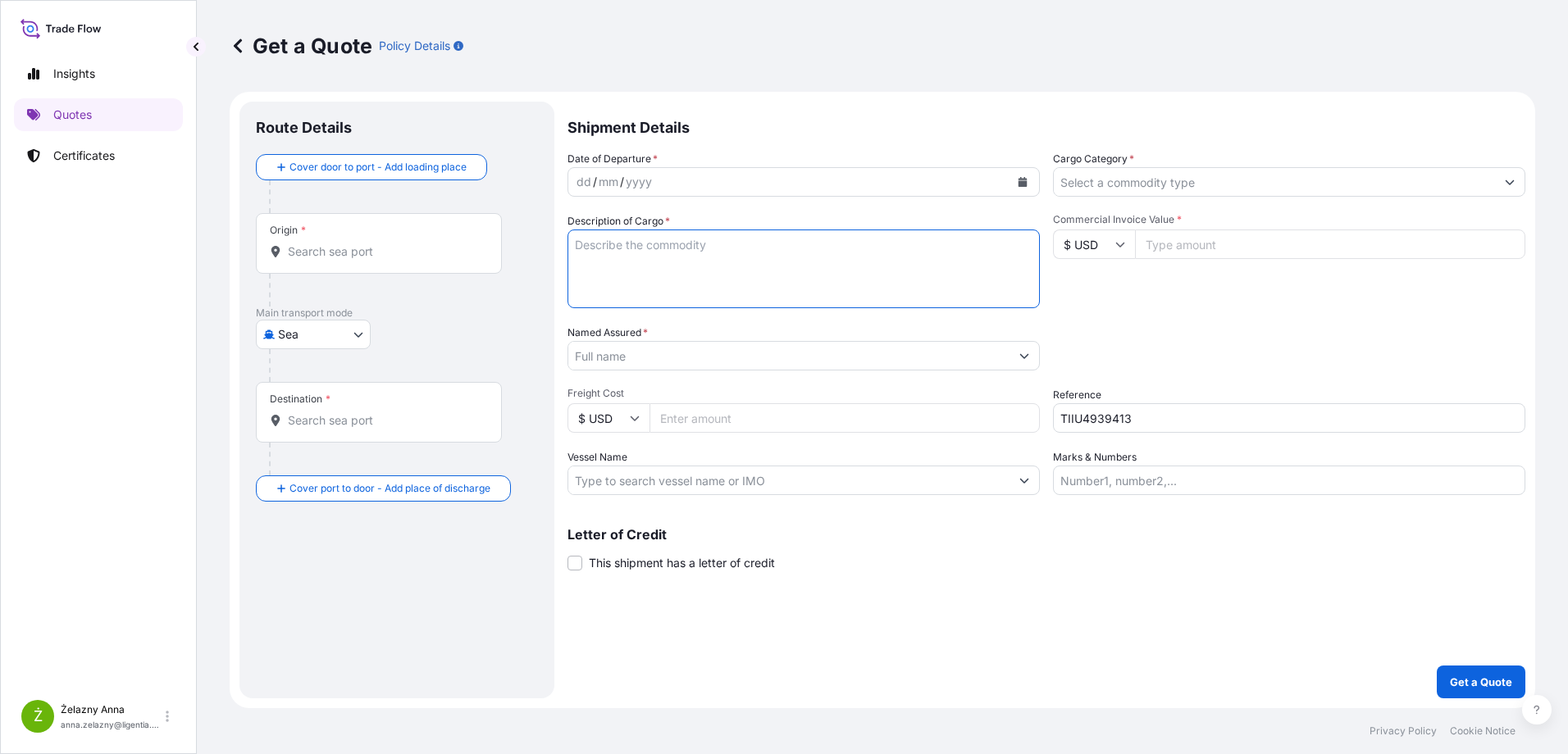 click on "Description of Cargo *" at bounding box center [804, 269] 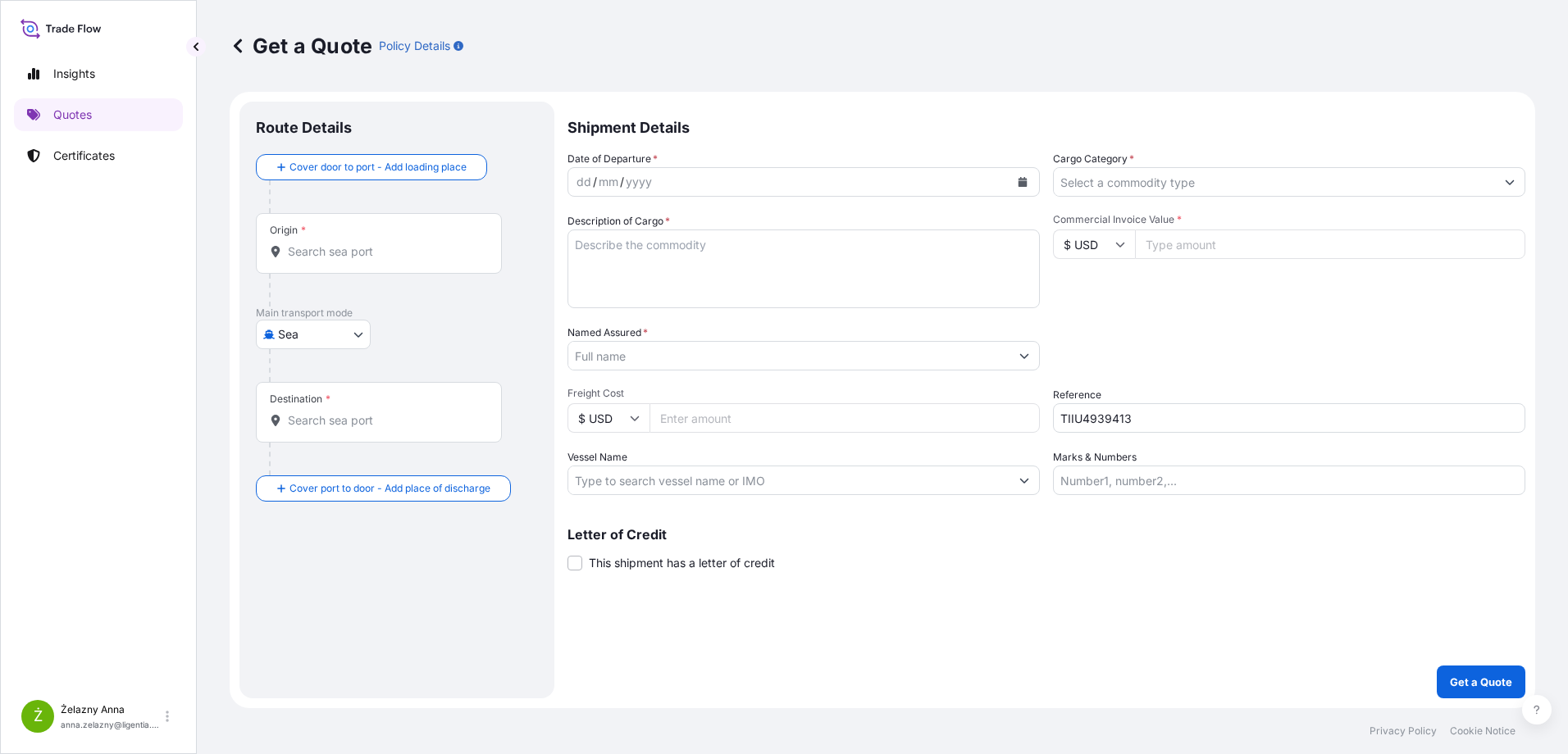 click on "Origin *" at bounding box center (379, 243) 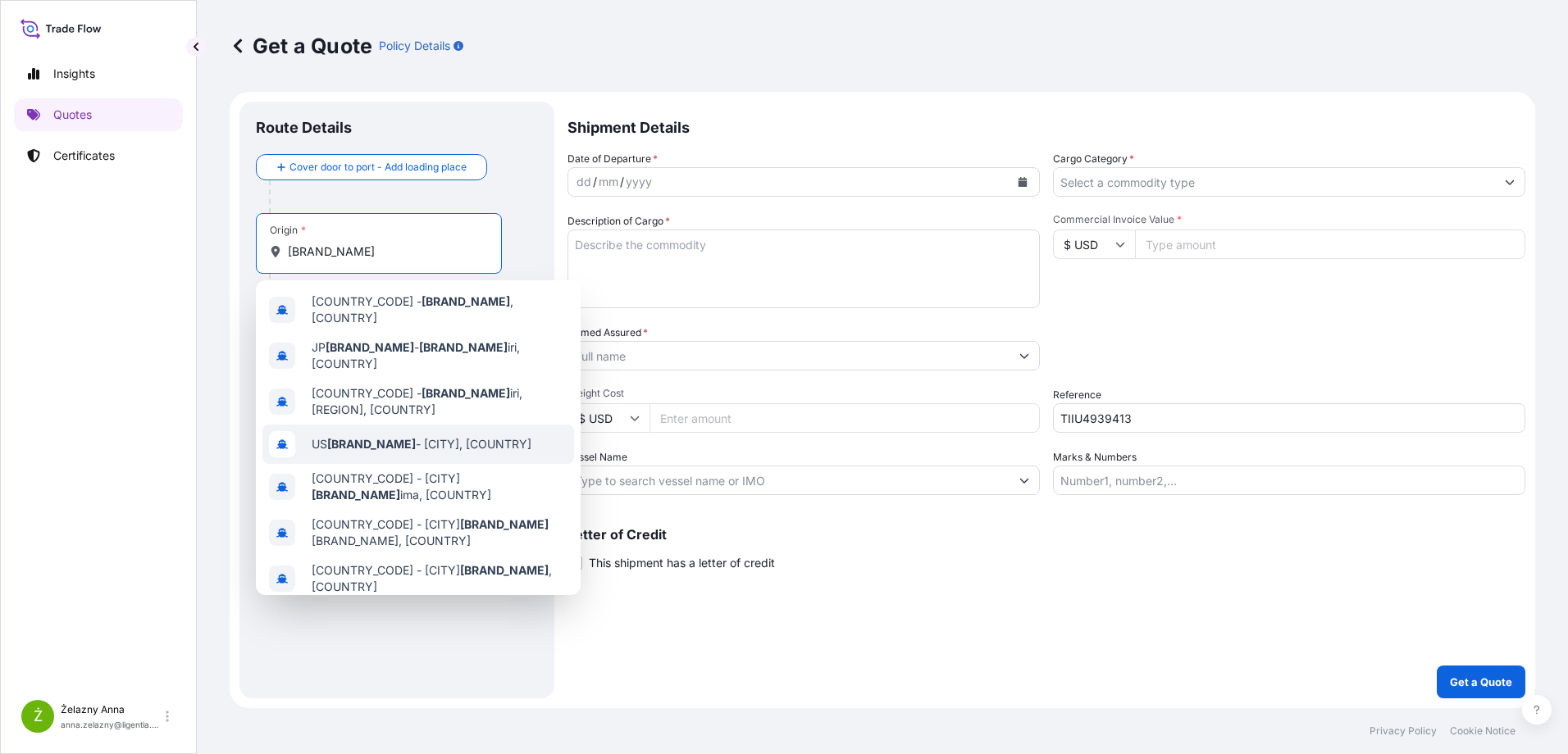 scroll, scrollTop: 105, scrollLeft: 0, axis: vertical 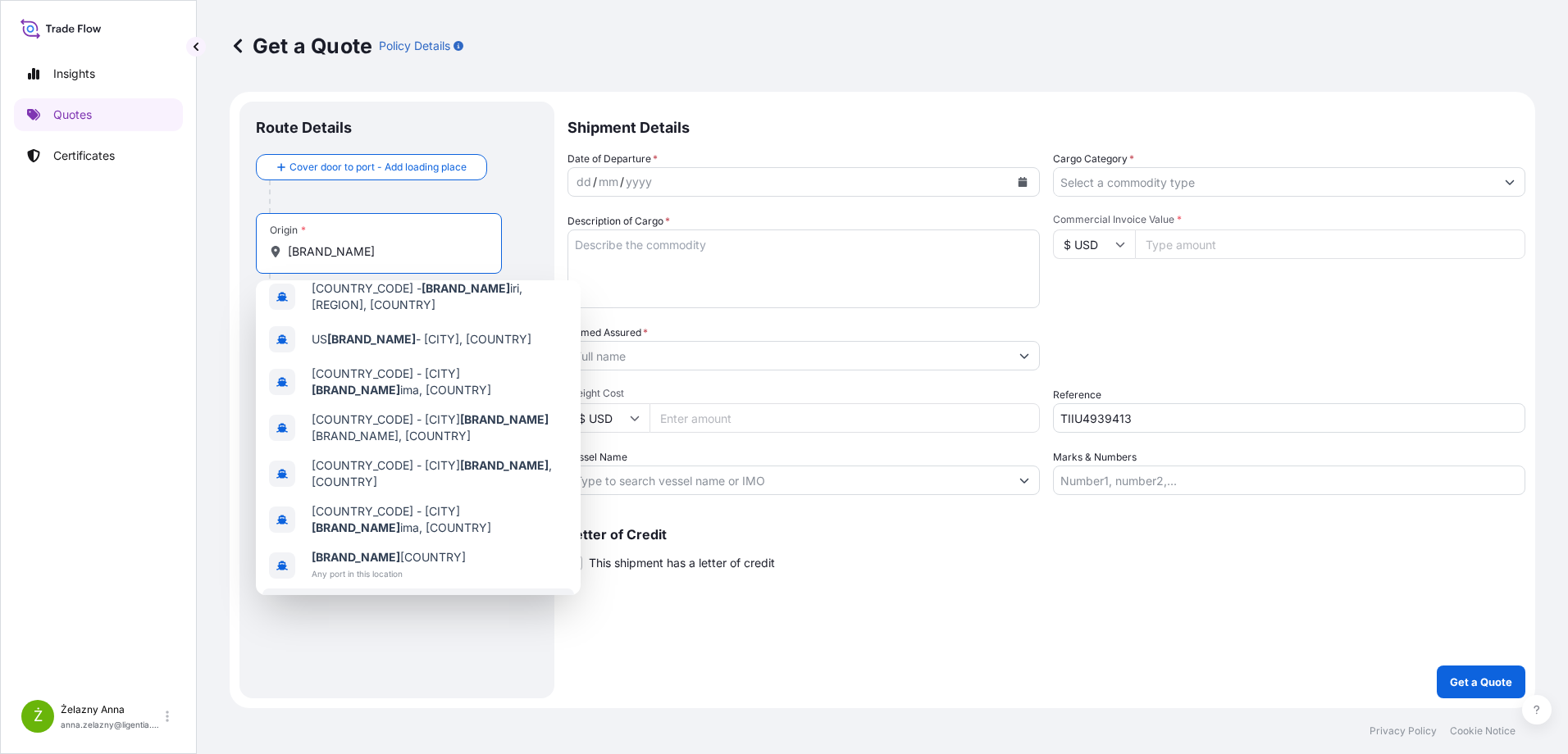 click on "Taj [COUNTRY]" at bounding box center (389, 603) 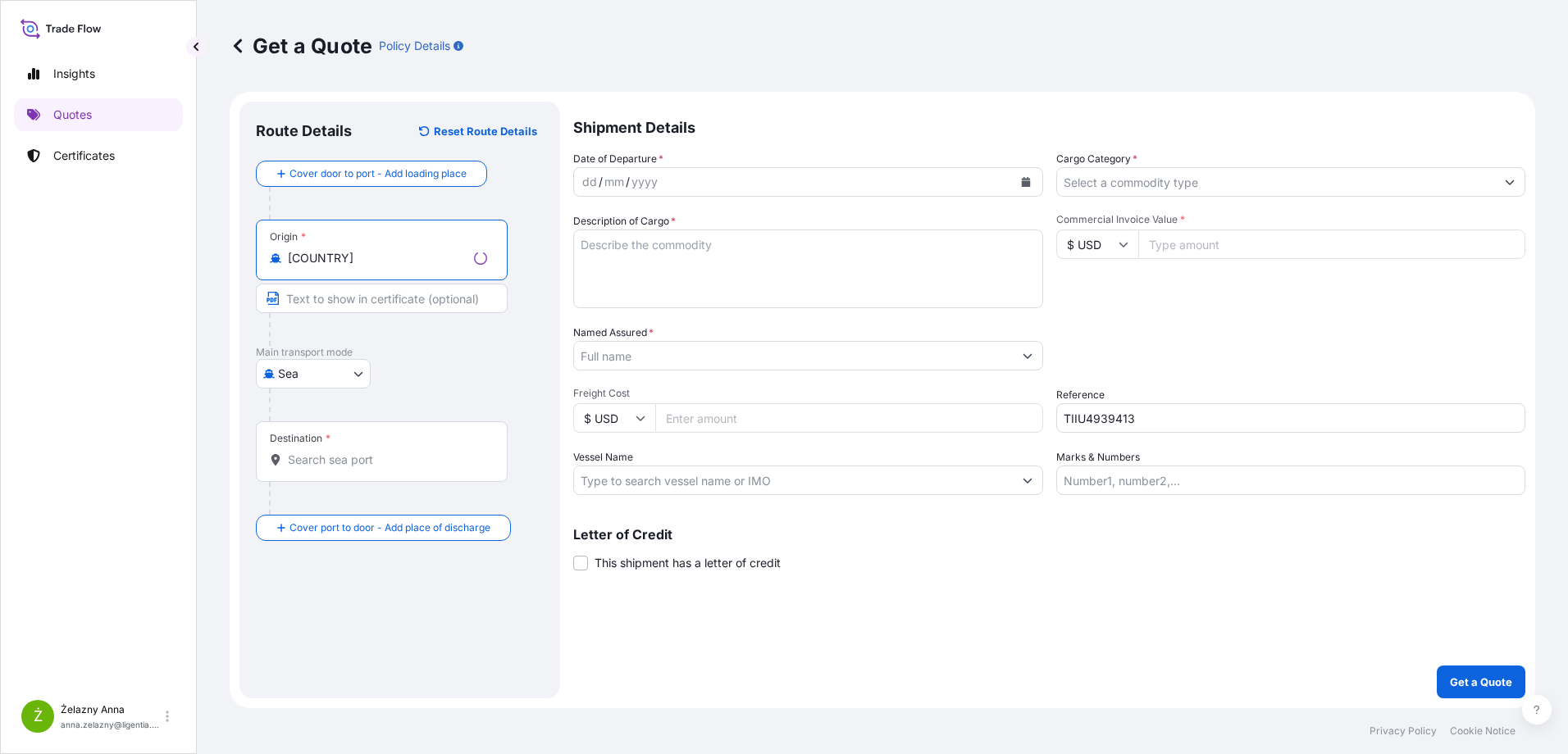 type on "[COUNTRY]" 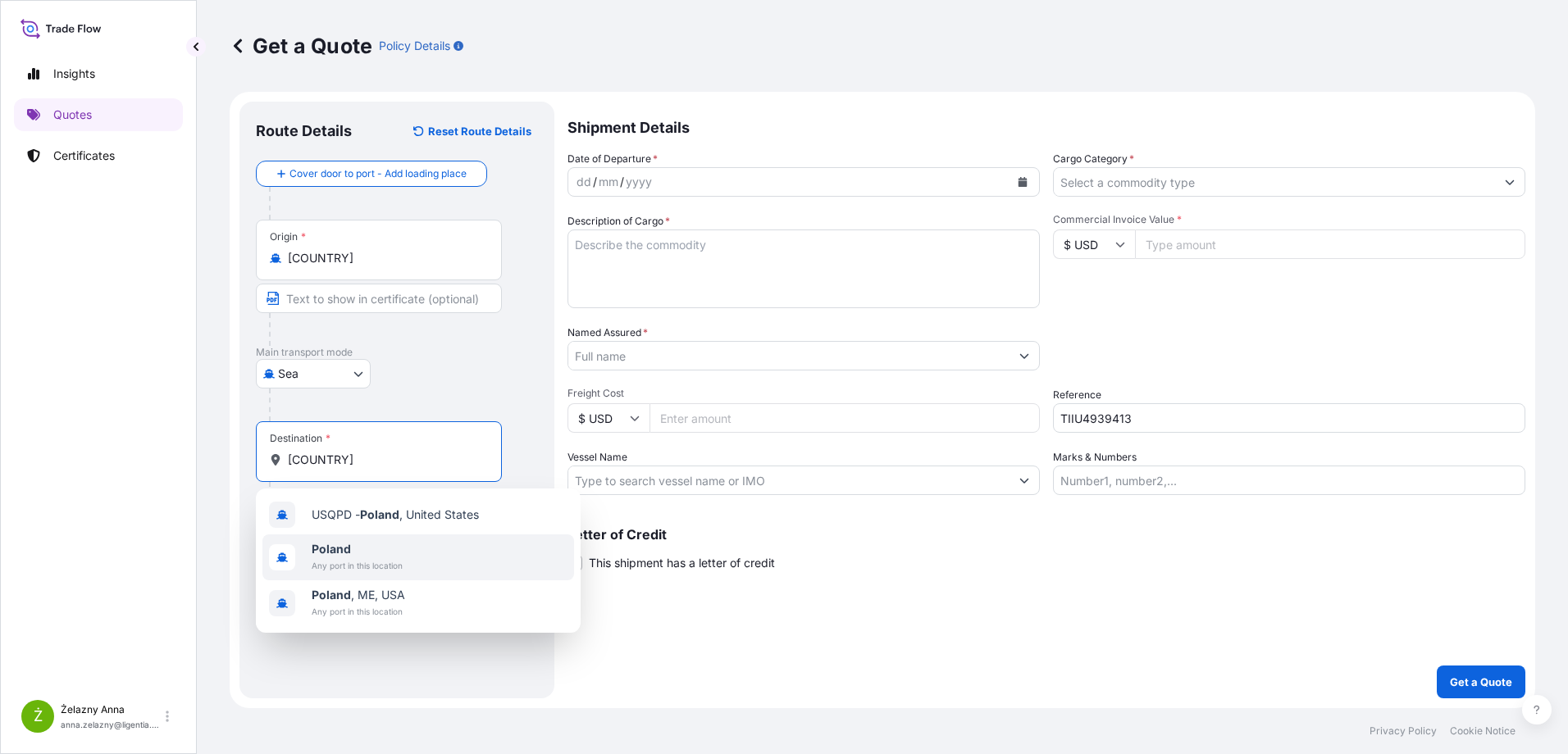 click on "Poland" at bounding box center [331, 548] 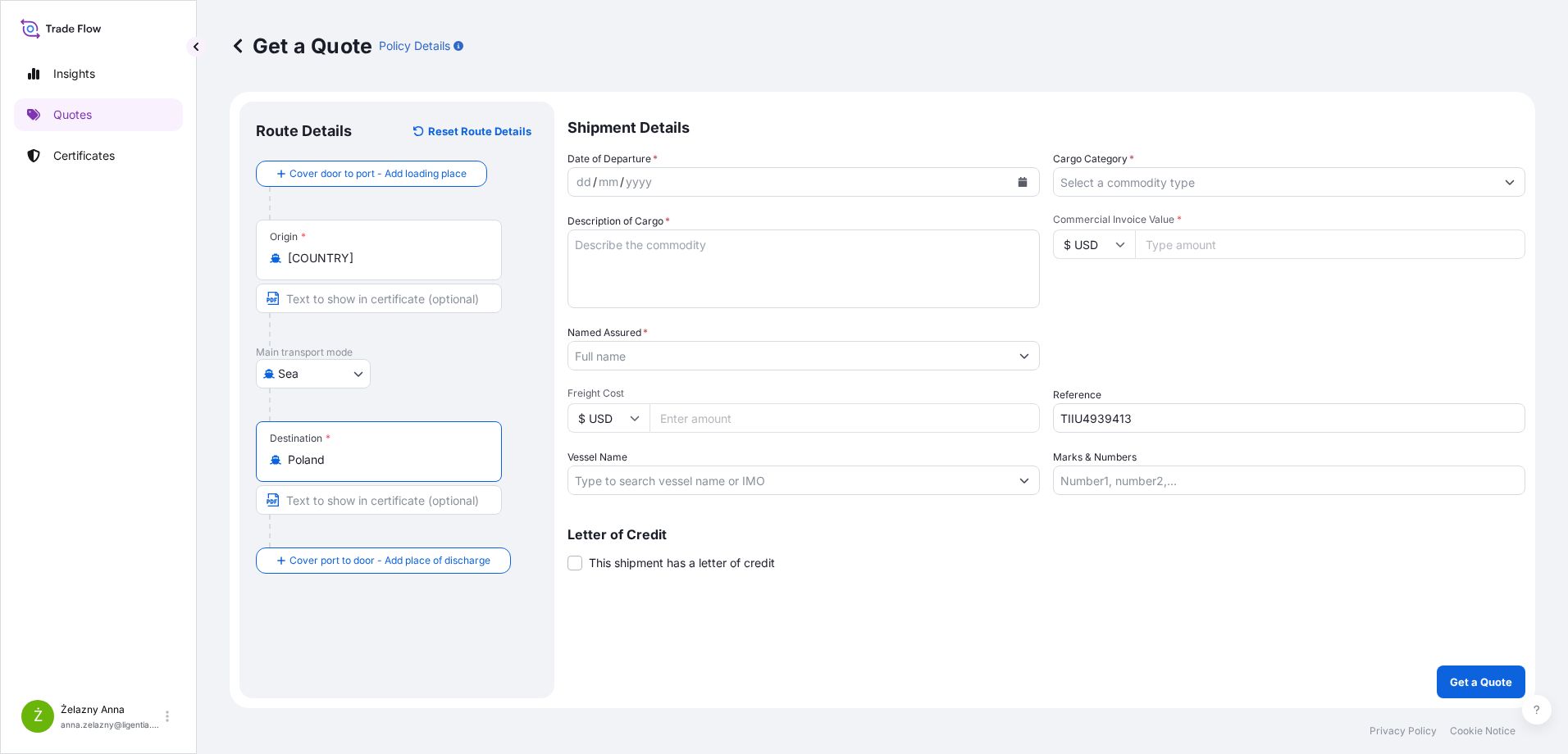 type on "Poland" 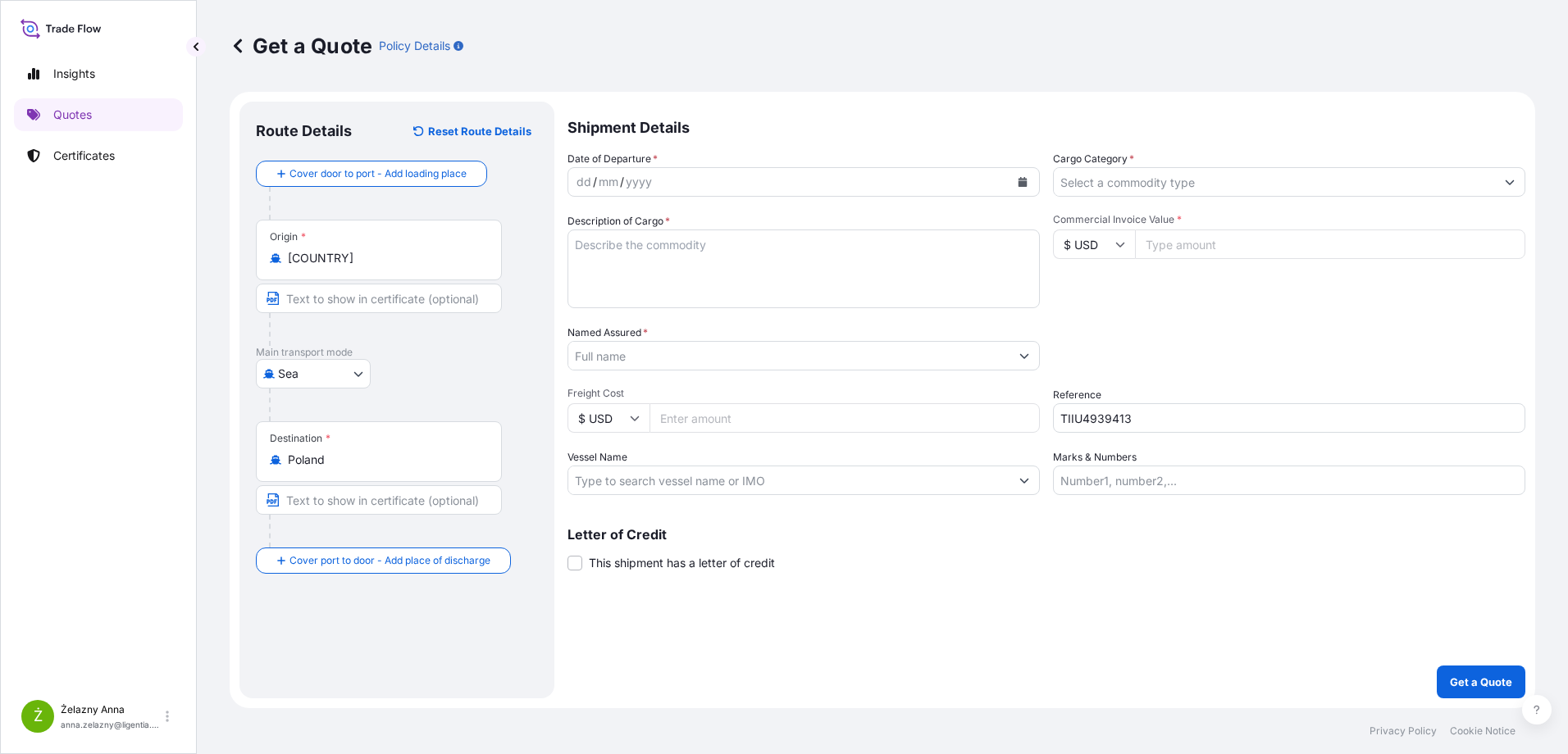 click on "Description of Cargo *" at bounding box center [804, 269] 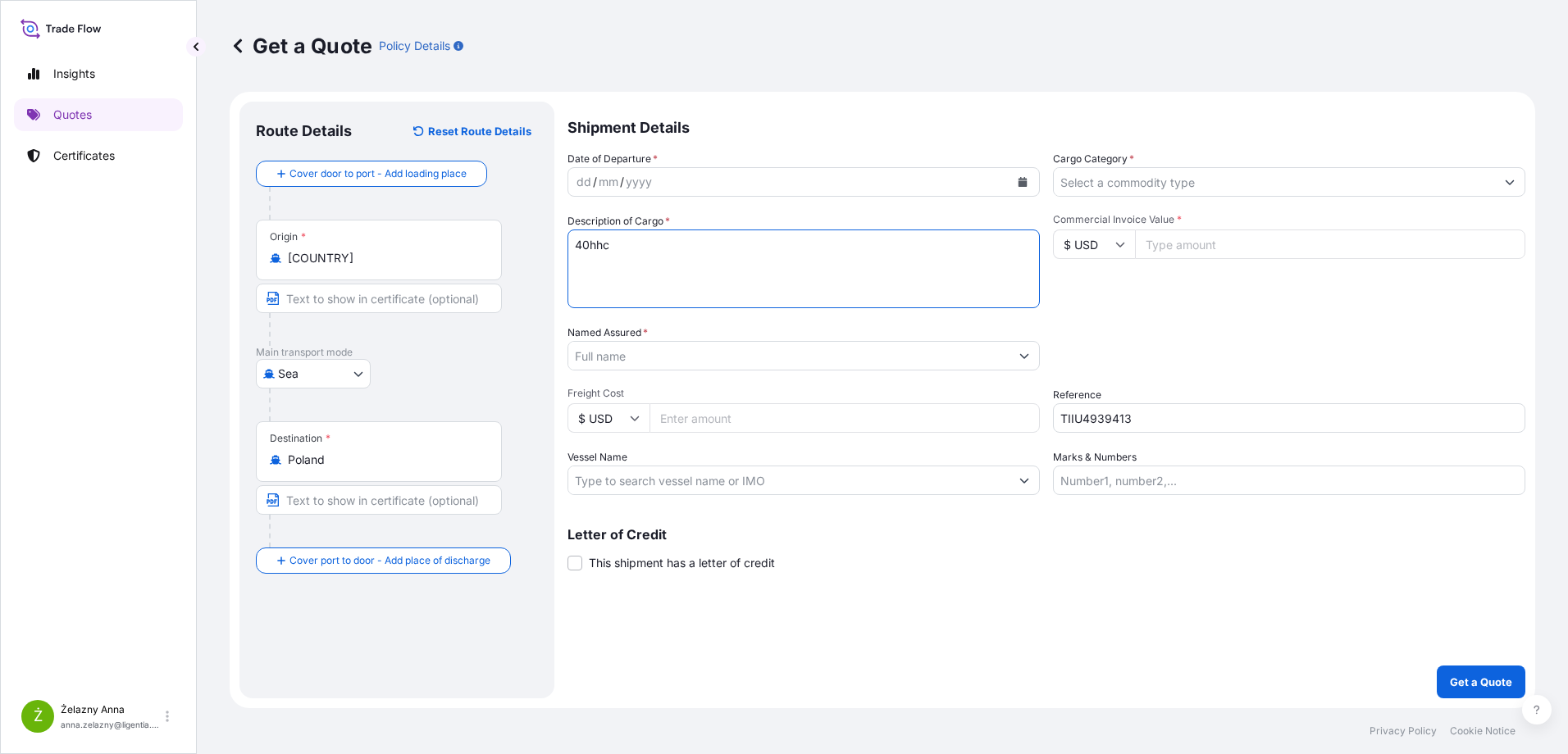 type on "40hhc" 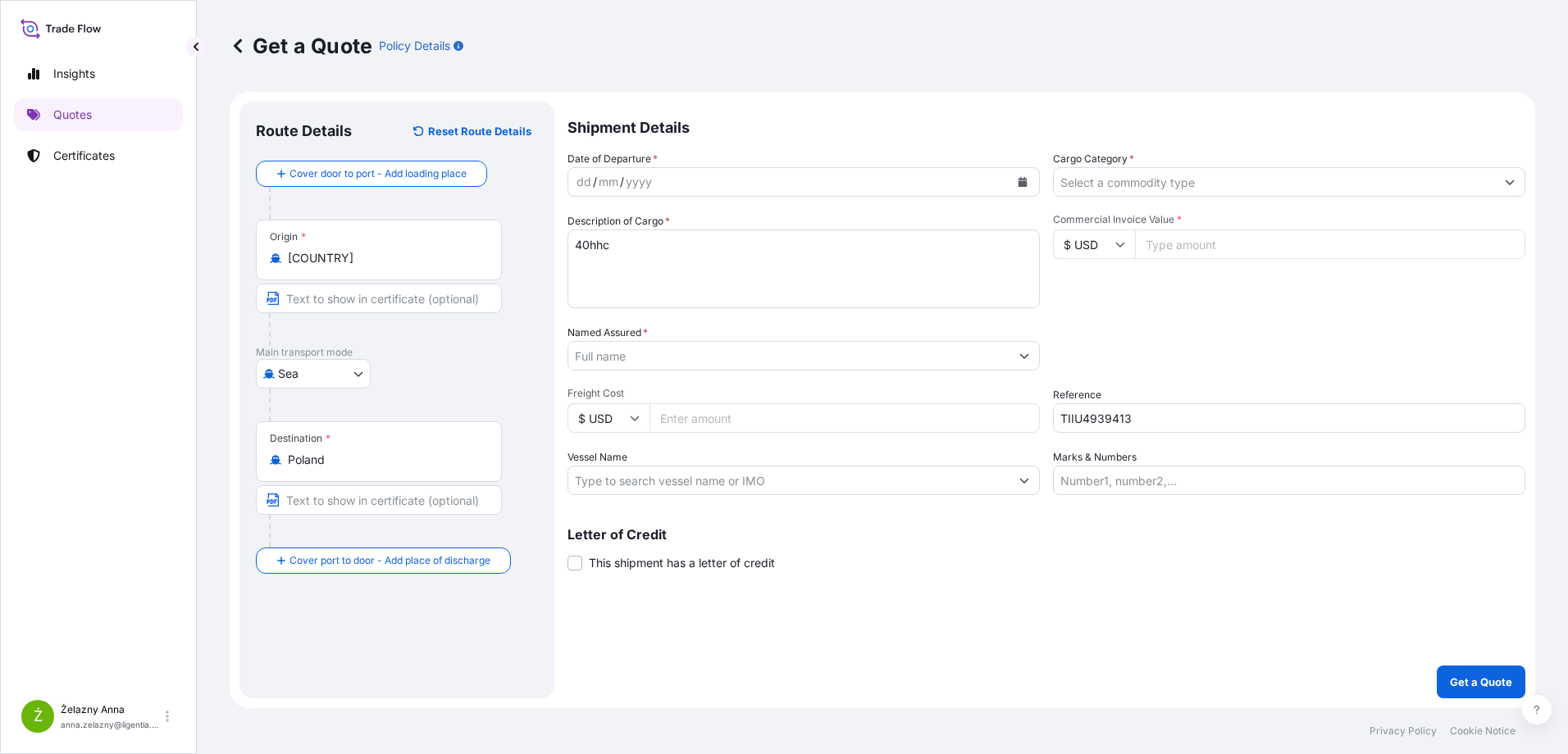 click at bounding box center (1023, 182) 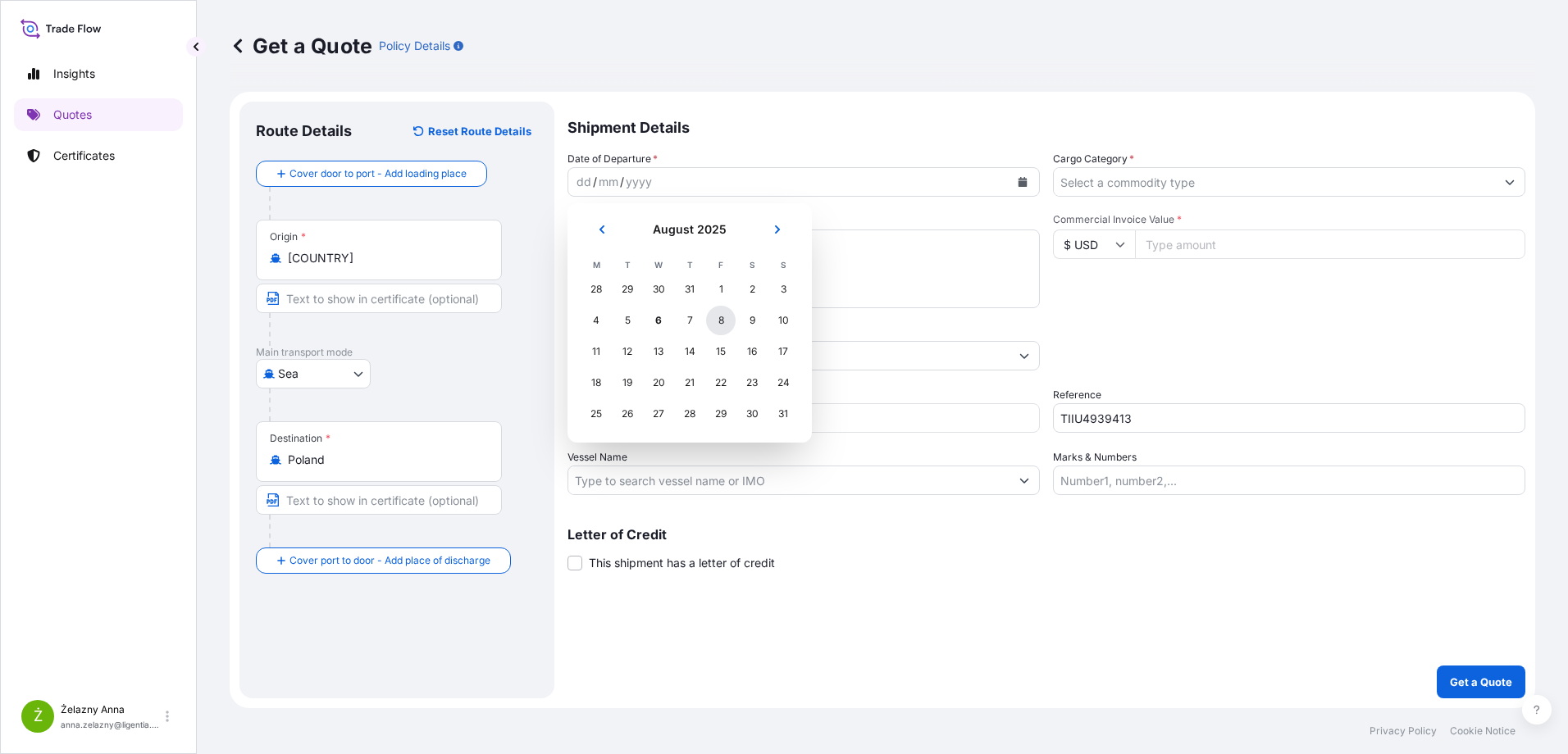 click on "8" at bounding box center [721, 320] 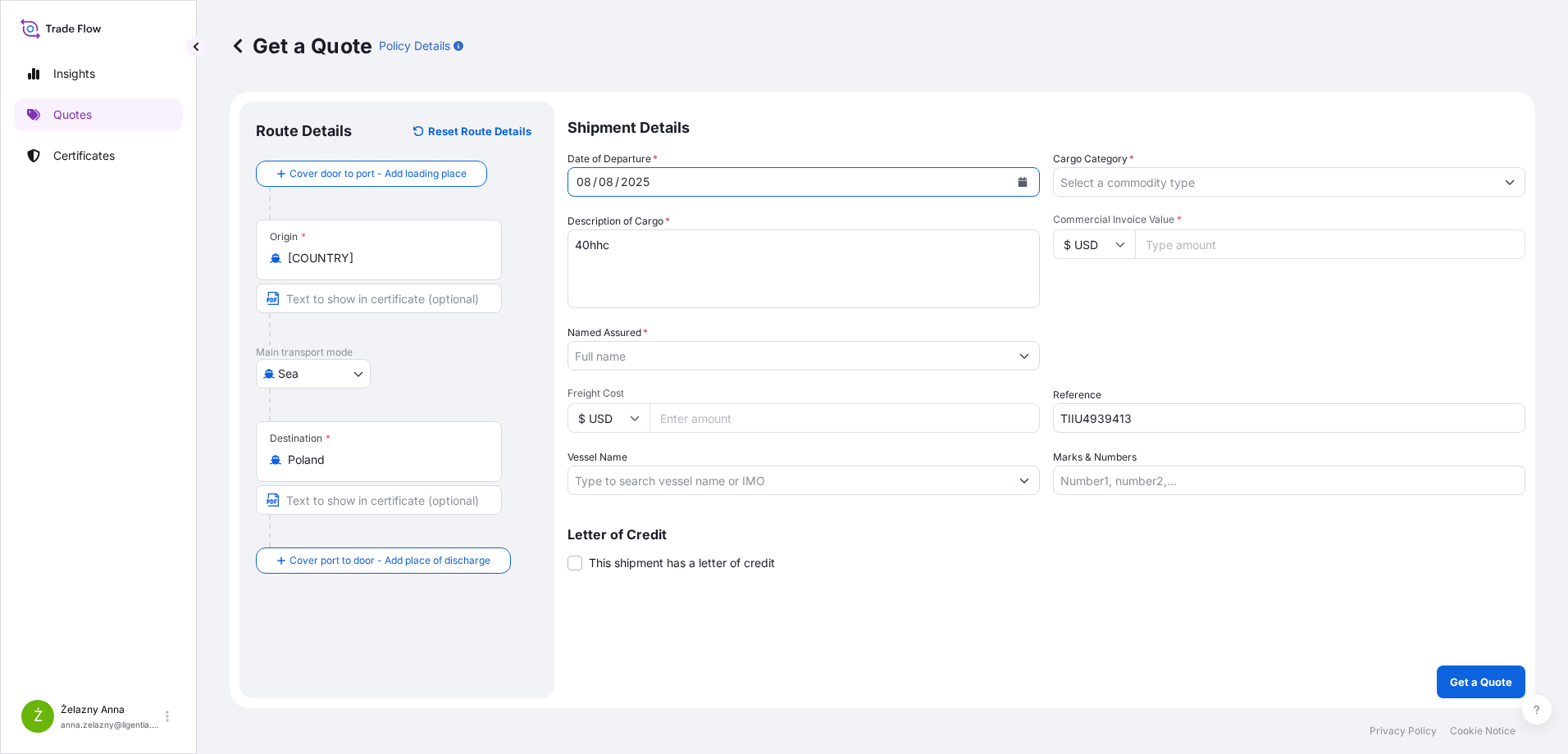 click on "Cargo Category *" at bounding box center [1274, 182] 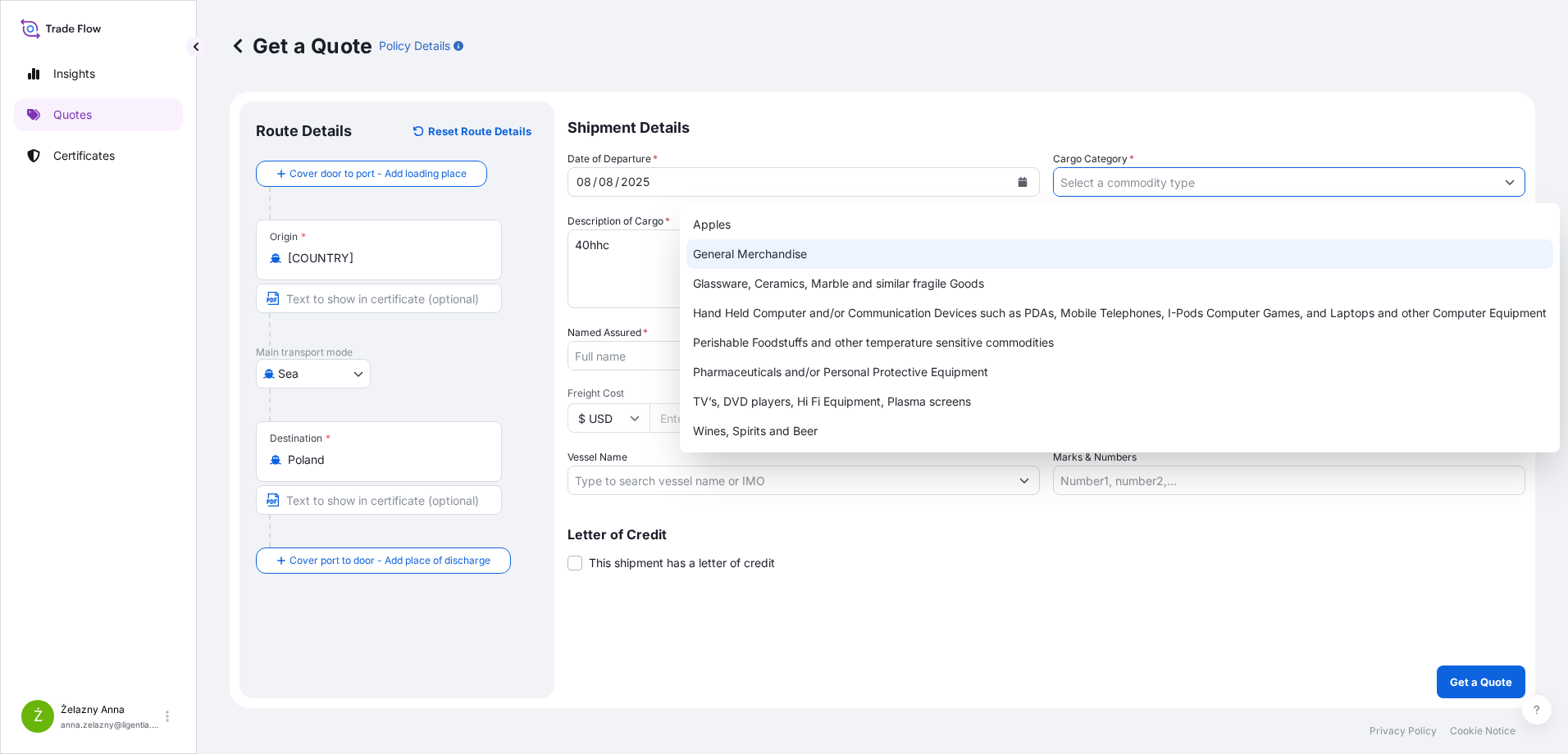 click on "General Merchandise" at bounding box center [1119, 254] 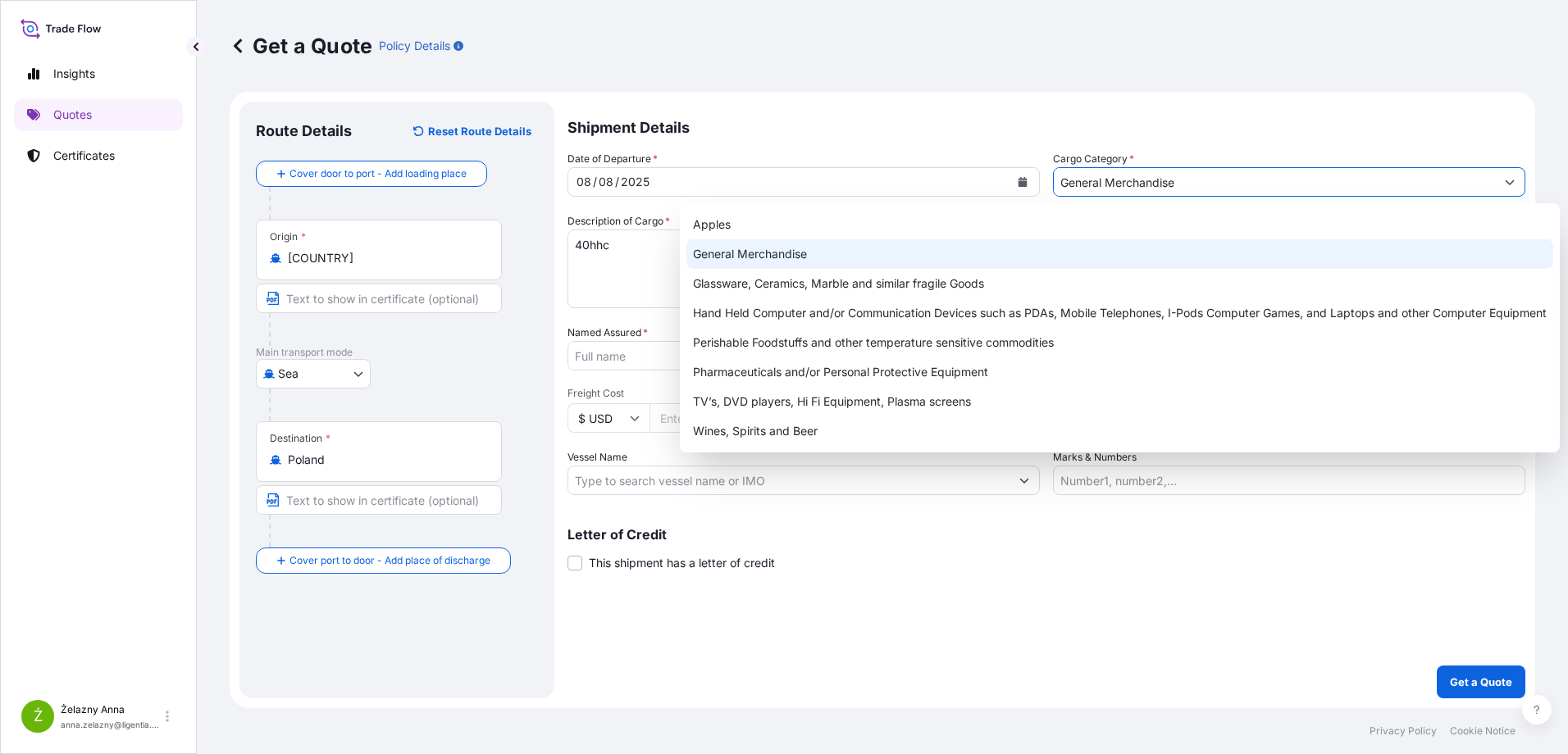 click on "General Merchandise" at bounding box center [1119, 254] 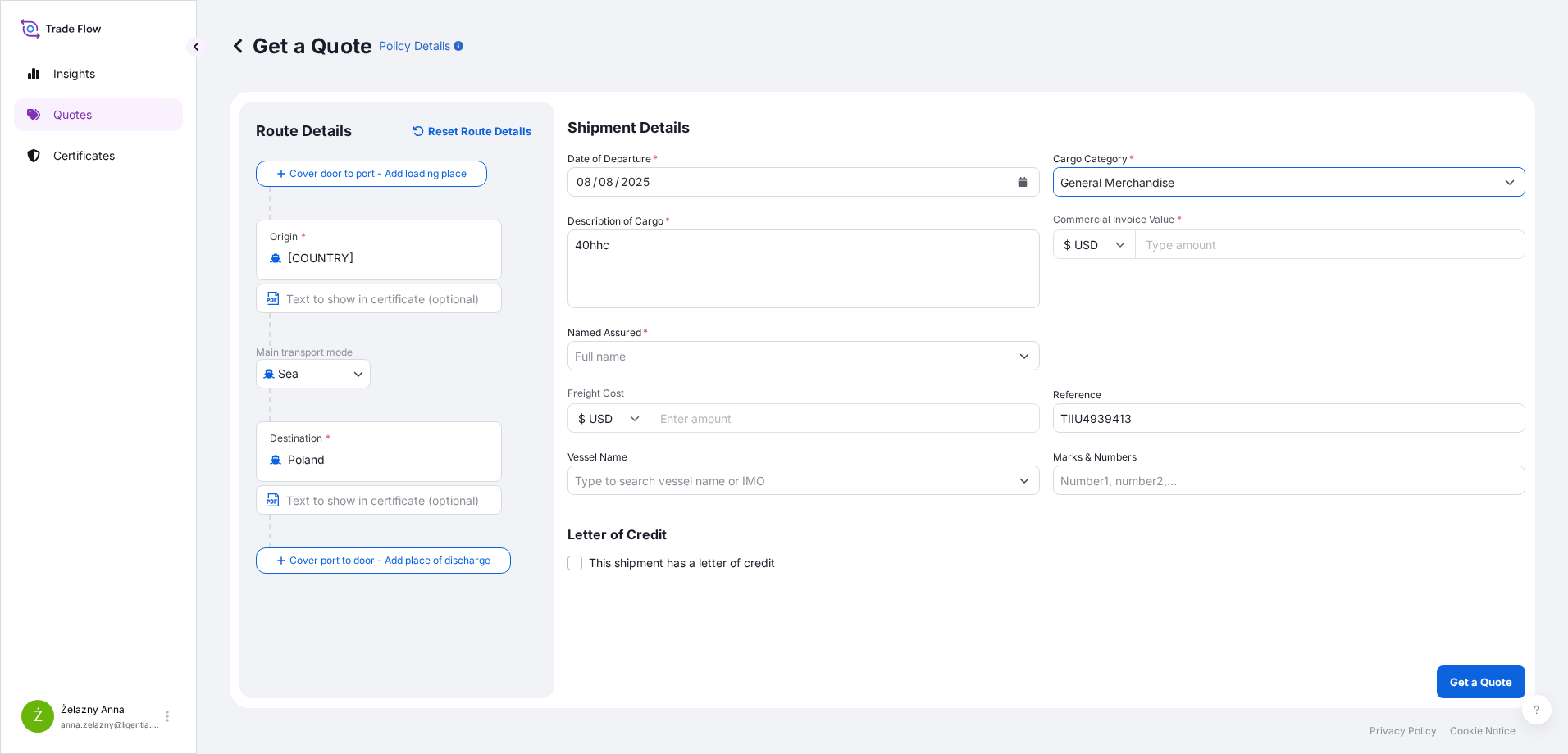 click on "Commercial Invoice Value   *" at bounding box center (1330, 244) 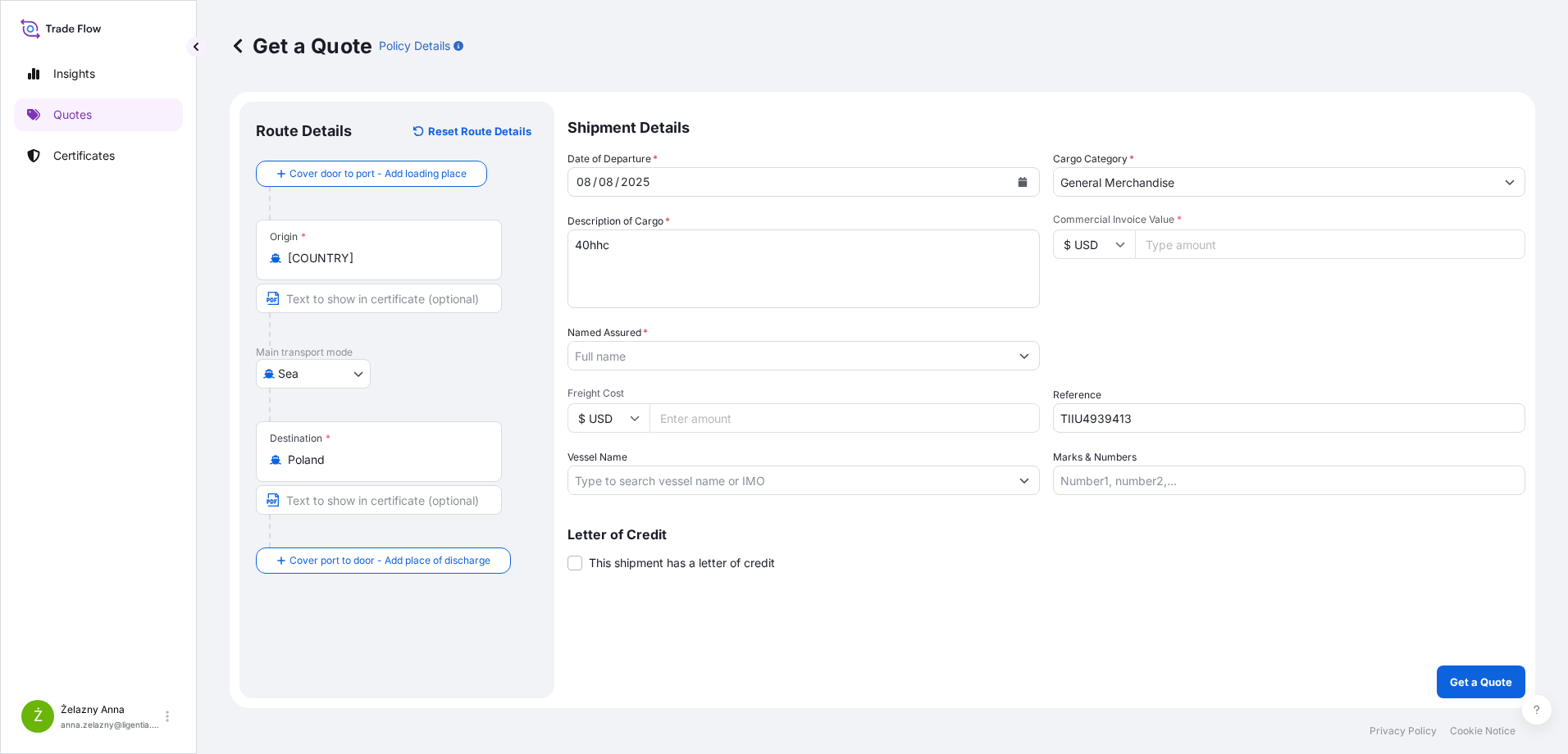 paste on "32136.25" 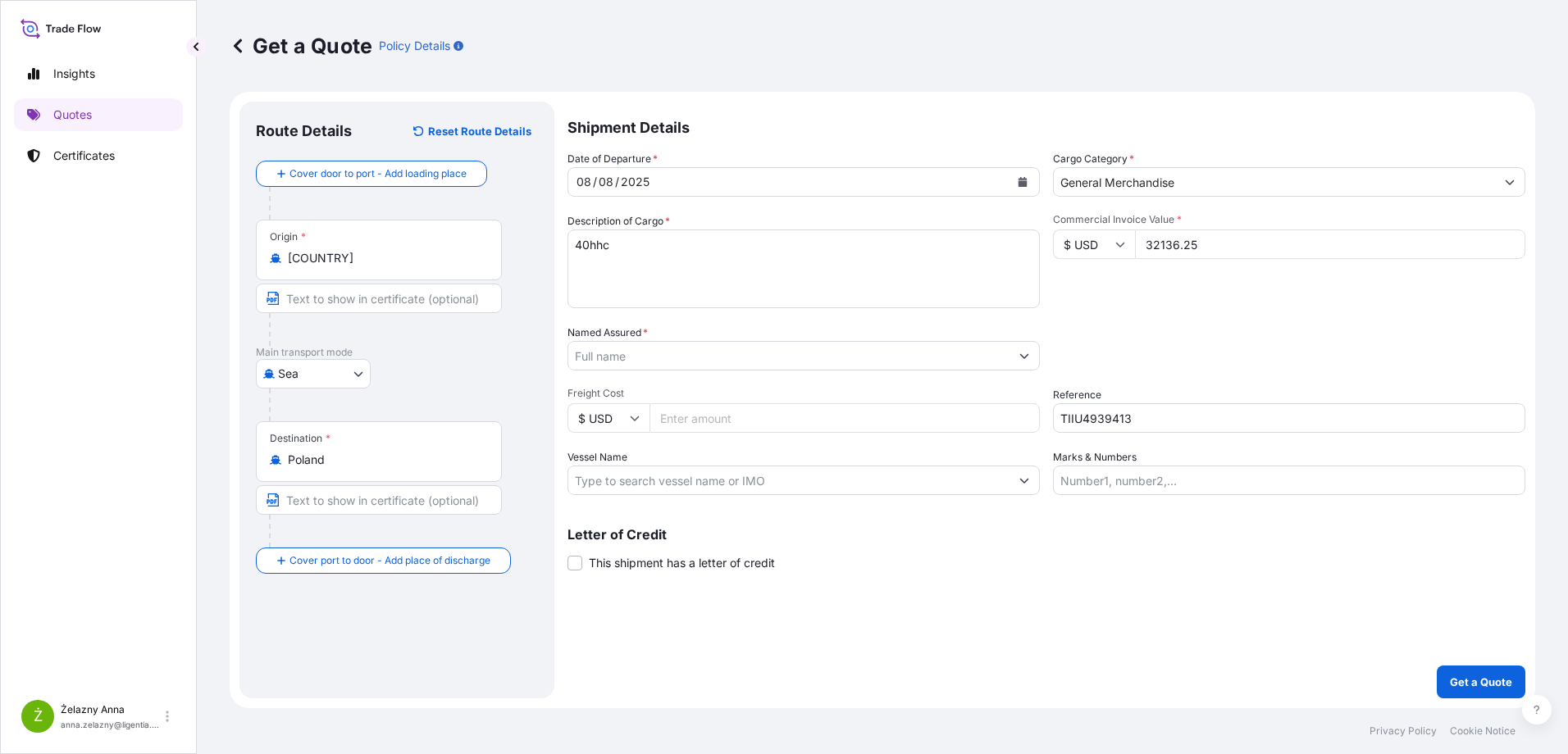 type on "32136.25" 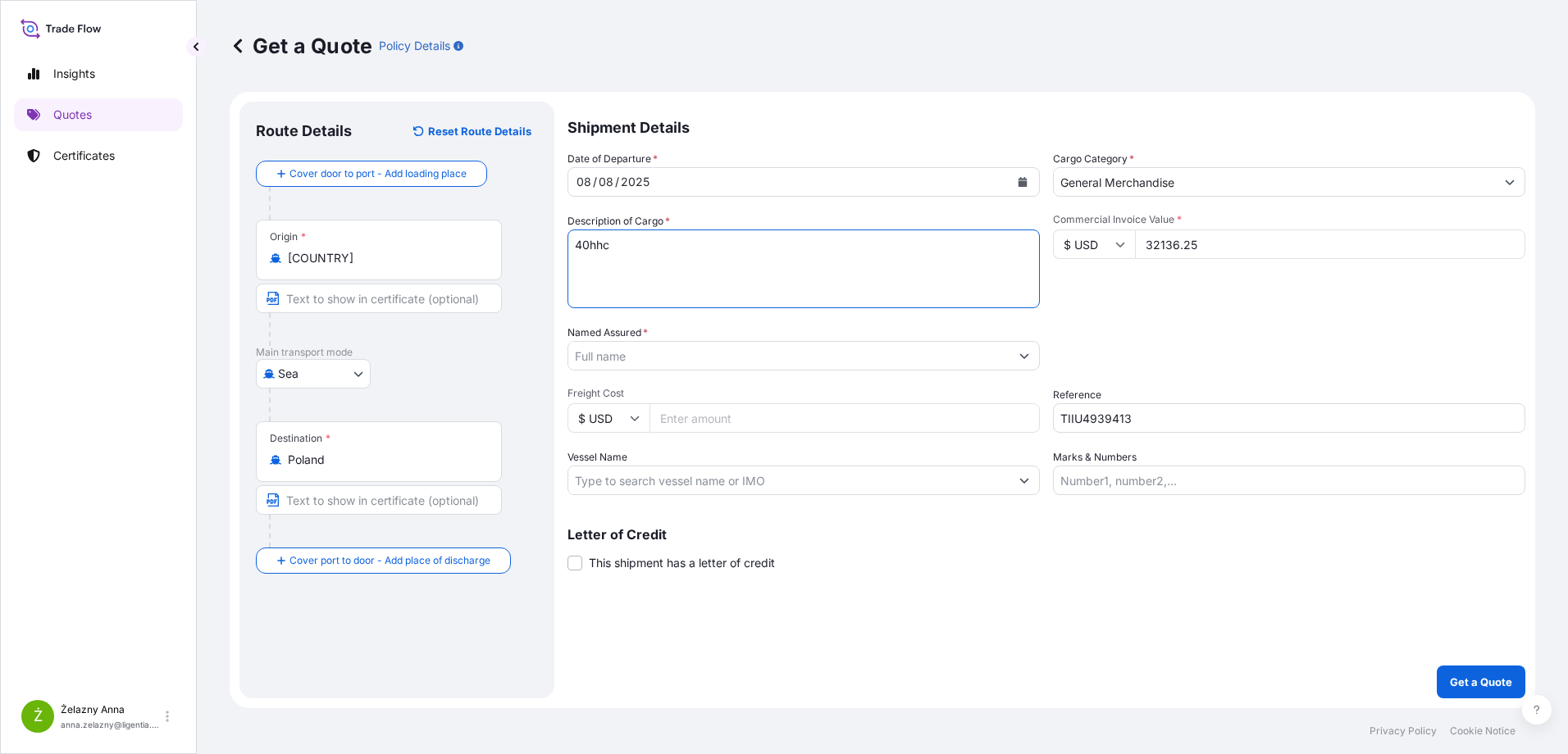 click on "40hhc" at bounding box center (804, 269) 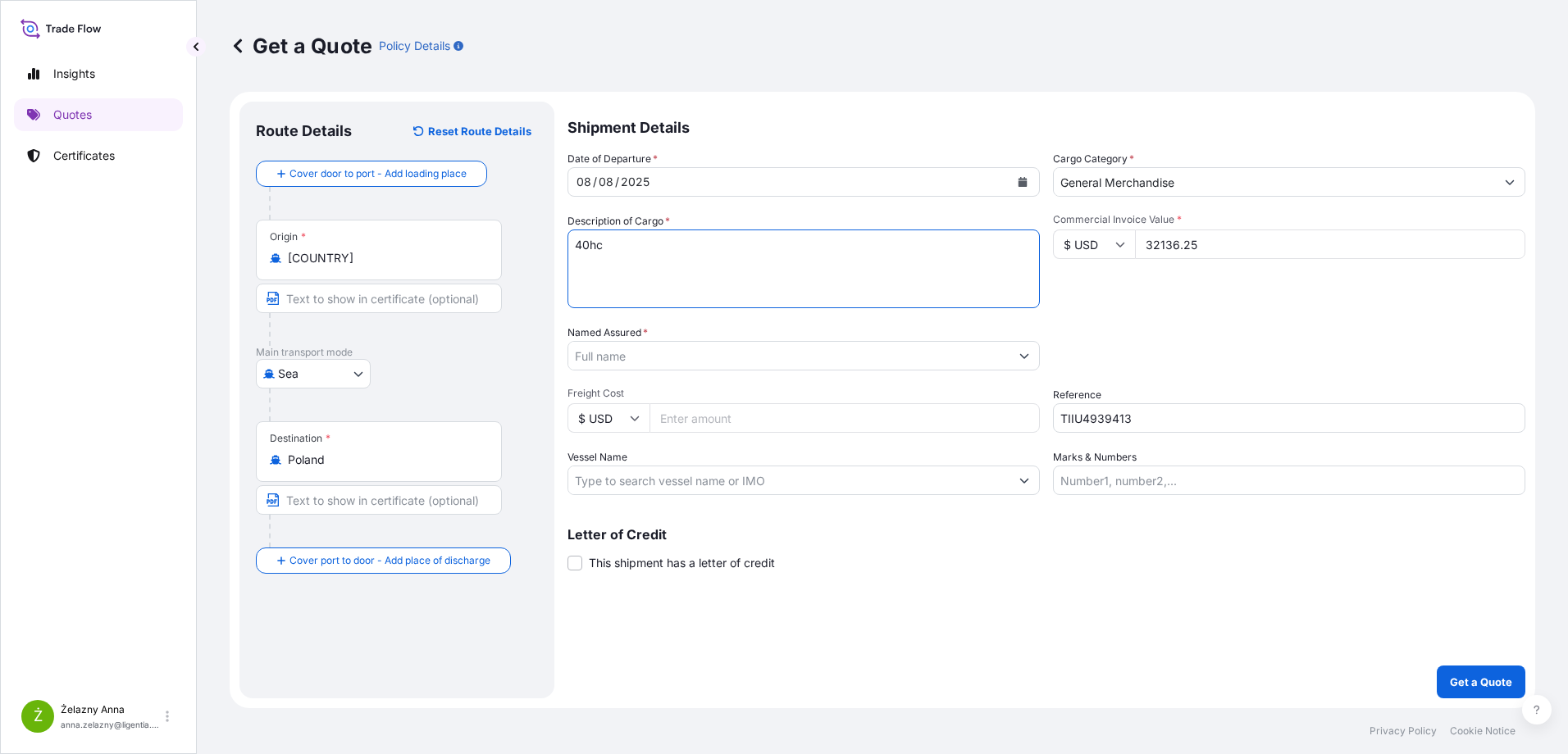 click on "40hc" at bounding box center [804, 269] 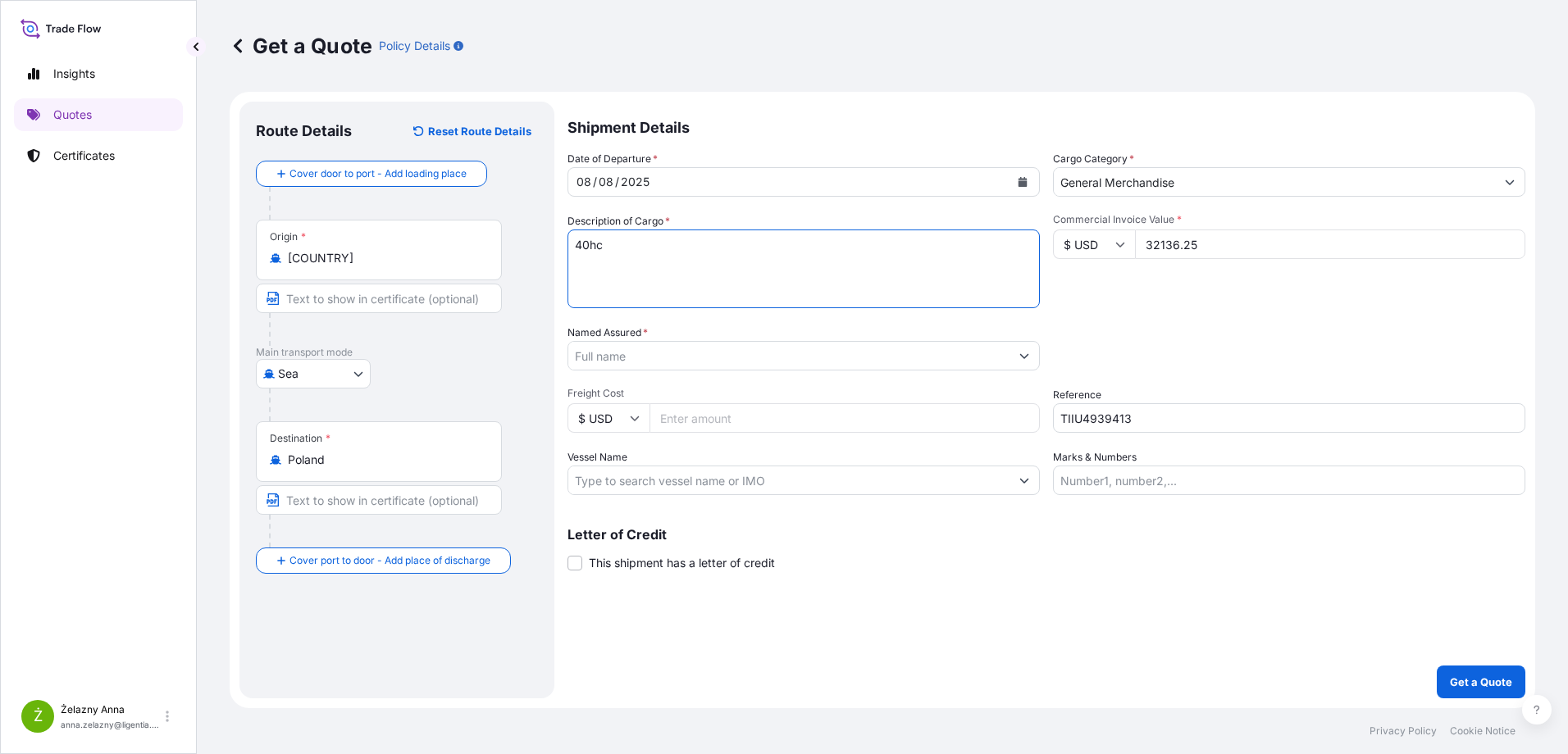 paste on "GLOVES , APRON" 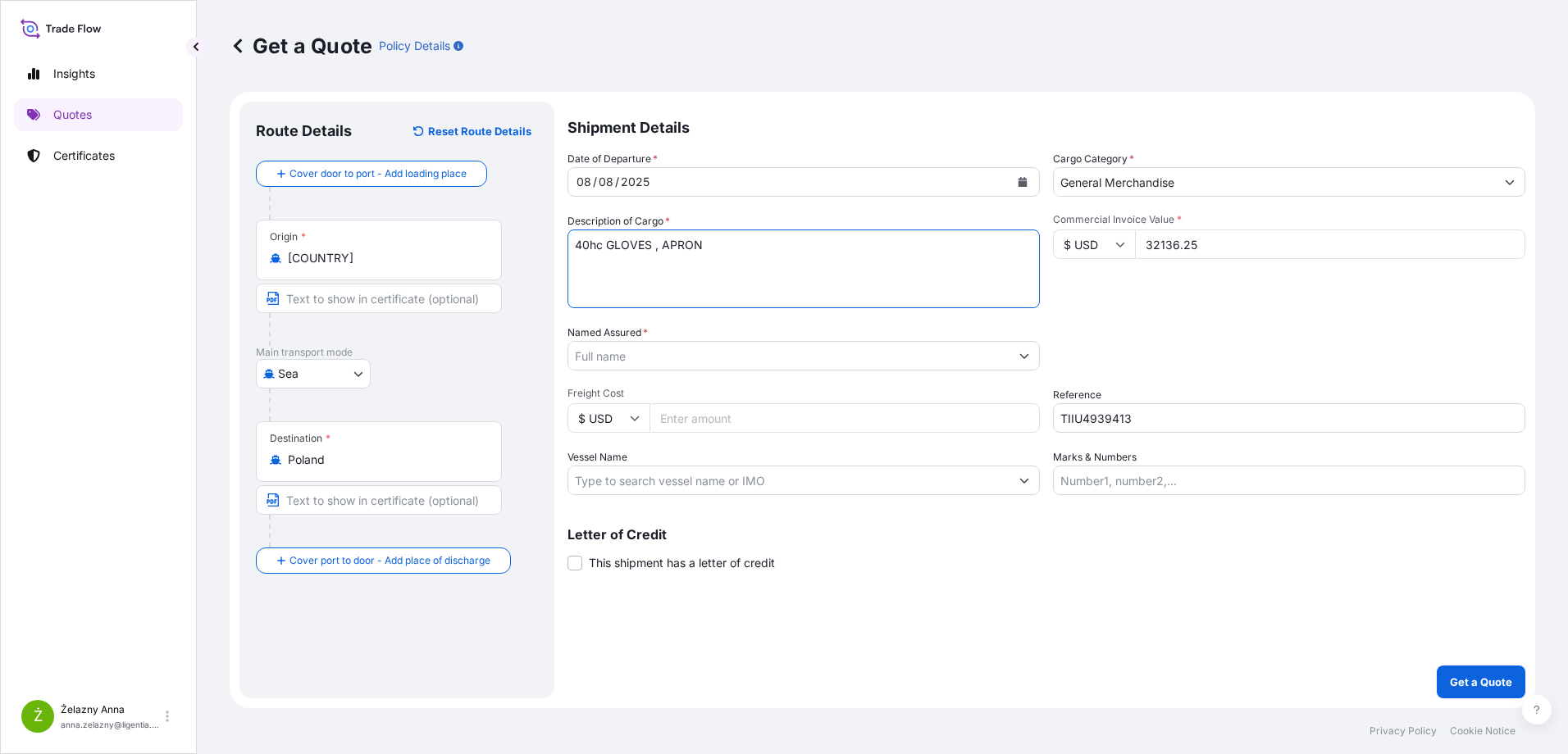 type on "40hc GLOVES , APRON" 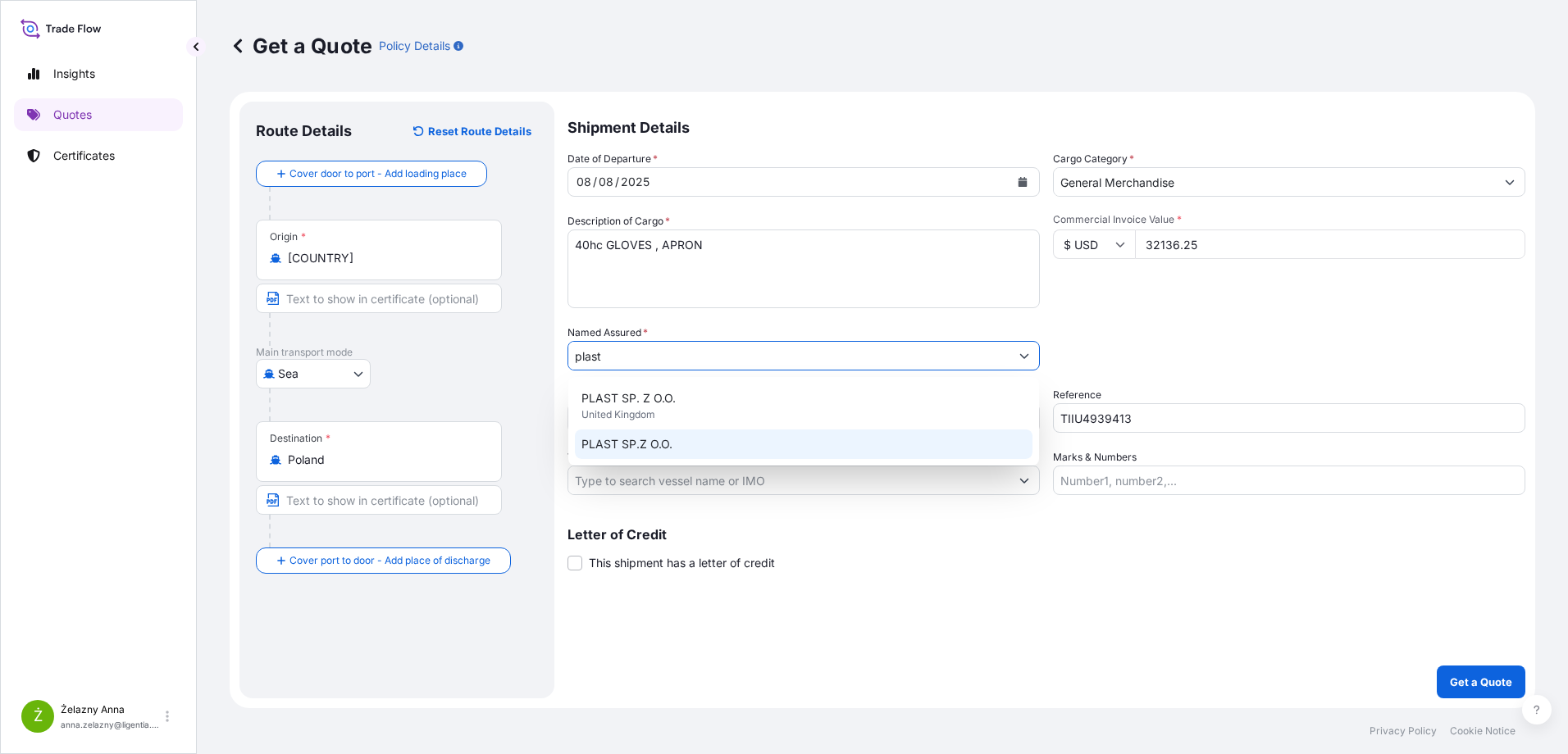 click on "PLAST SP.Z O.O." at bounding box center [804, 444] 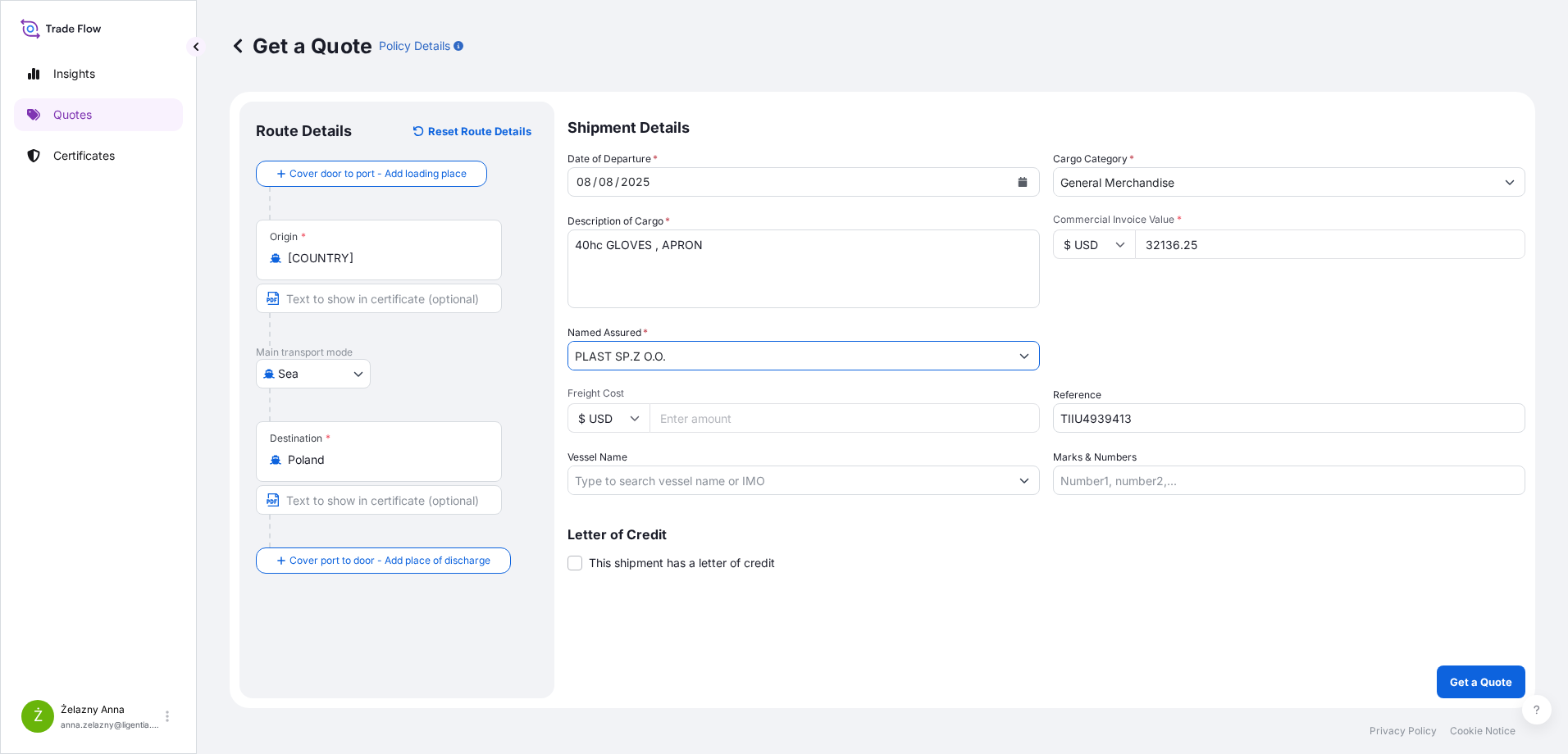 type on "PLAST SP.Z O.O." 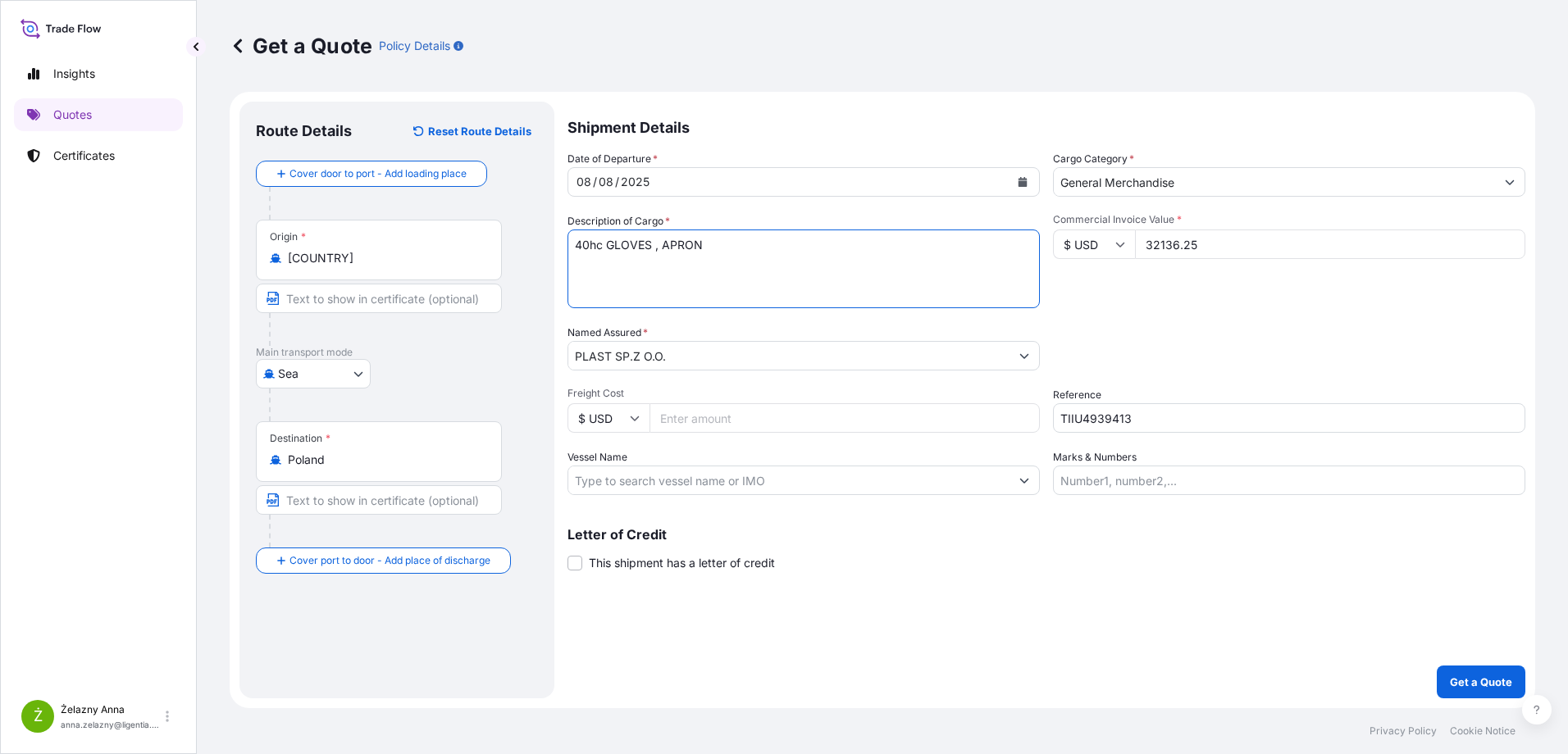 click on "40hc GLOVES , APRON" at bounding box center (804, 269) 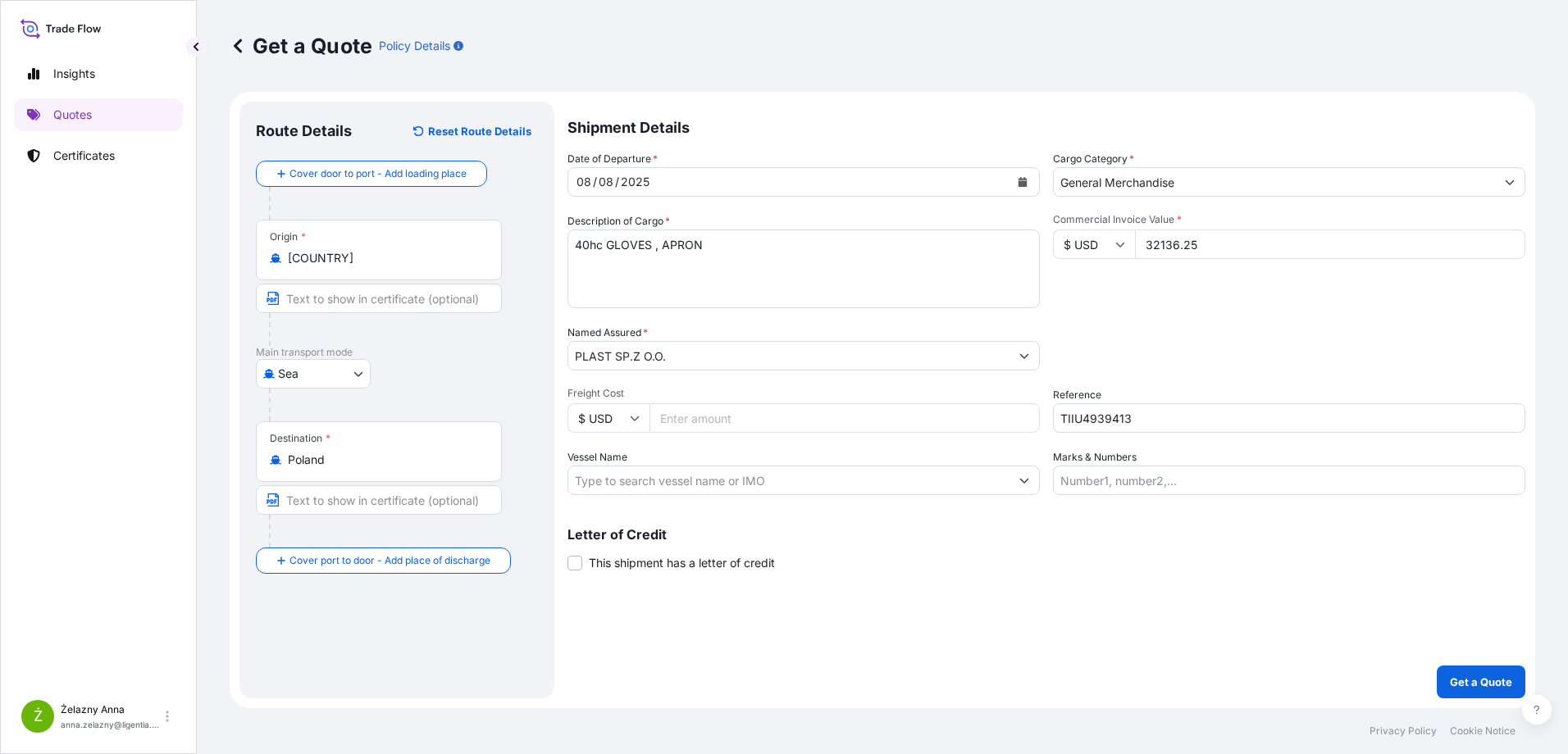 click on "40hc GLOVES , APRON" at bounding box center [804, 269] 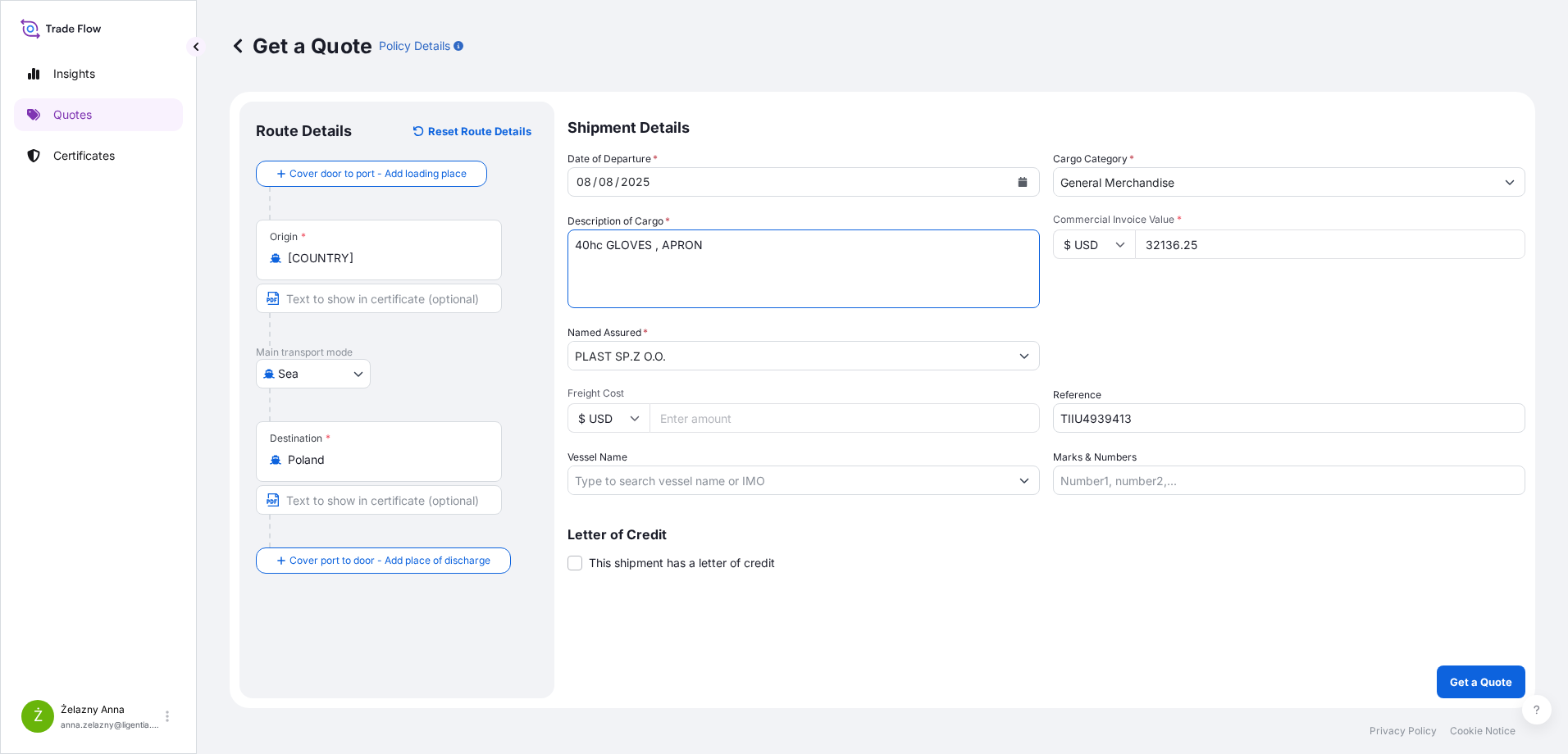 click on "40hc GLOVES , APRON" at bounding box center (804, 269) 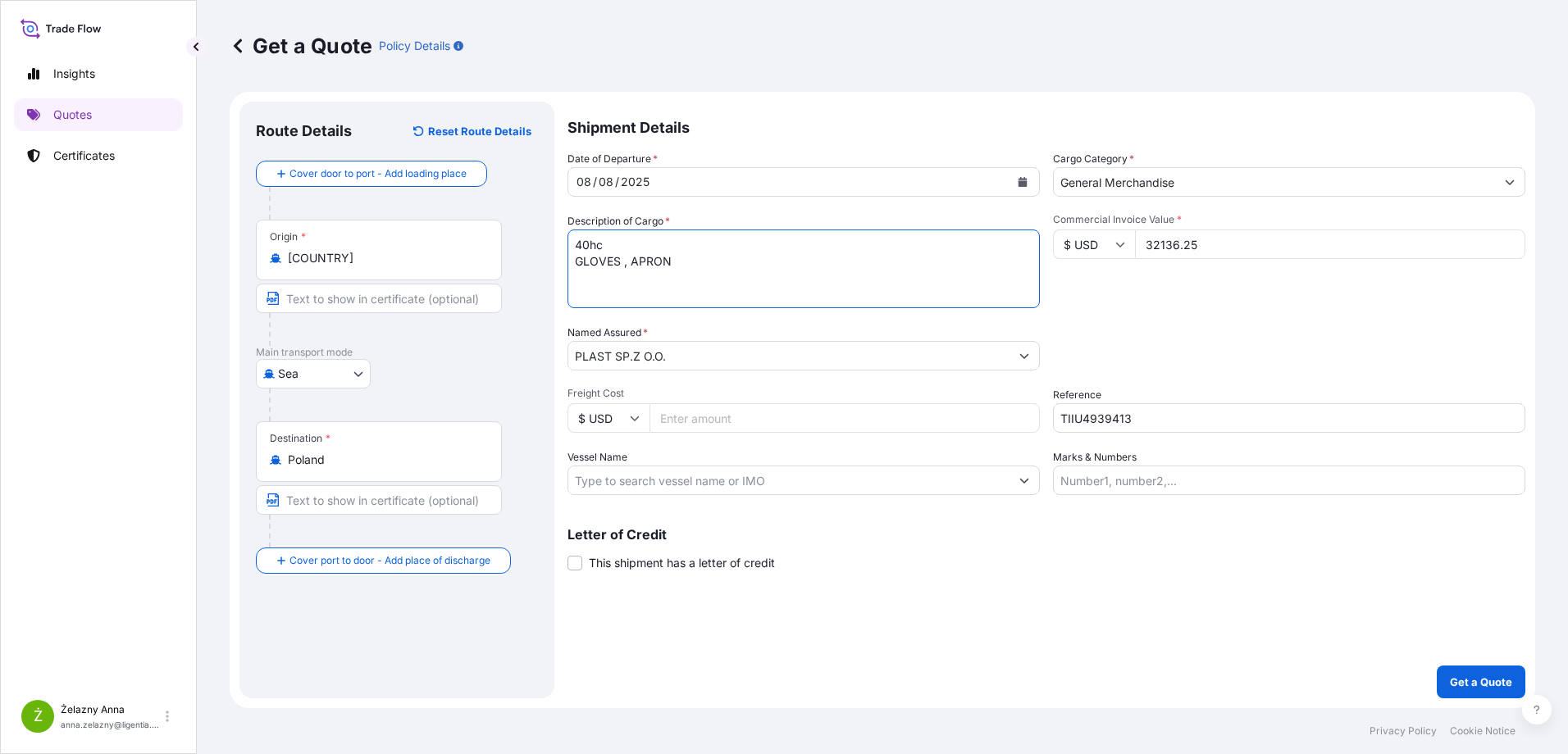 click on "40hc
GLOVES , APRON" at bounding box center (804, 269) 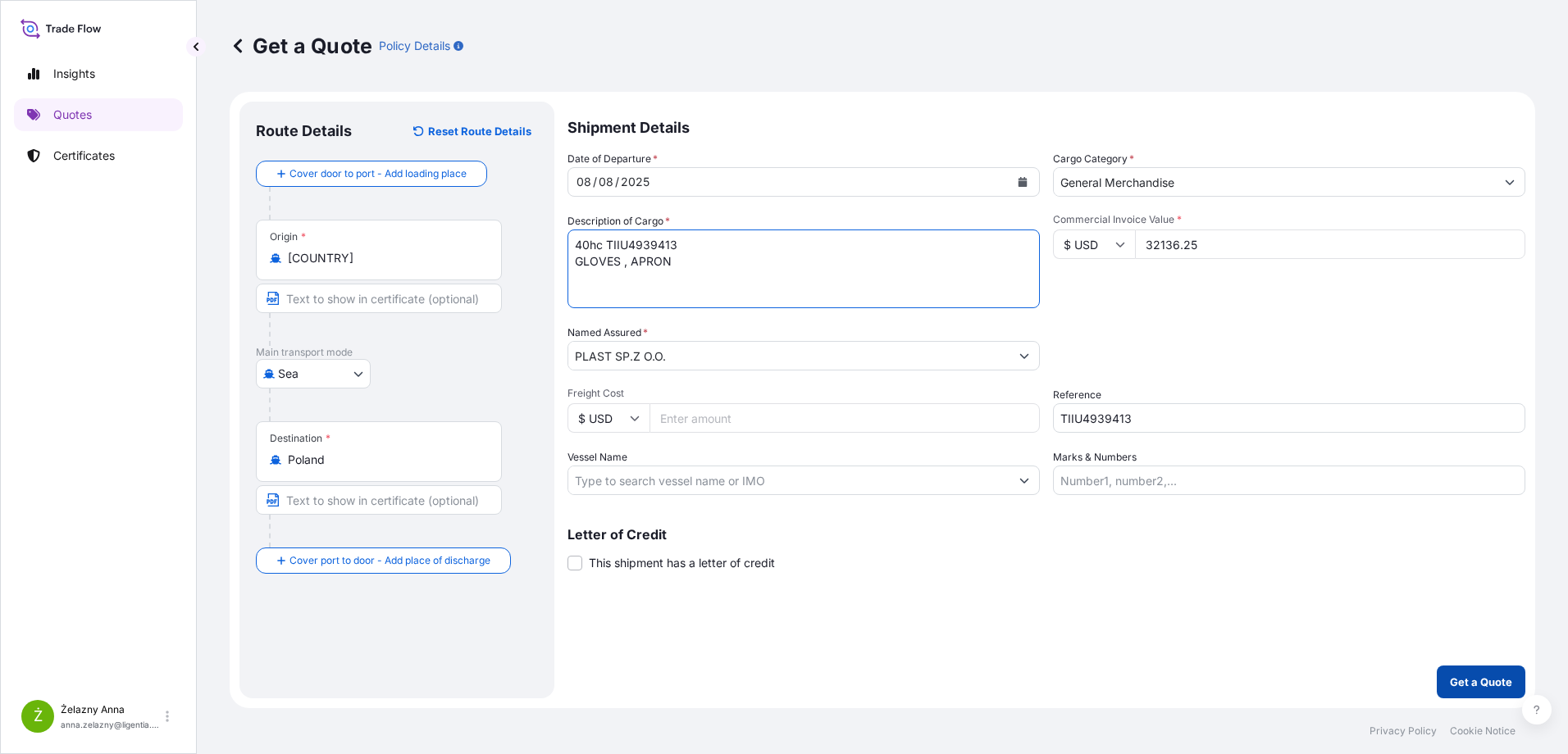 type on "40hc TIIU4939413
GLOVES , APRON" 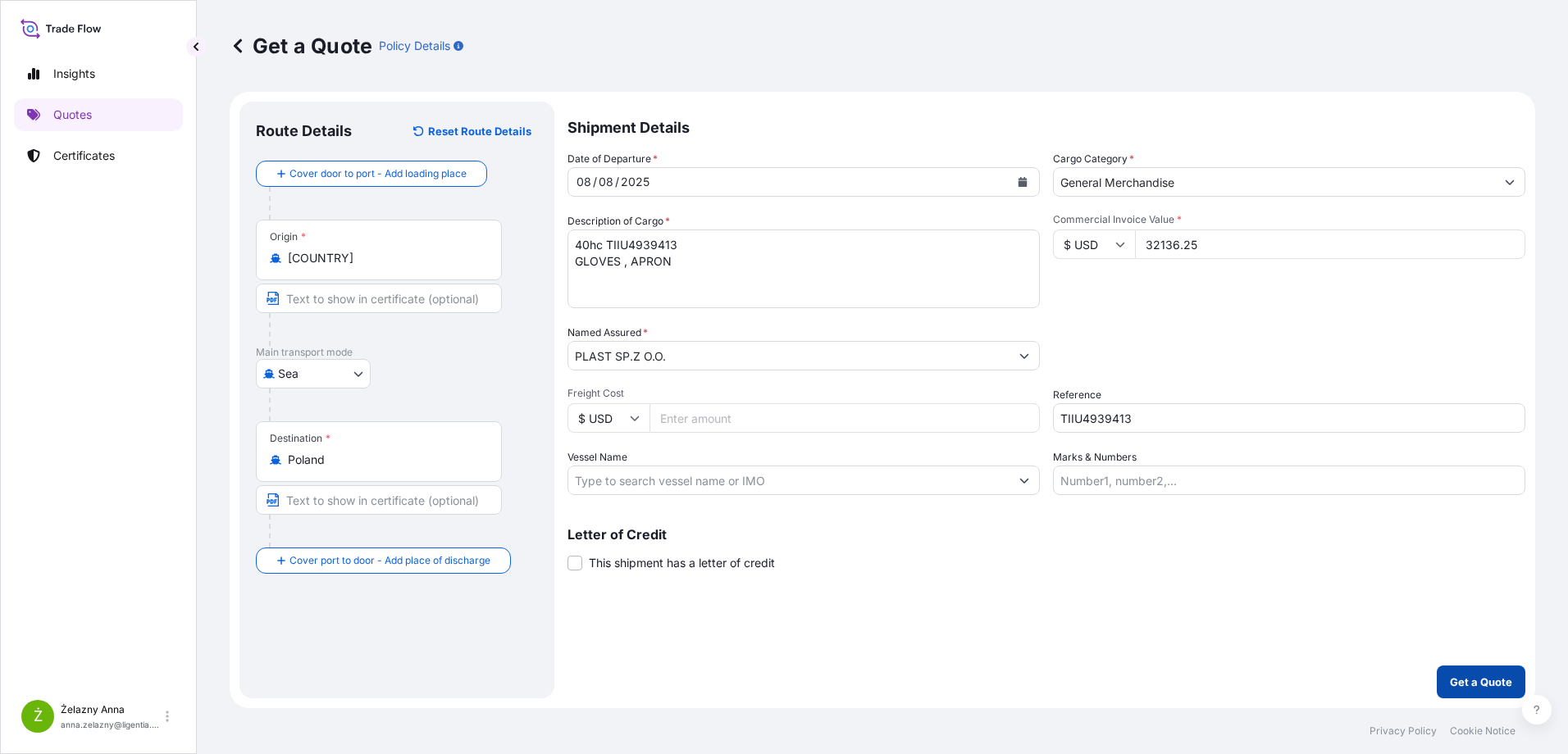 click on "Get a Quote" at bounding box center (1481, 682) 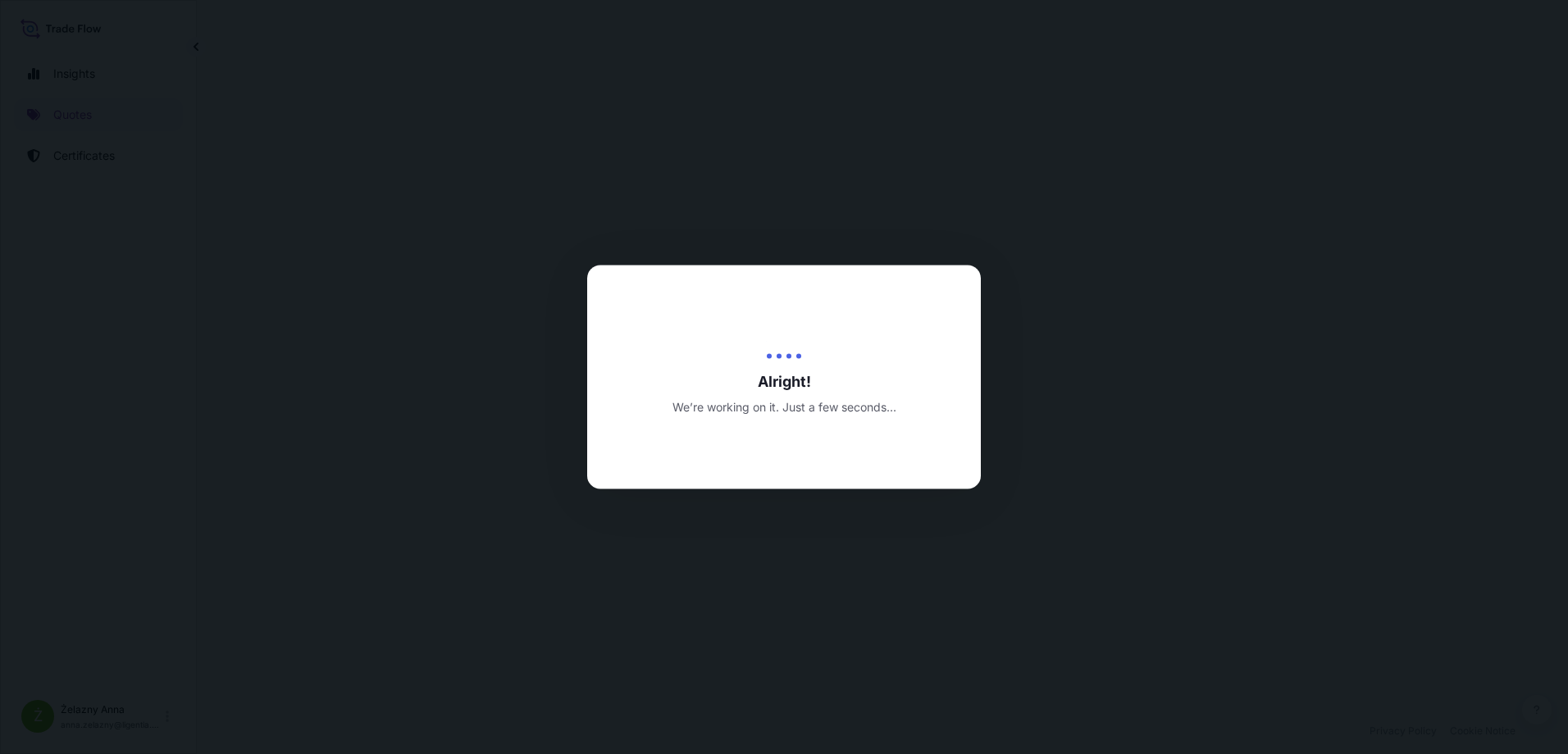 select on "Sea" 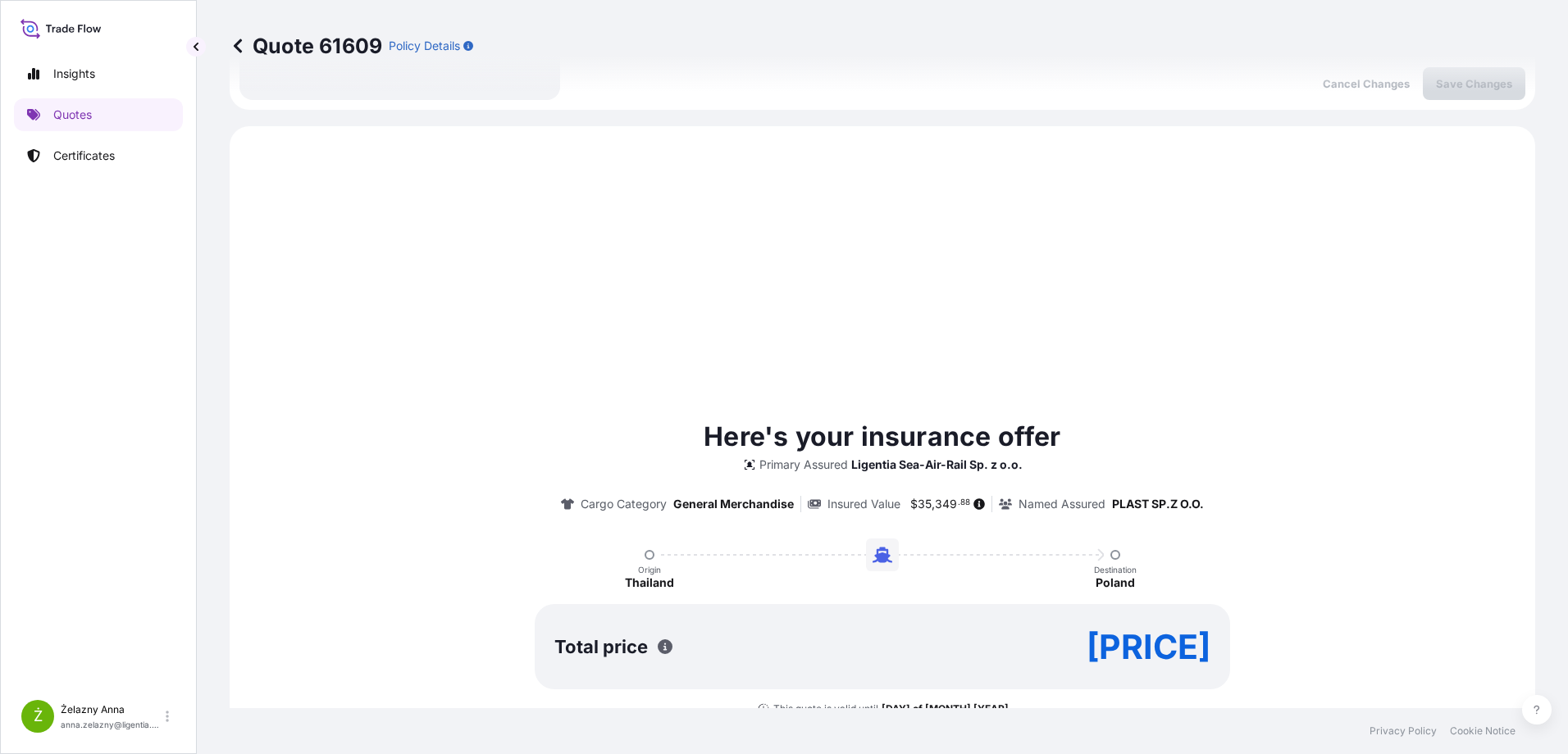 scroll, scrollTop: 561, scrollLeft: 0, axis: vertical 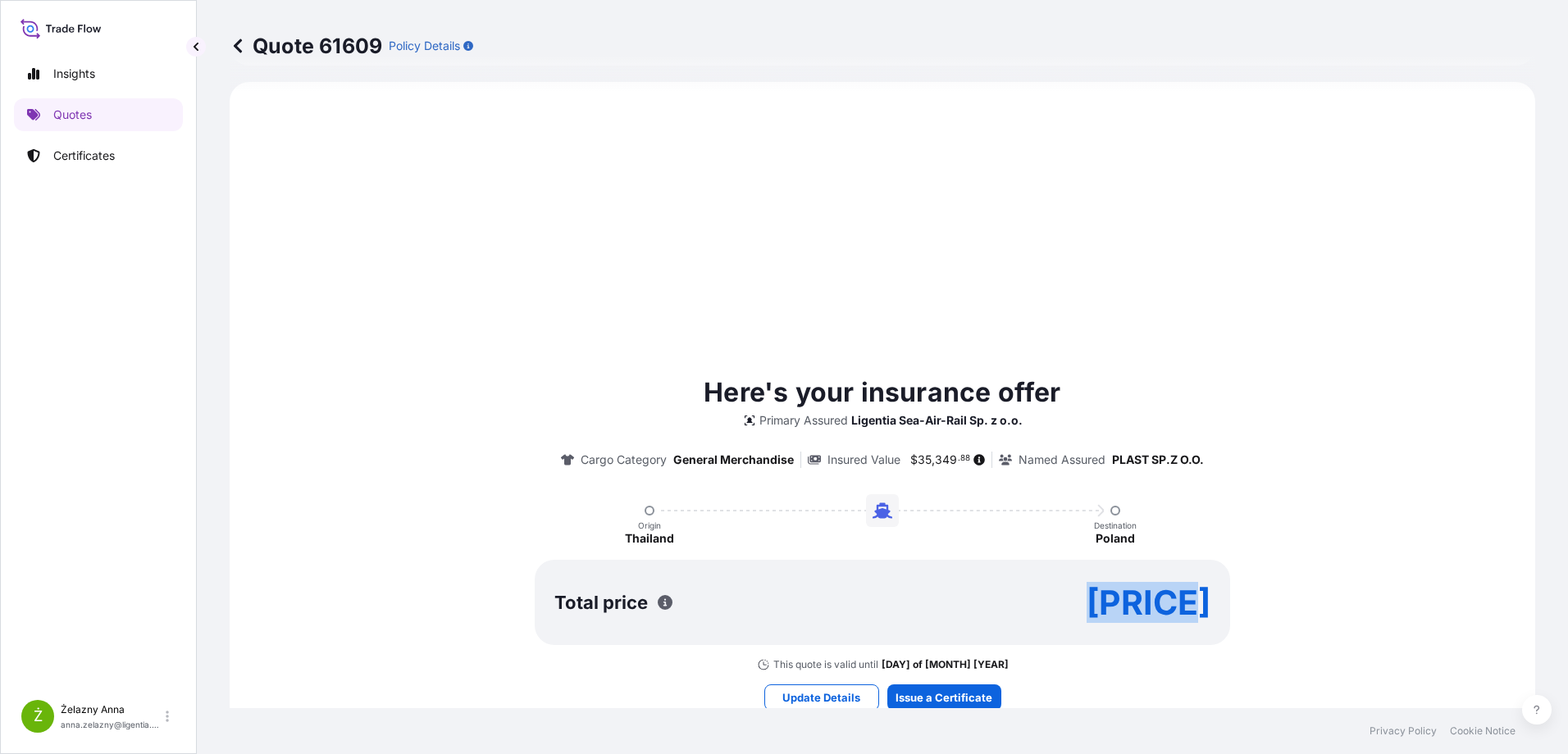 drag, startPoint x: 1213, startPoint y: 602, endPoint x: 1022, endPoint y: 617, distance: 191.5881 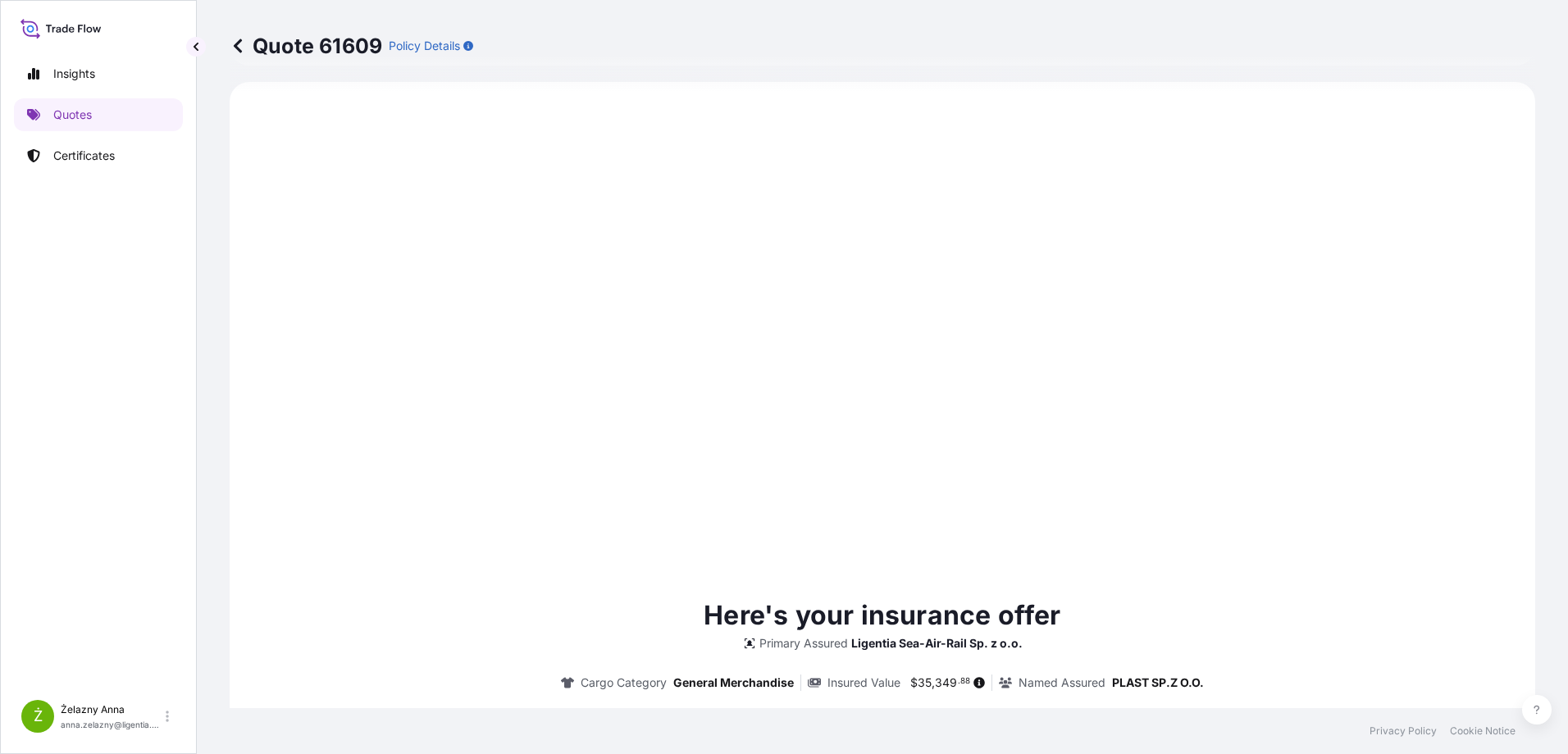 type on "06/08/2025" 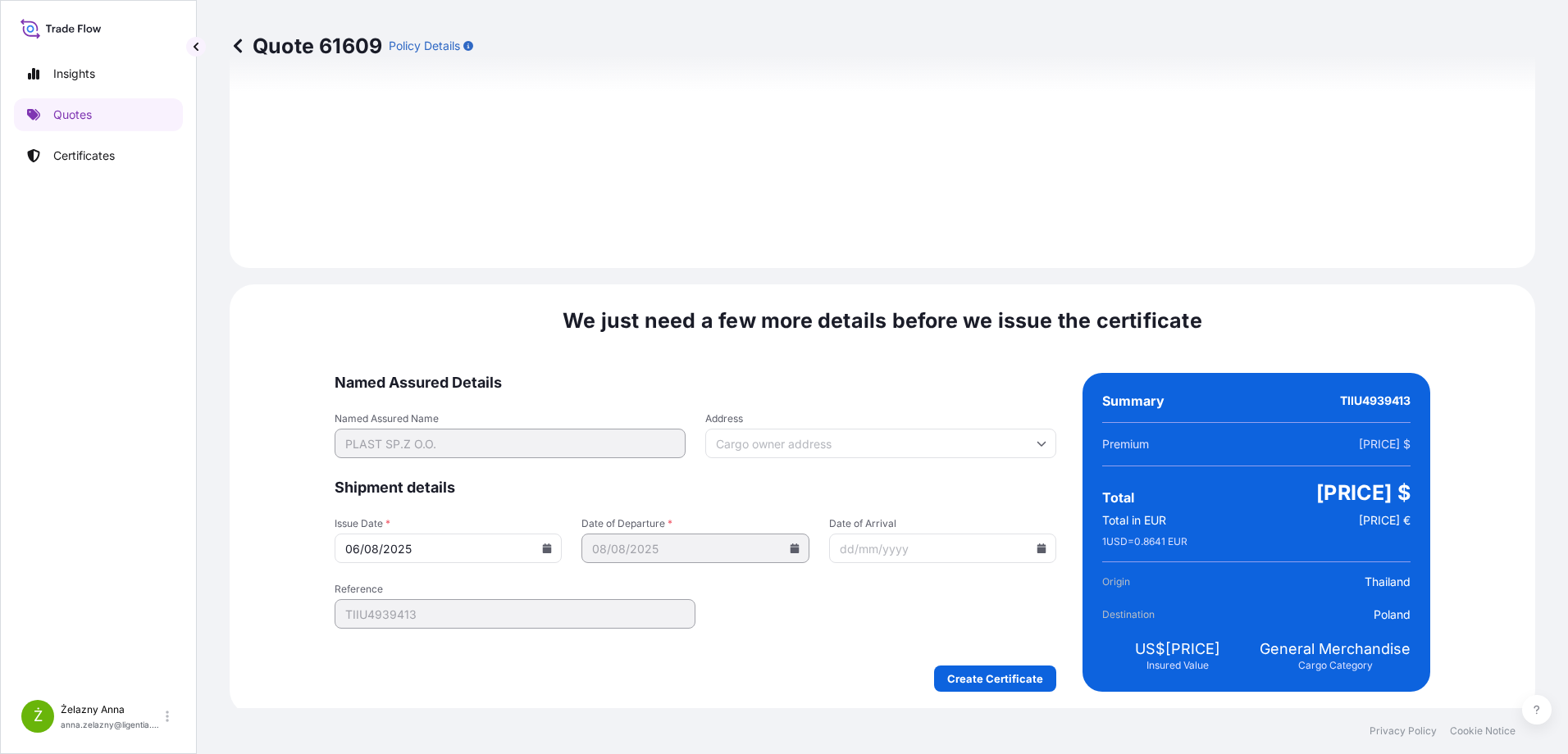 scroll, scrollTop: 1747, scrollLeft: 0, axis: vertical 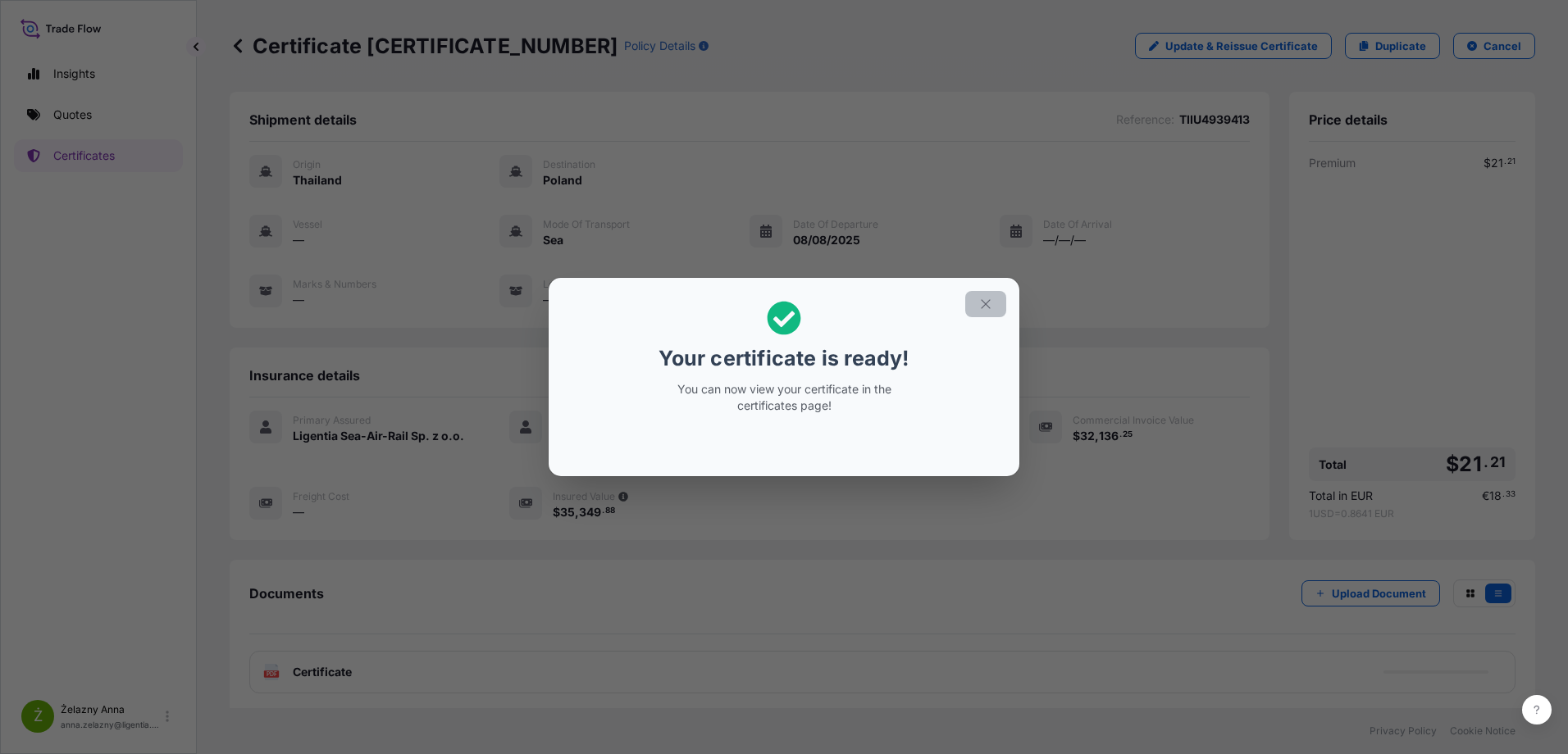 click at bounding box center (986, 304) 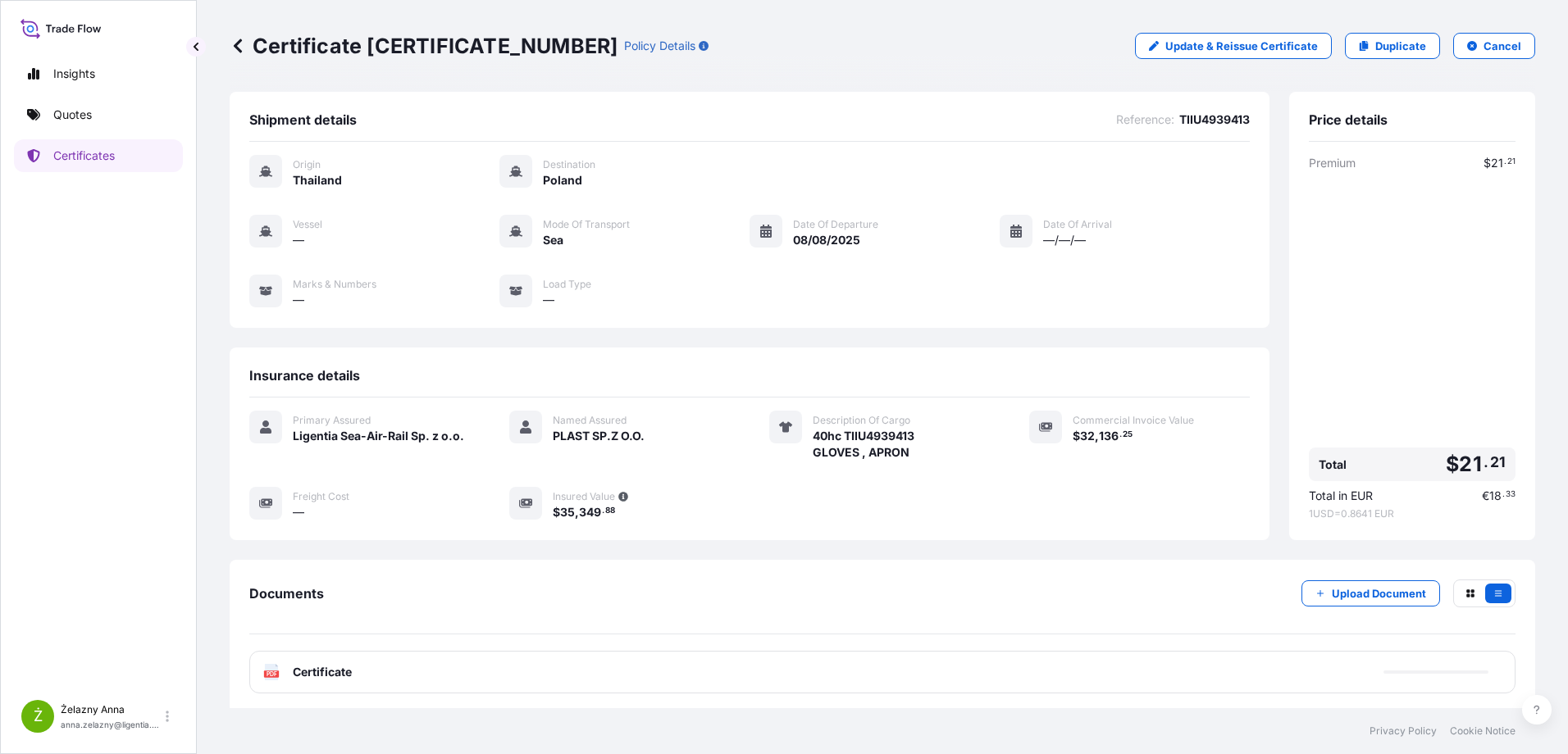scroll, scrollTop: 77, scrollLeft: 0, axis: vertical 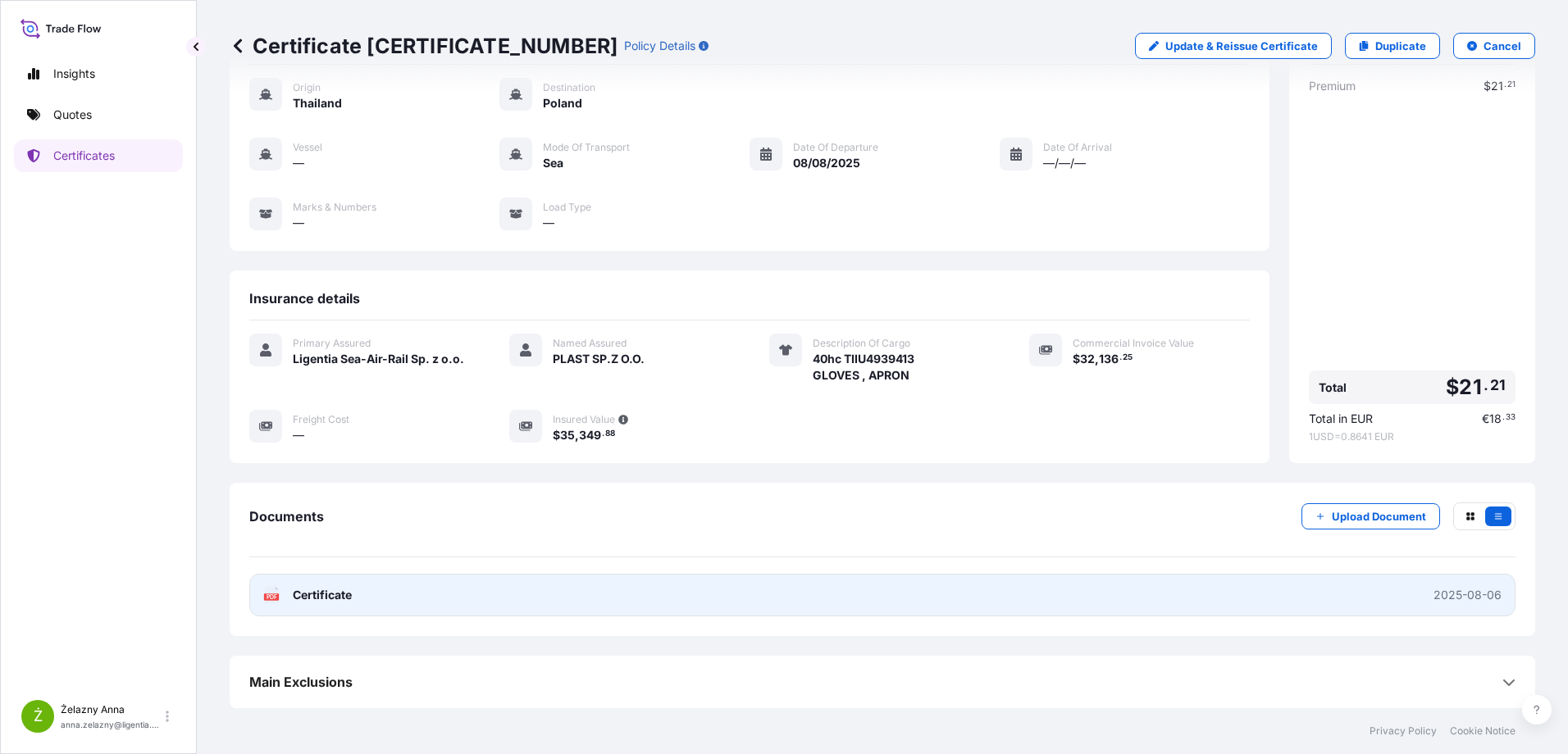 click on "Certificate" at bounding box center (322, 595) 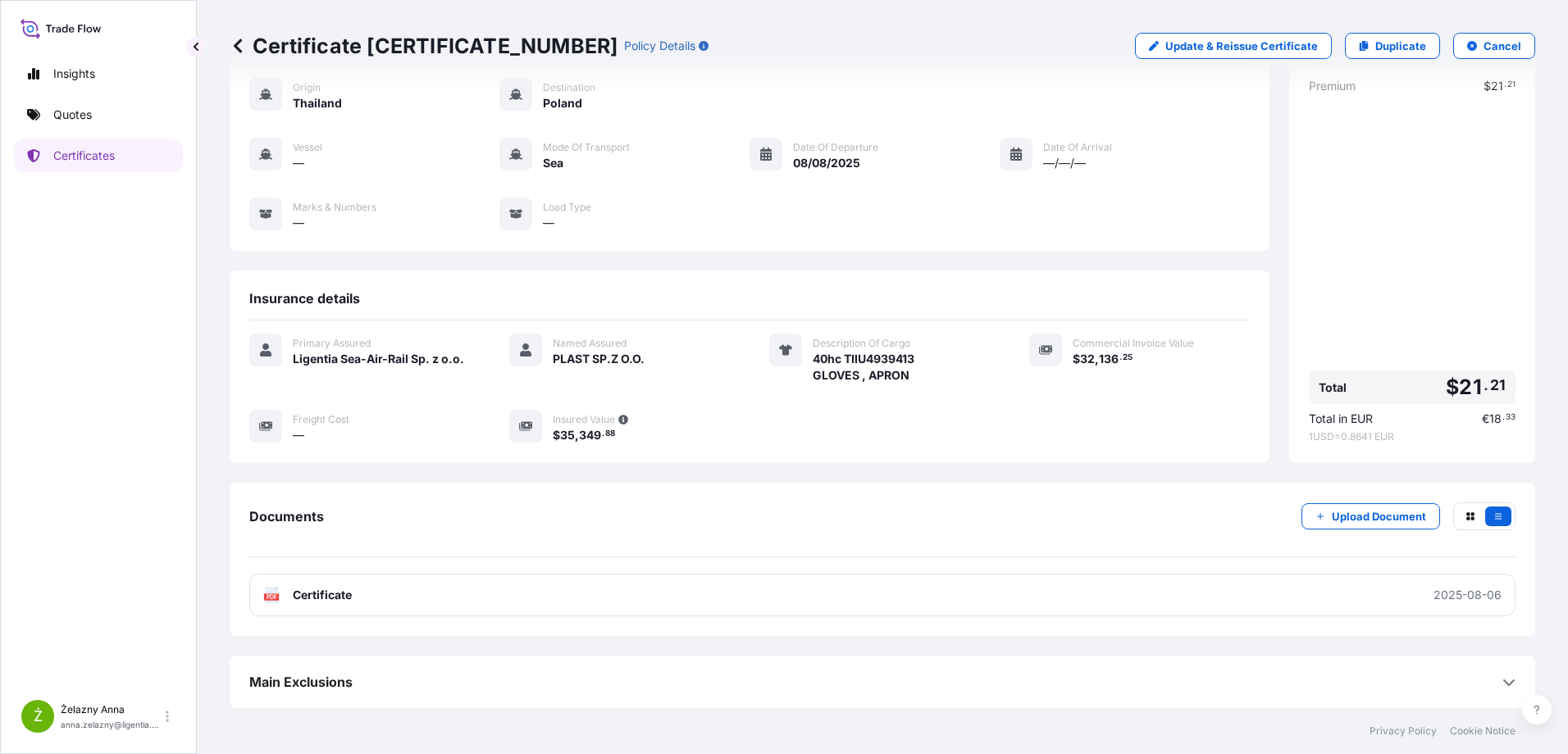 click on "Certificate [CERTIFICATE_NUMBER] Policy Details Update & Reissue Certificate Duplicate Cancel" at bounding box center (882, 46) 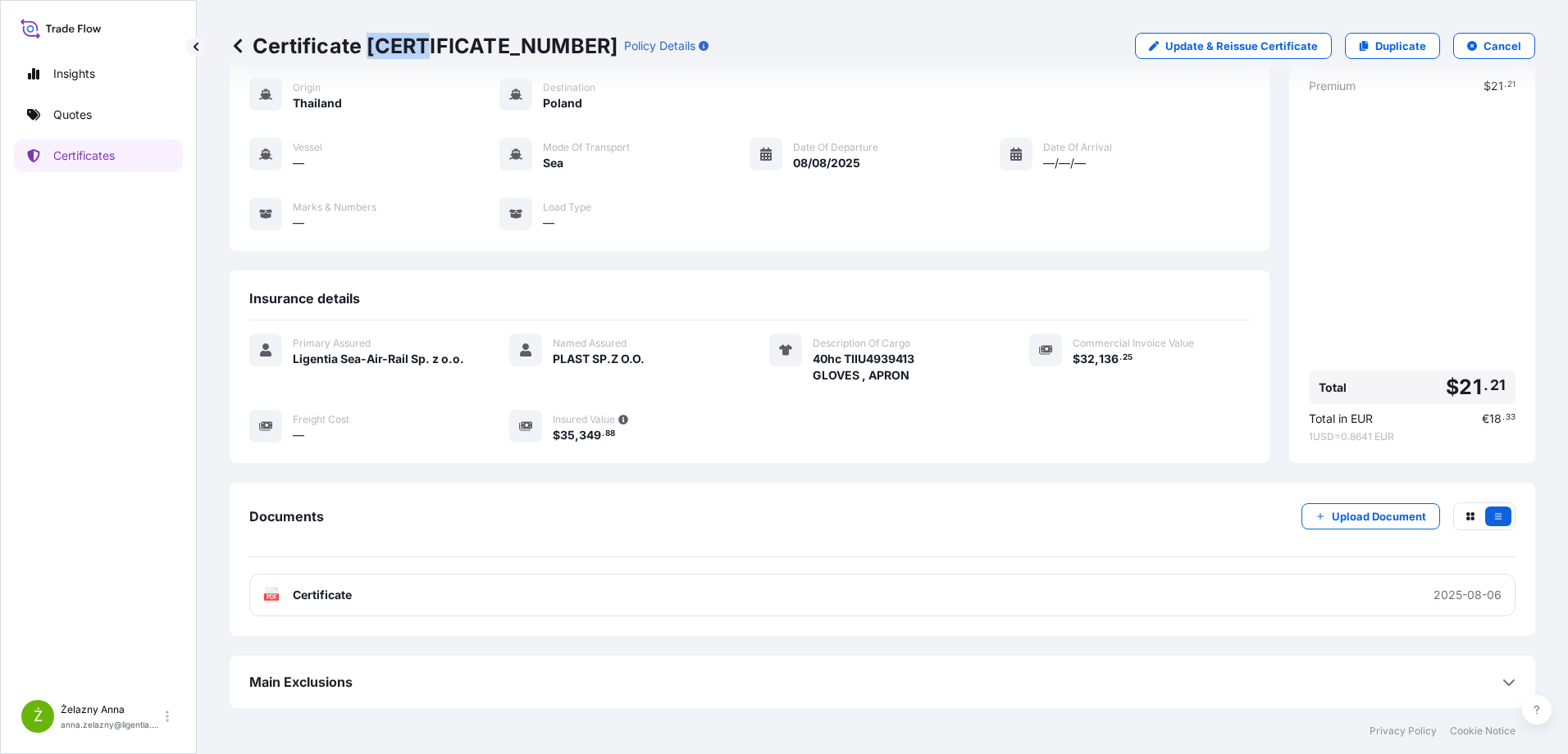 click on "Certificate [CERTIFICATE_NUMBER]" at bounding box center (423, 46) 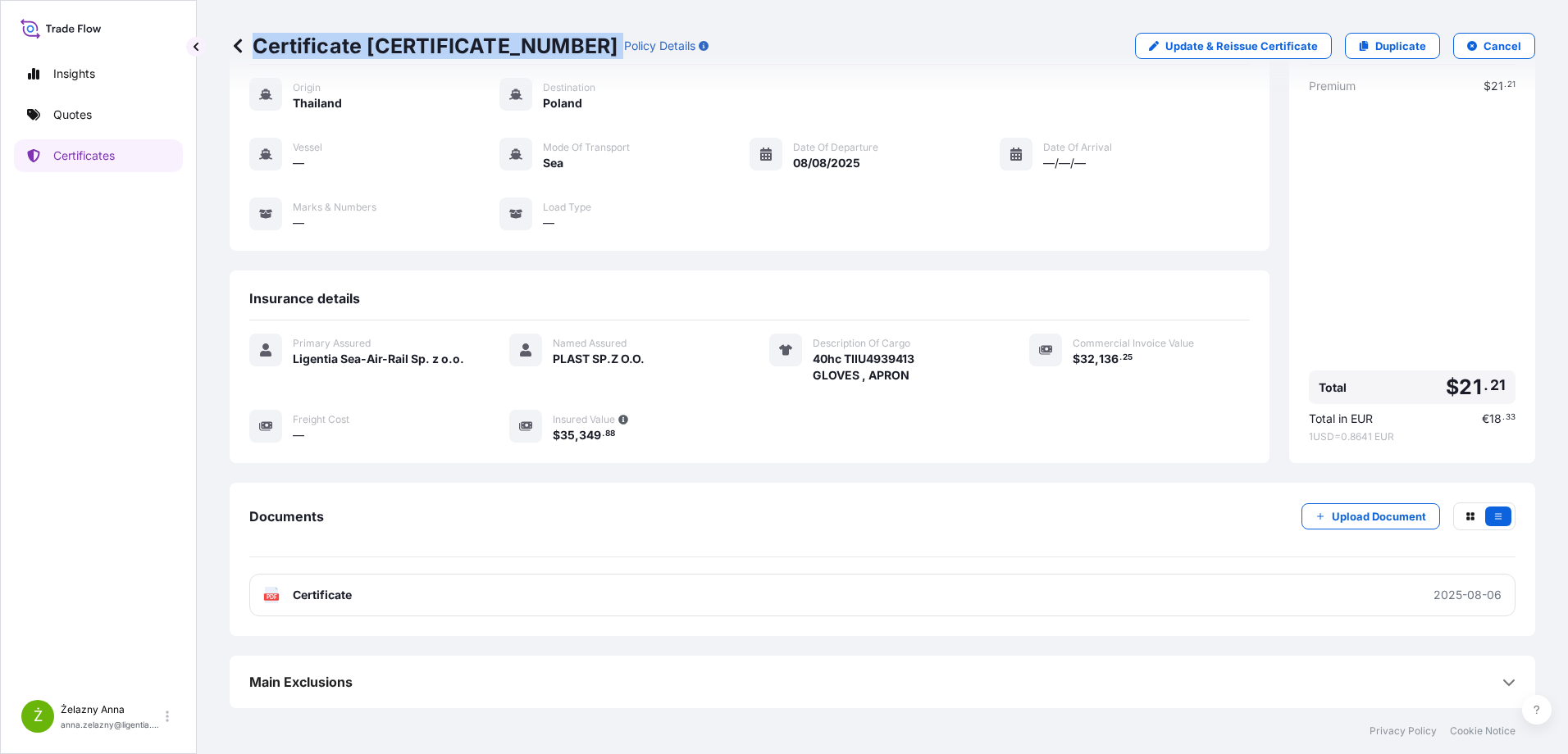 click on "Certificate [CERTIFICATE_NUMBER]" at bounding box center (423, 46) 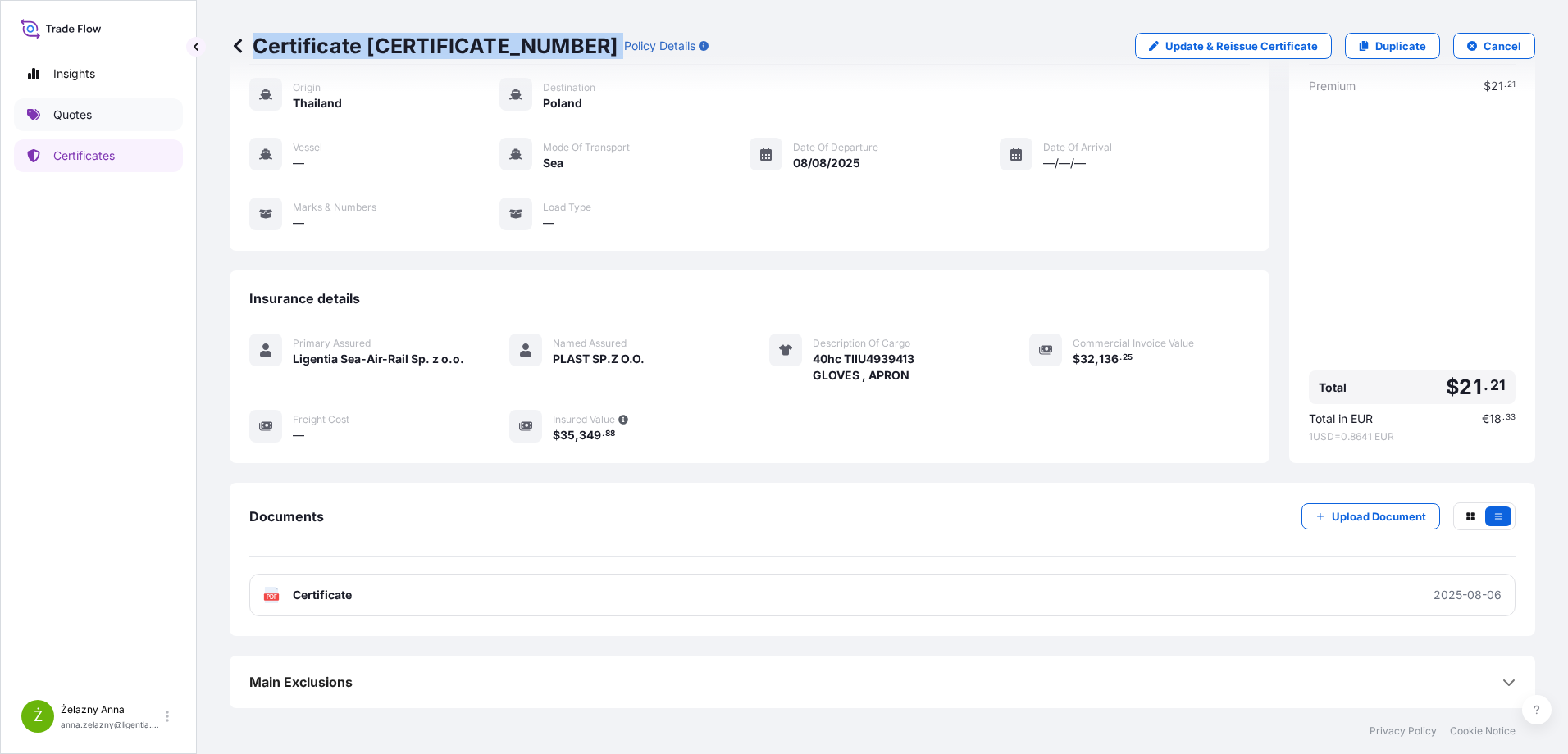 click on "Quotes" at bounding box center (98, 115) 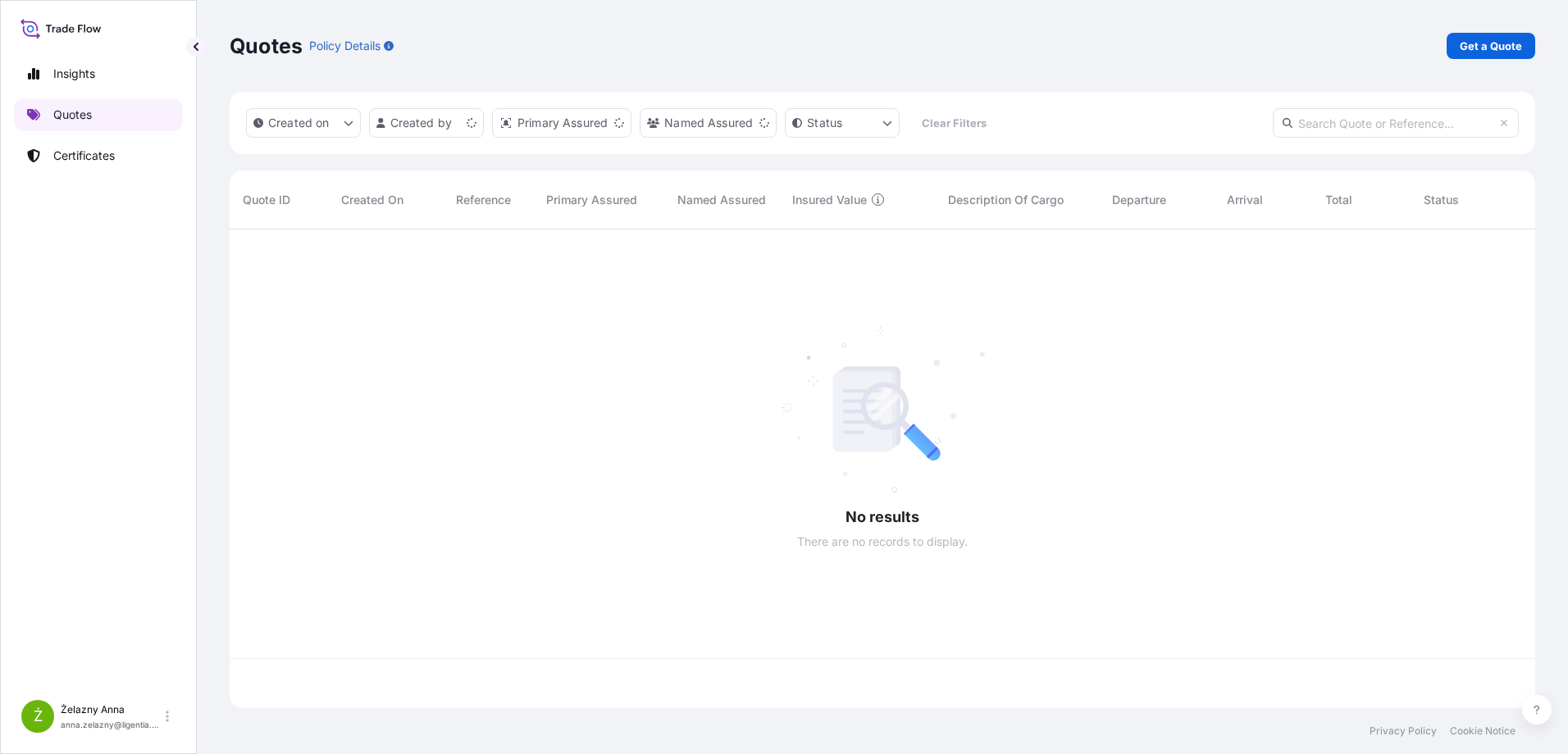 scroll, scrollTop: 0, scrollLeft: 0, axis: both 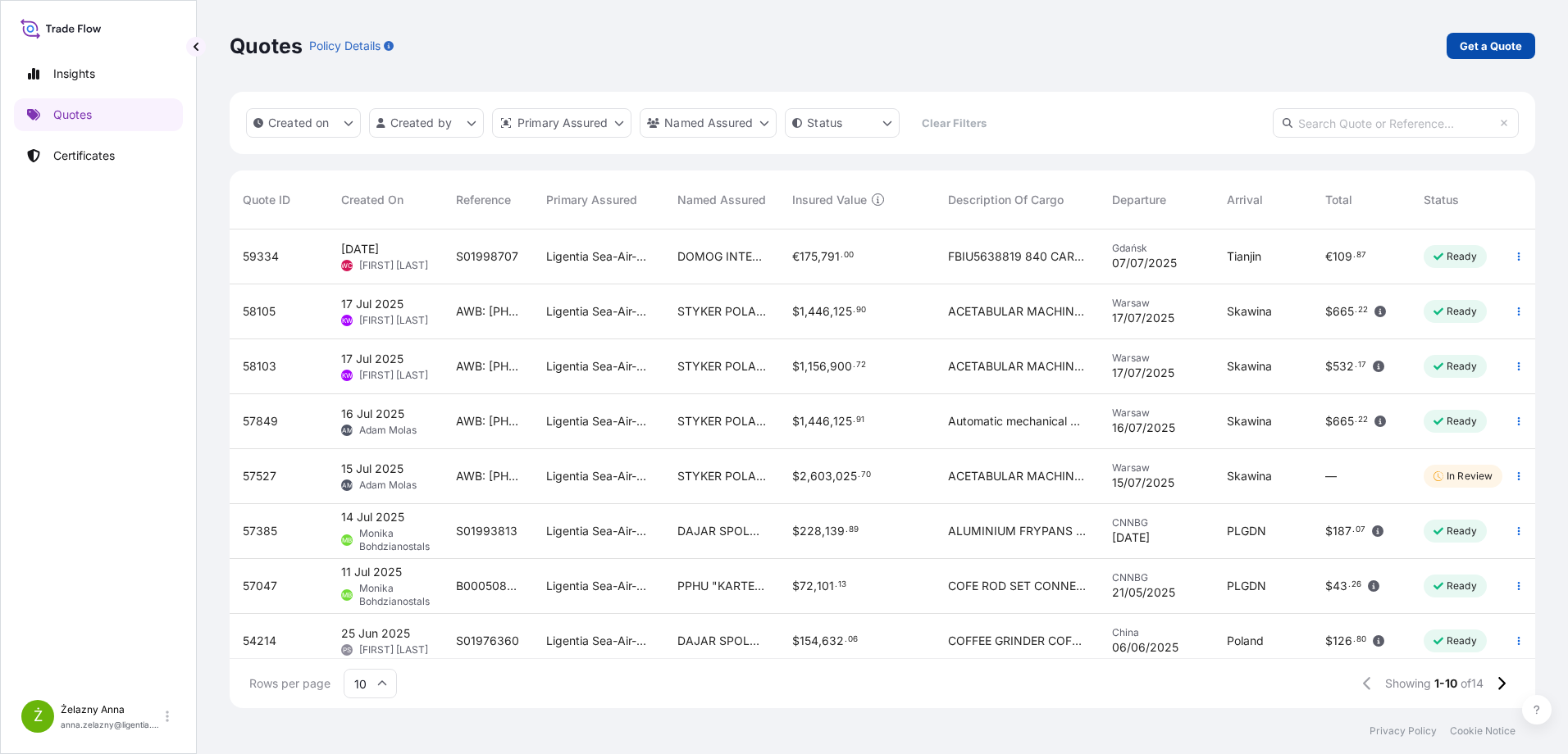 click on "Get a Quote" at bounding box center (1491, 46) 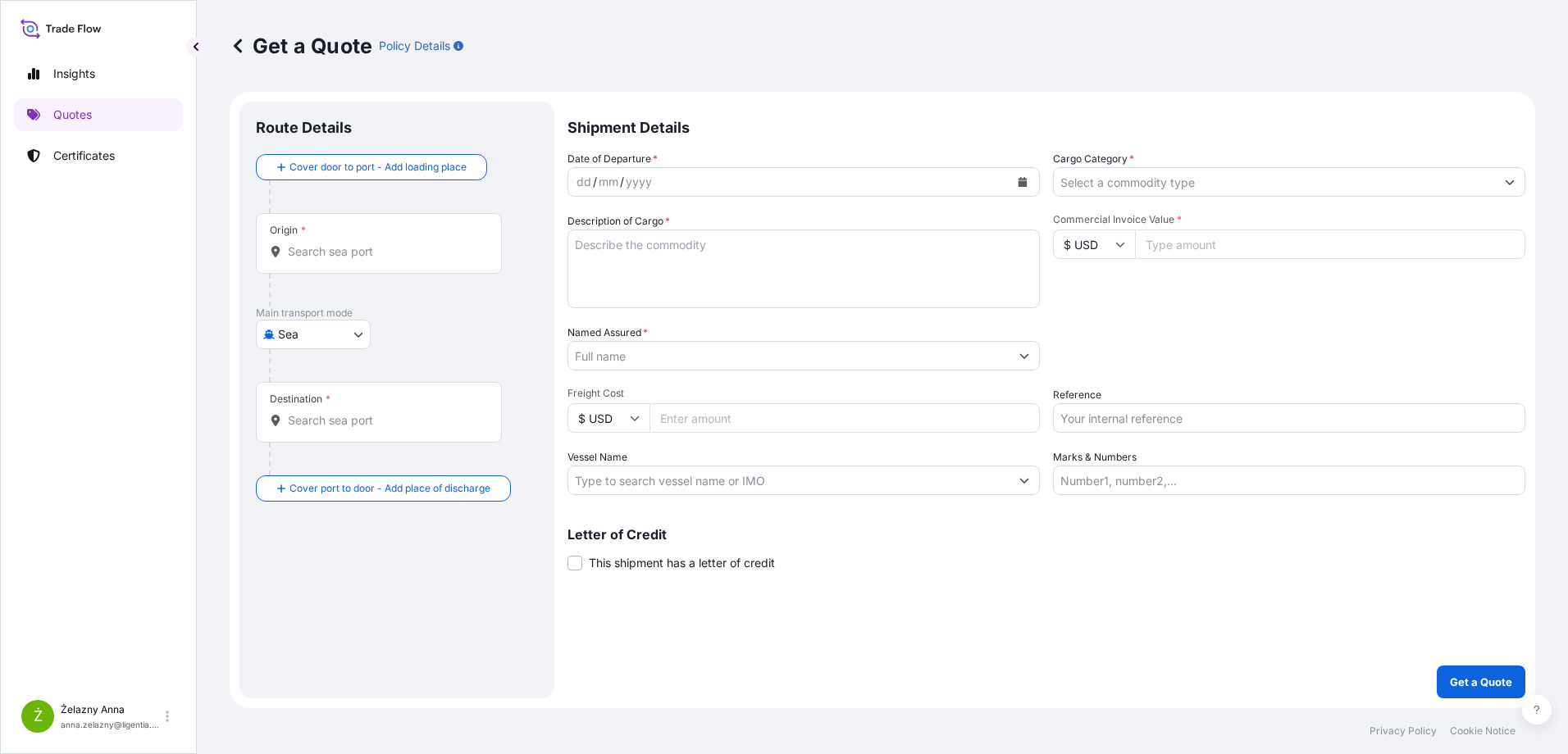 click on "Description of Cargo *" at bounding box center [804, 269] 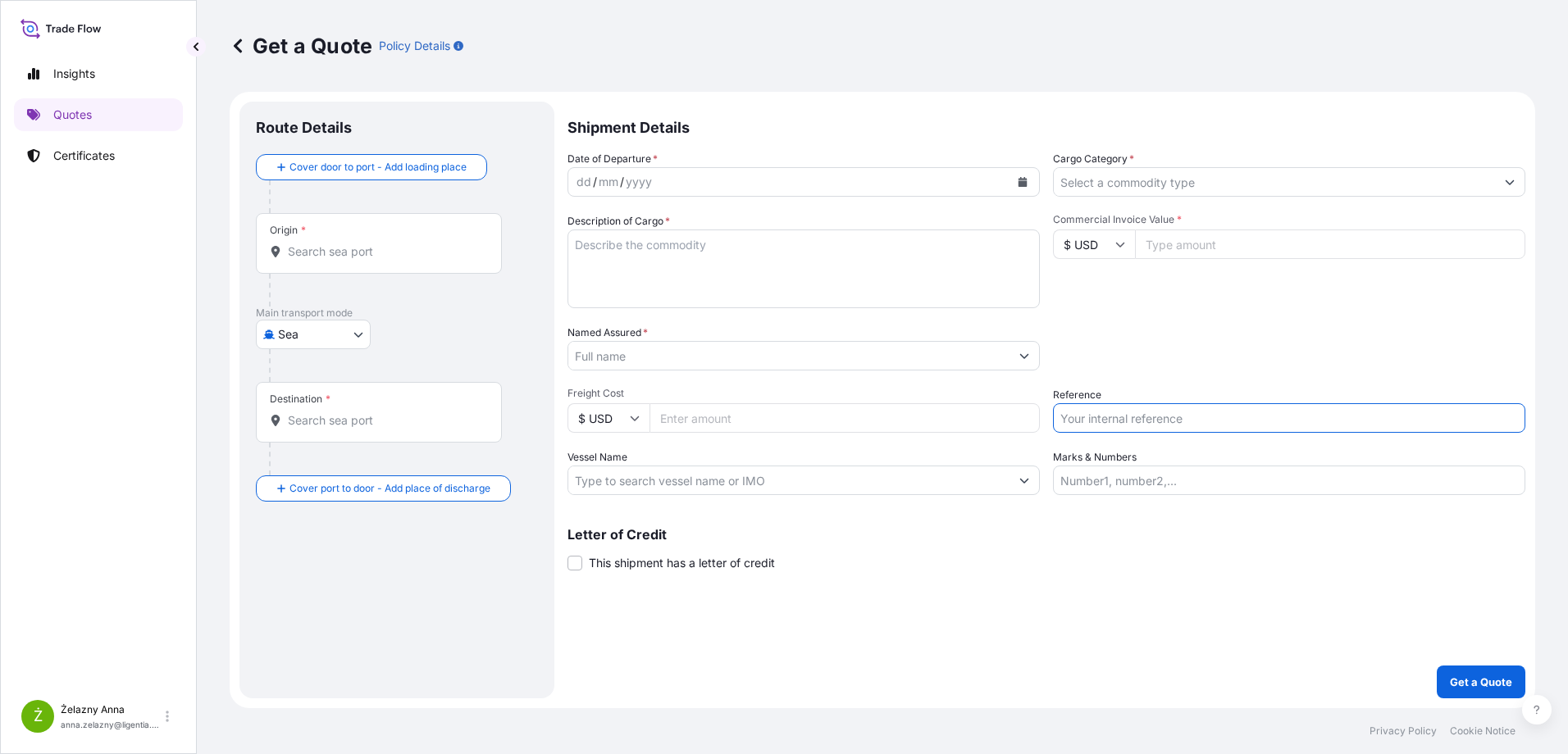paste on "[CERTIFICATE_NUMBER]" 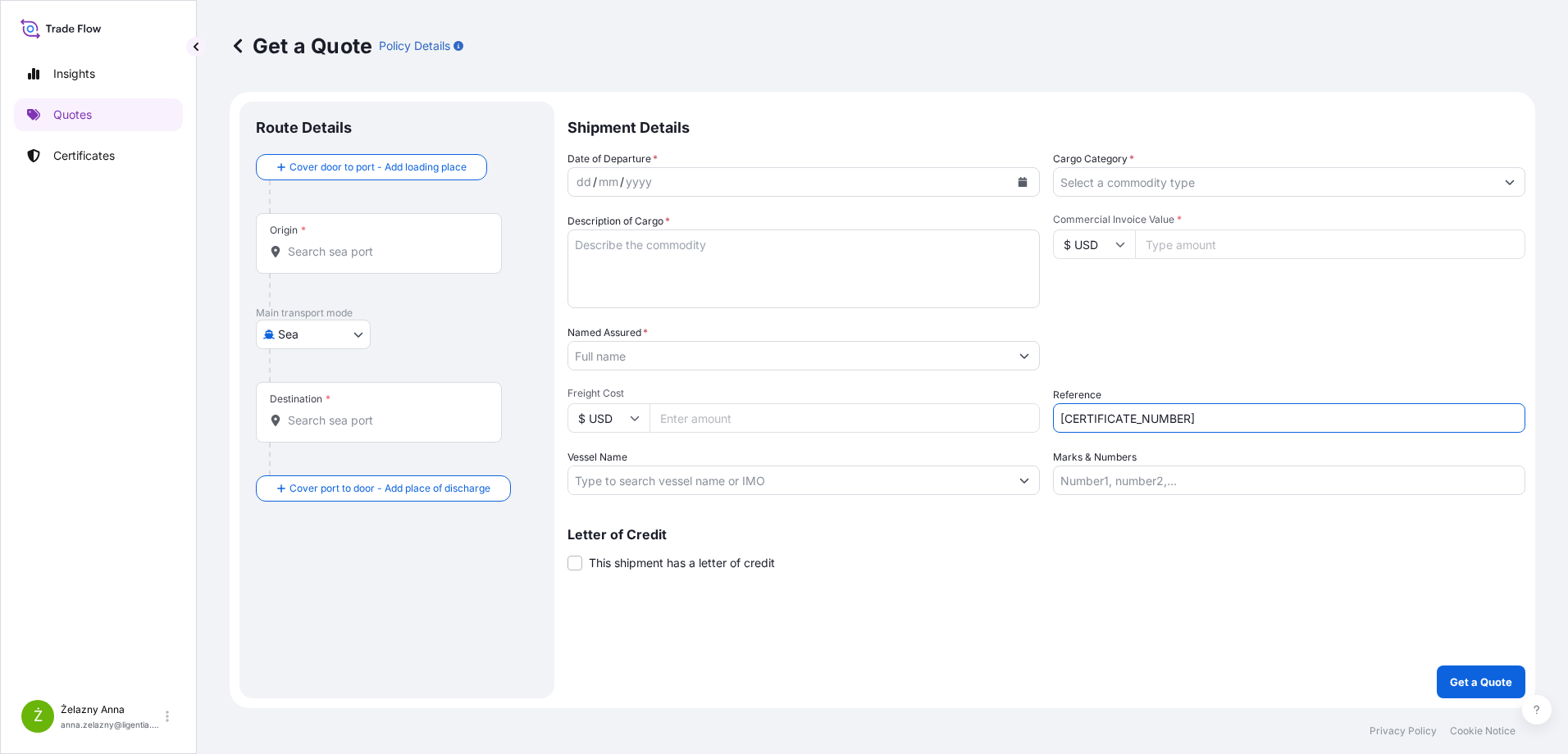 type on "[CERTIFICATE_NUMBER]" 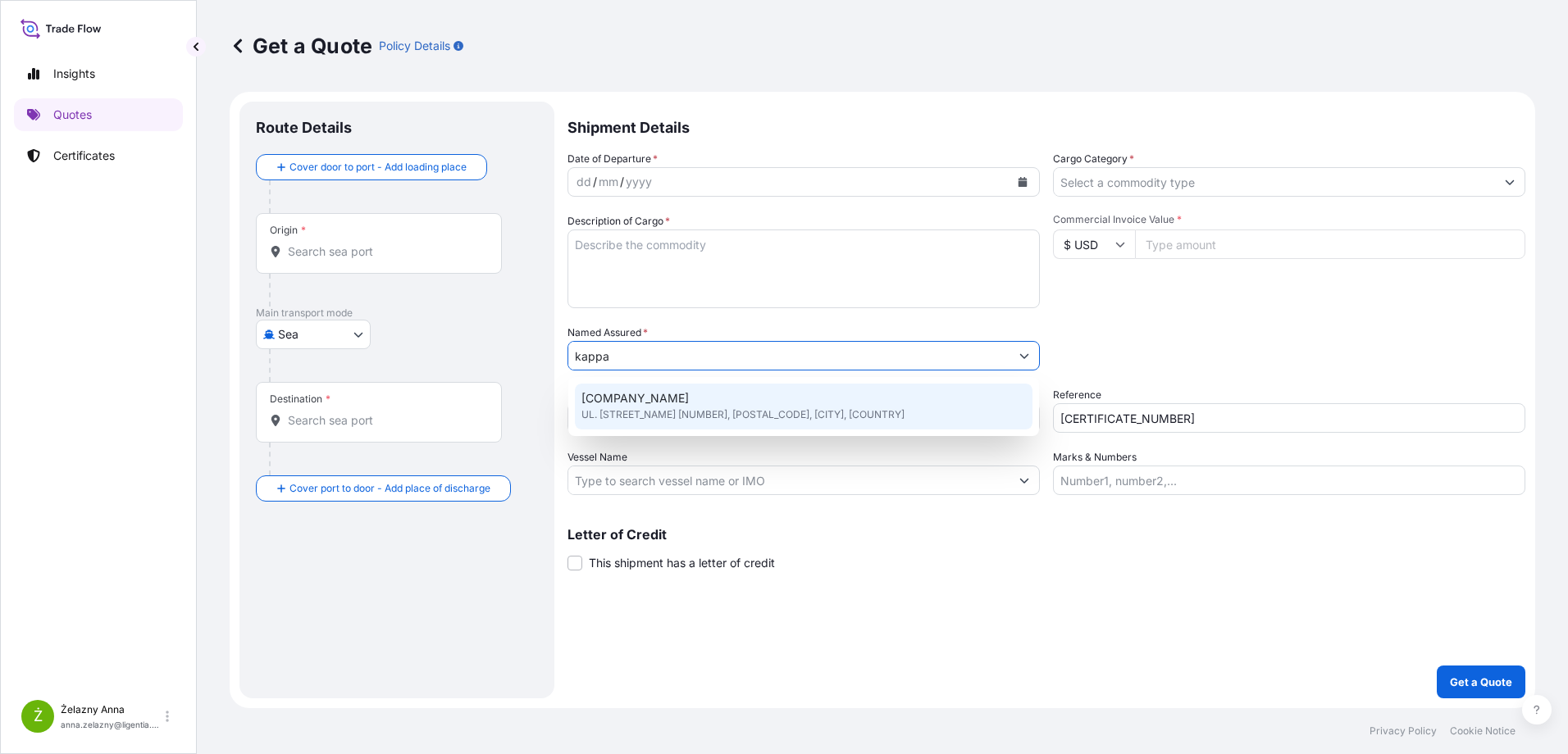 click on "UL. [STREET_NAME] [NUMBER], [POSTAL_CODE], [CITY], [COUNTRY]" at bounding box center [743, 415] 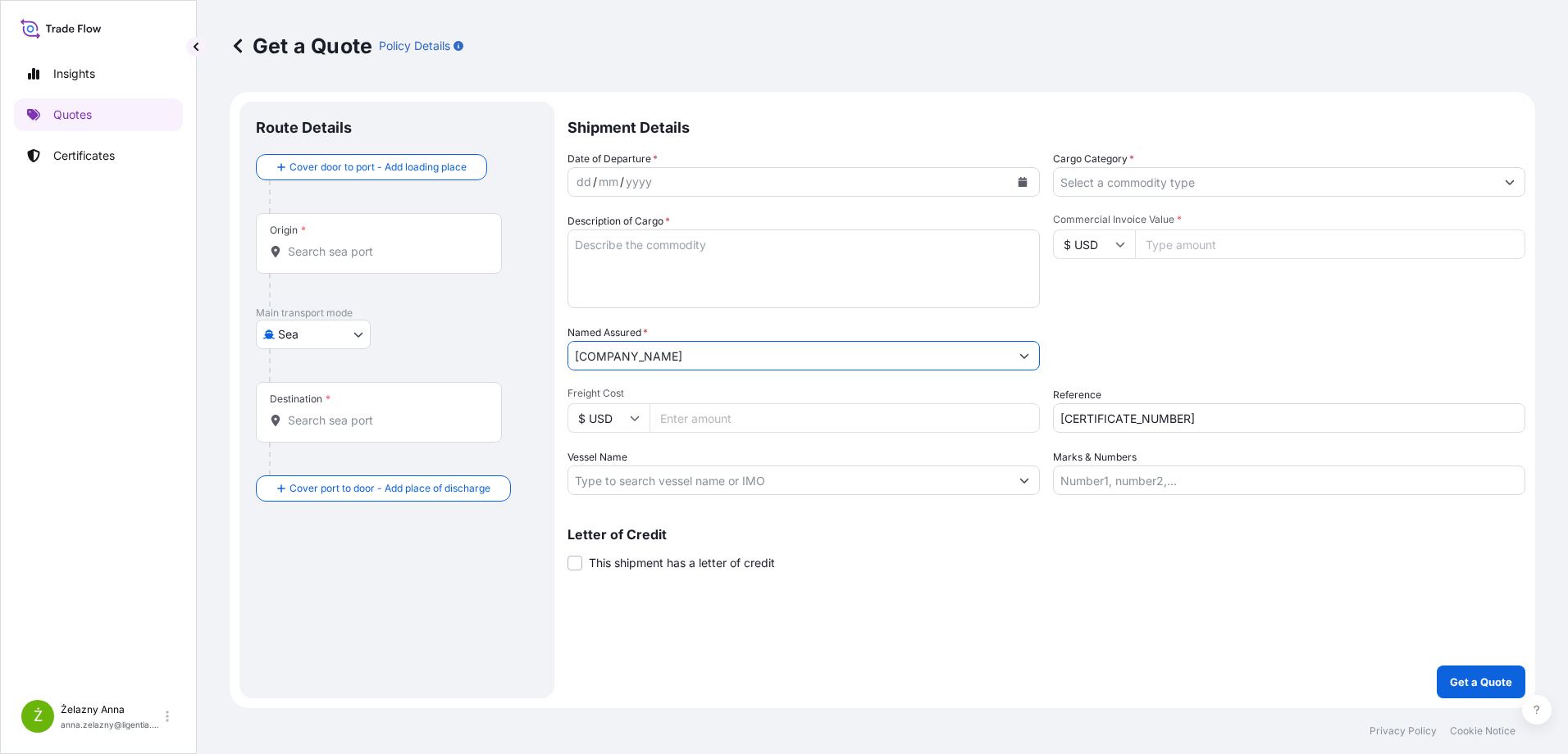 type on "[COMPANY_NAME]" 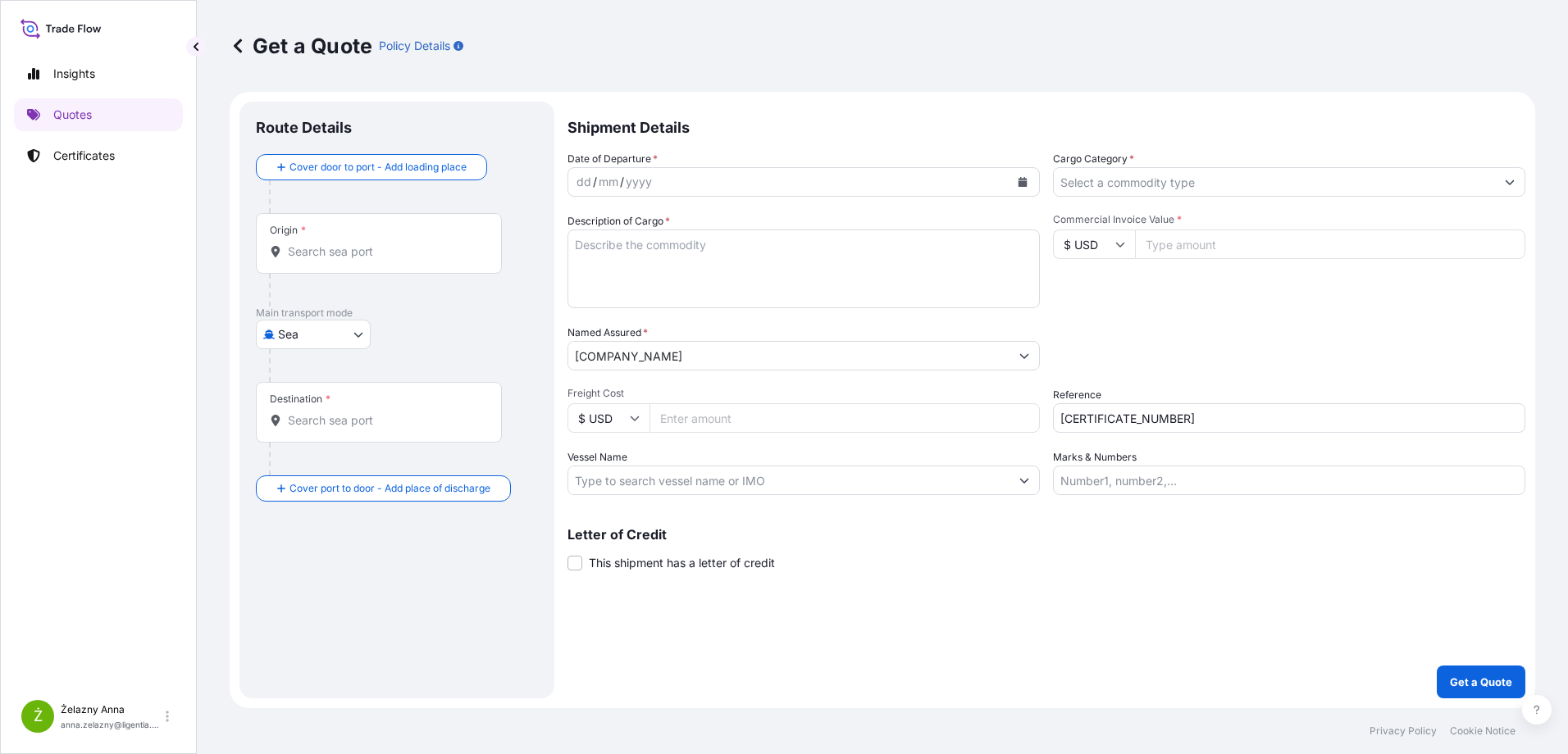 click 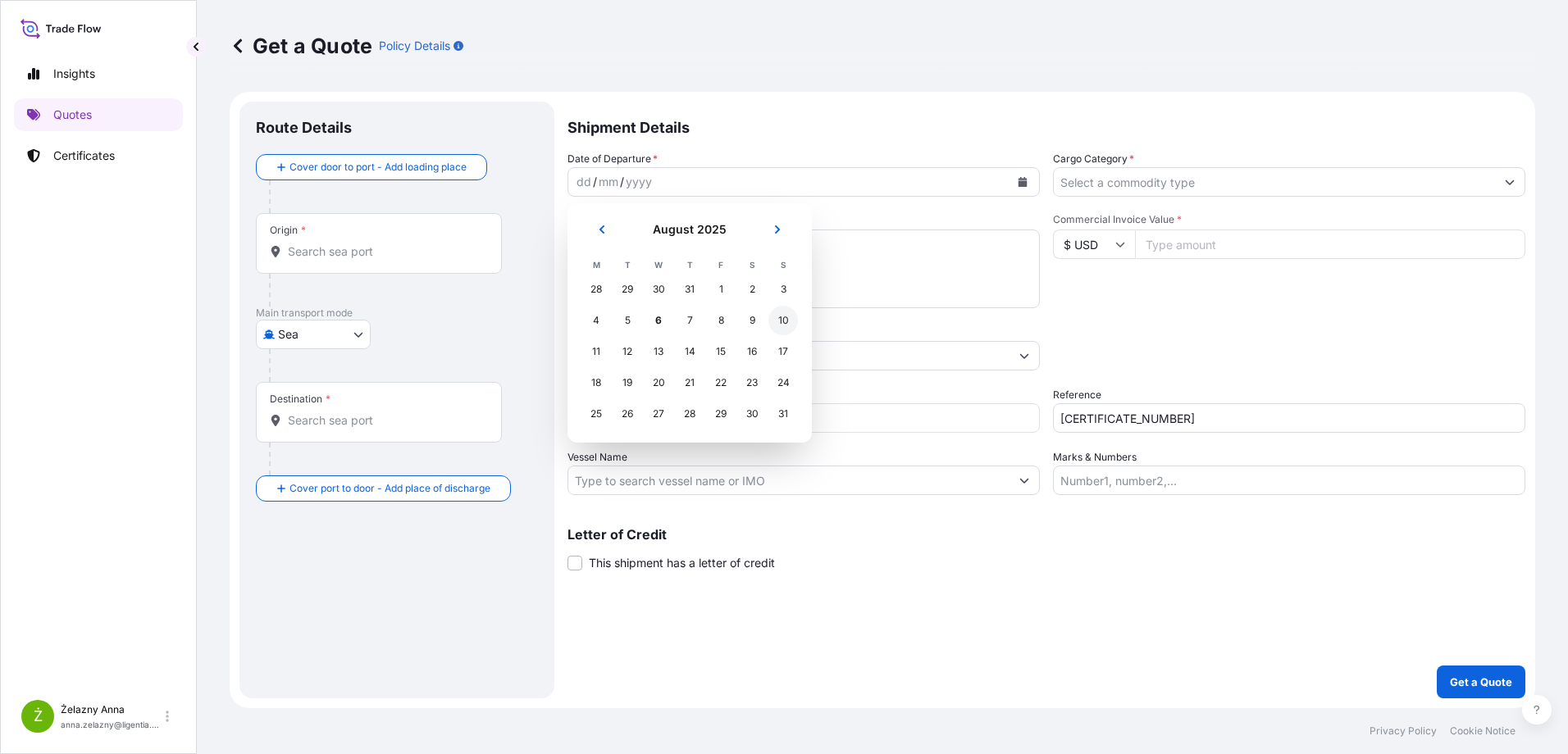 click on "10" at bounding box center (783, 320) 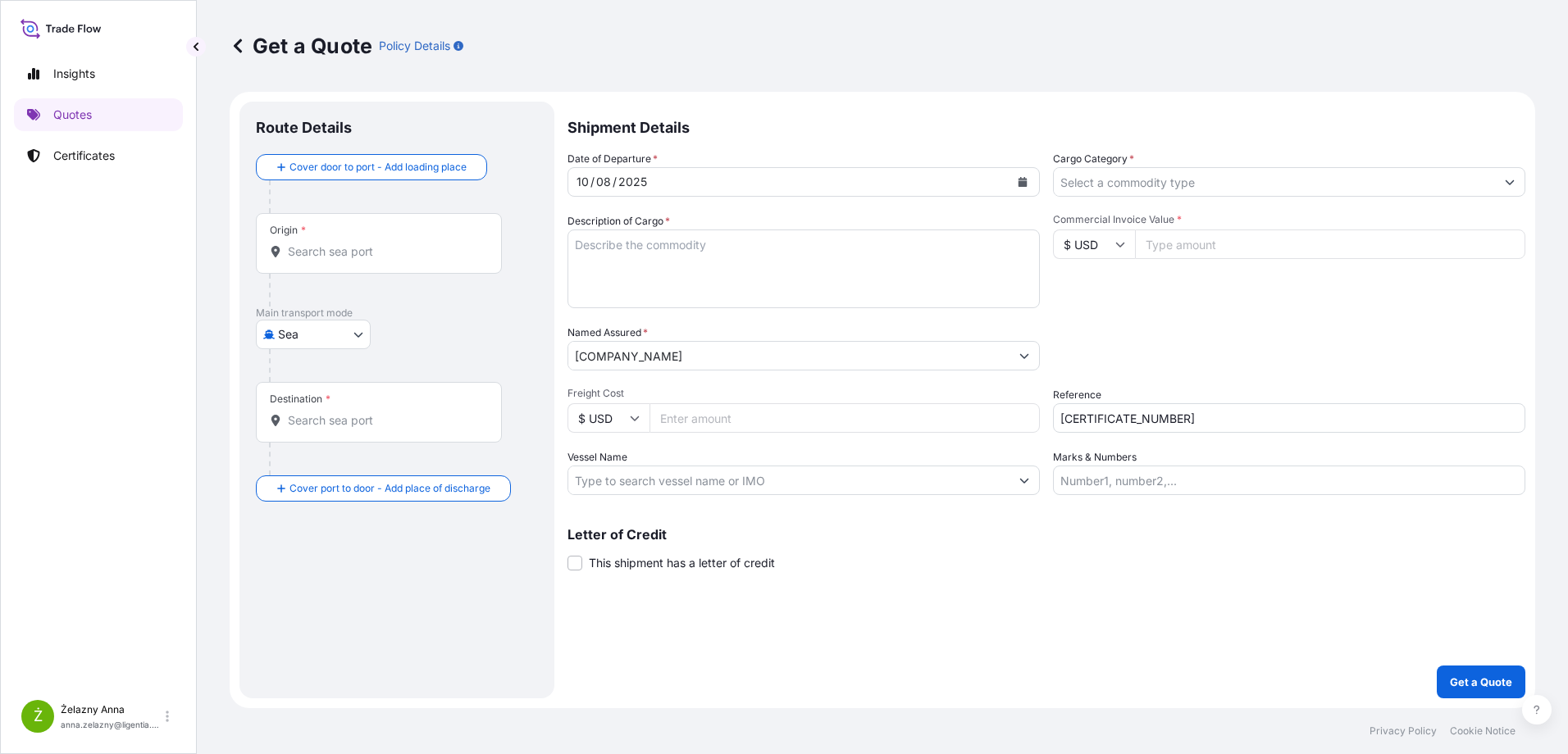 click on "Origin *" at bounding box center [379, 243] 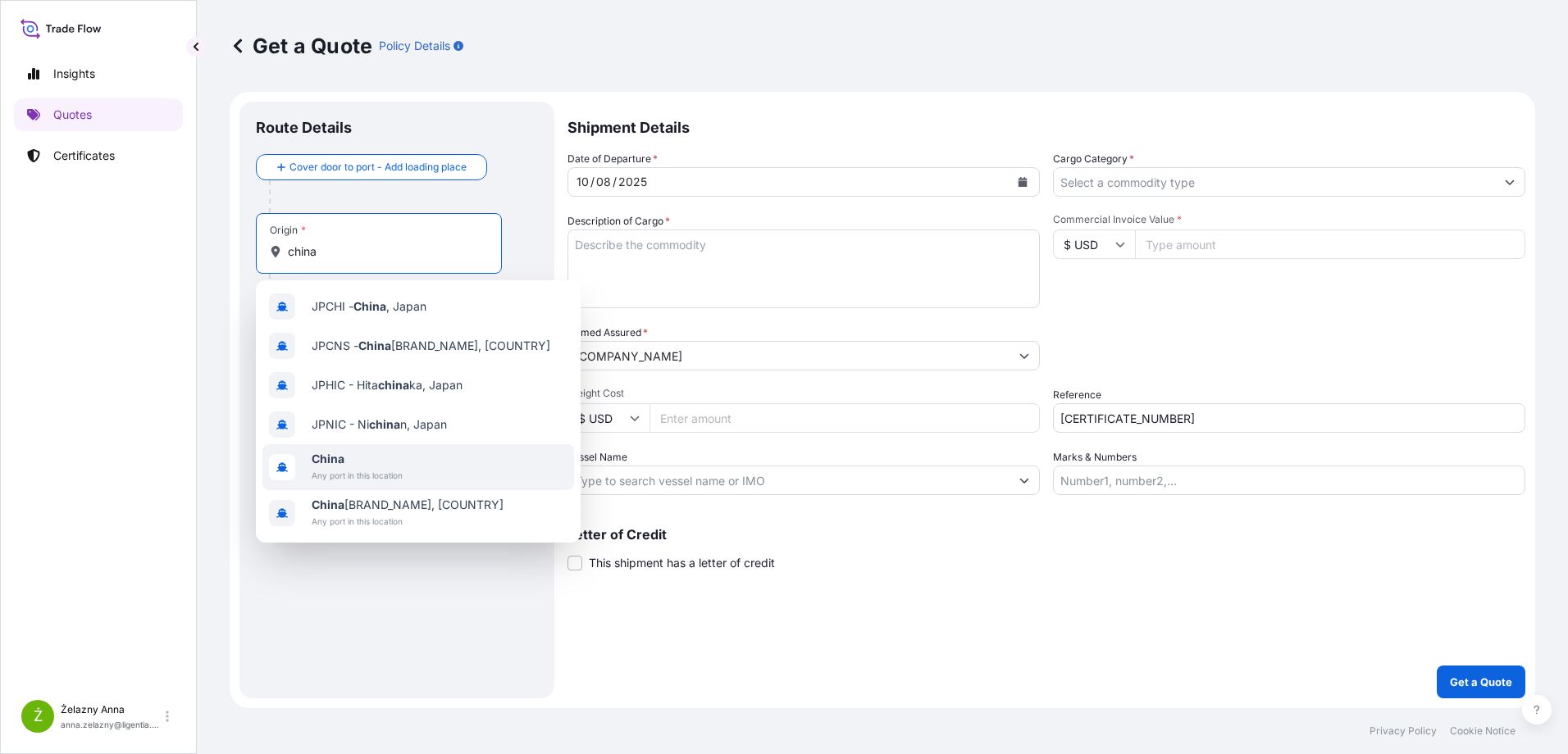 click on "Any port in this location" at bounding box center [357, 475] 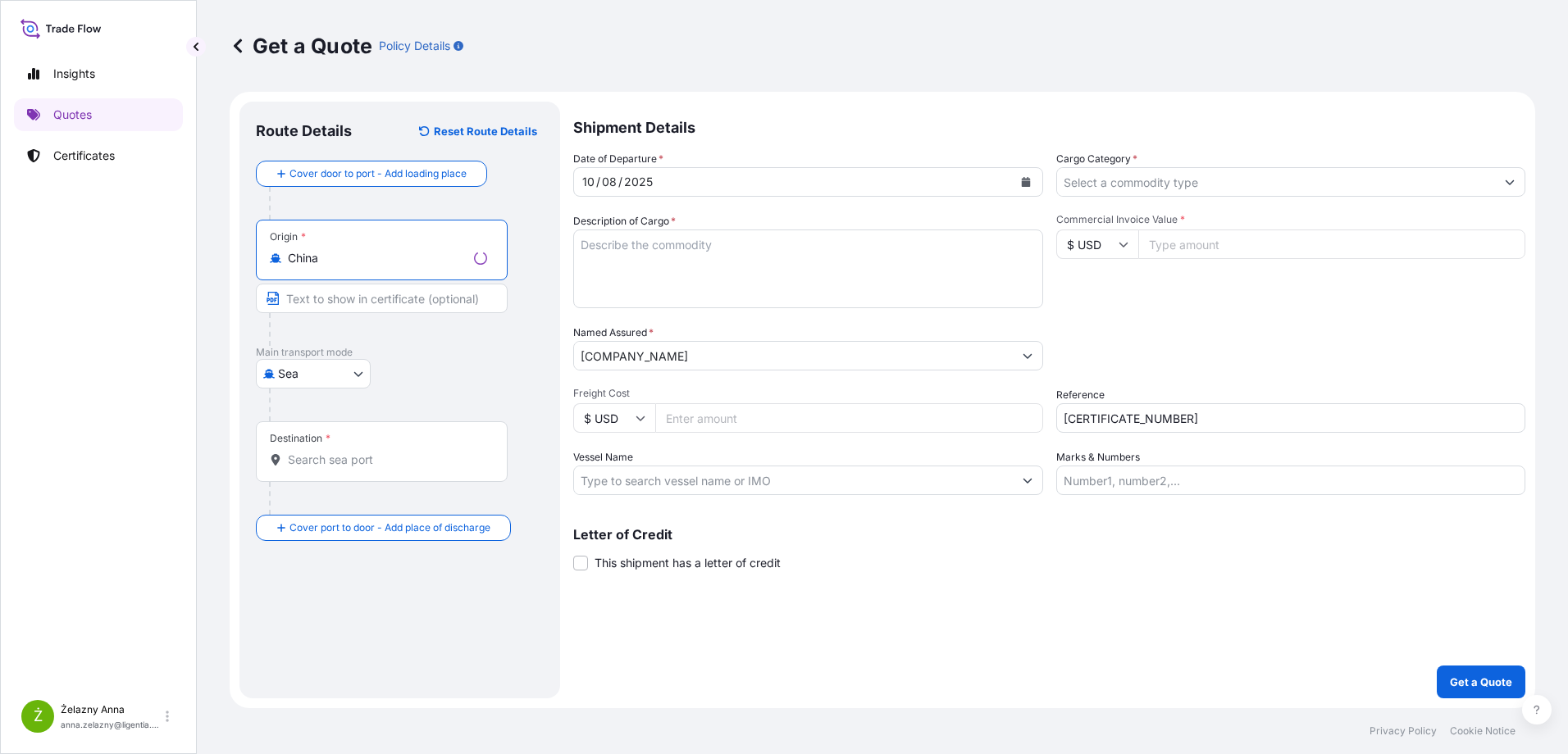 type on "China" 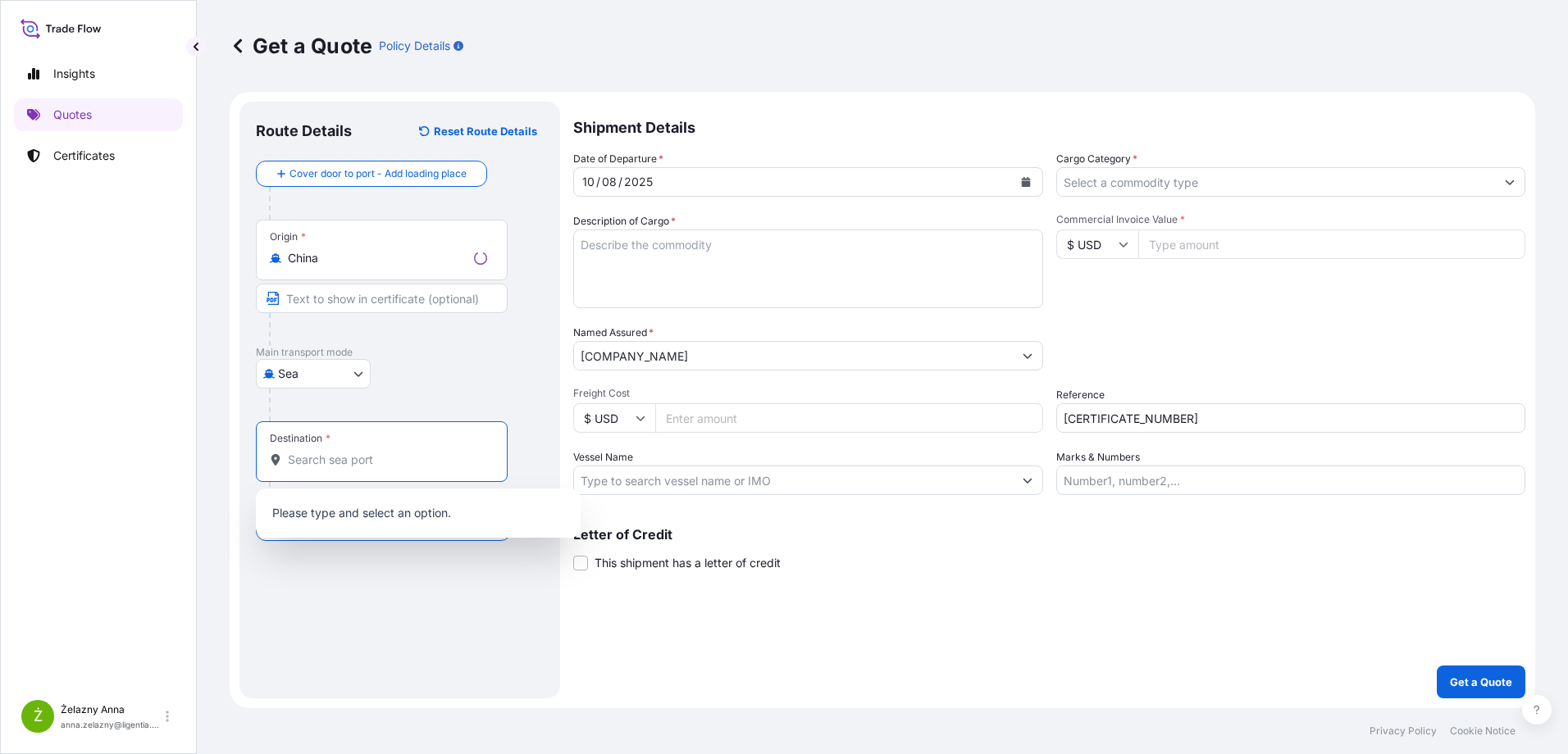 click on "Destination *" at bounding box center (387, 460) 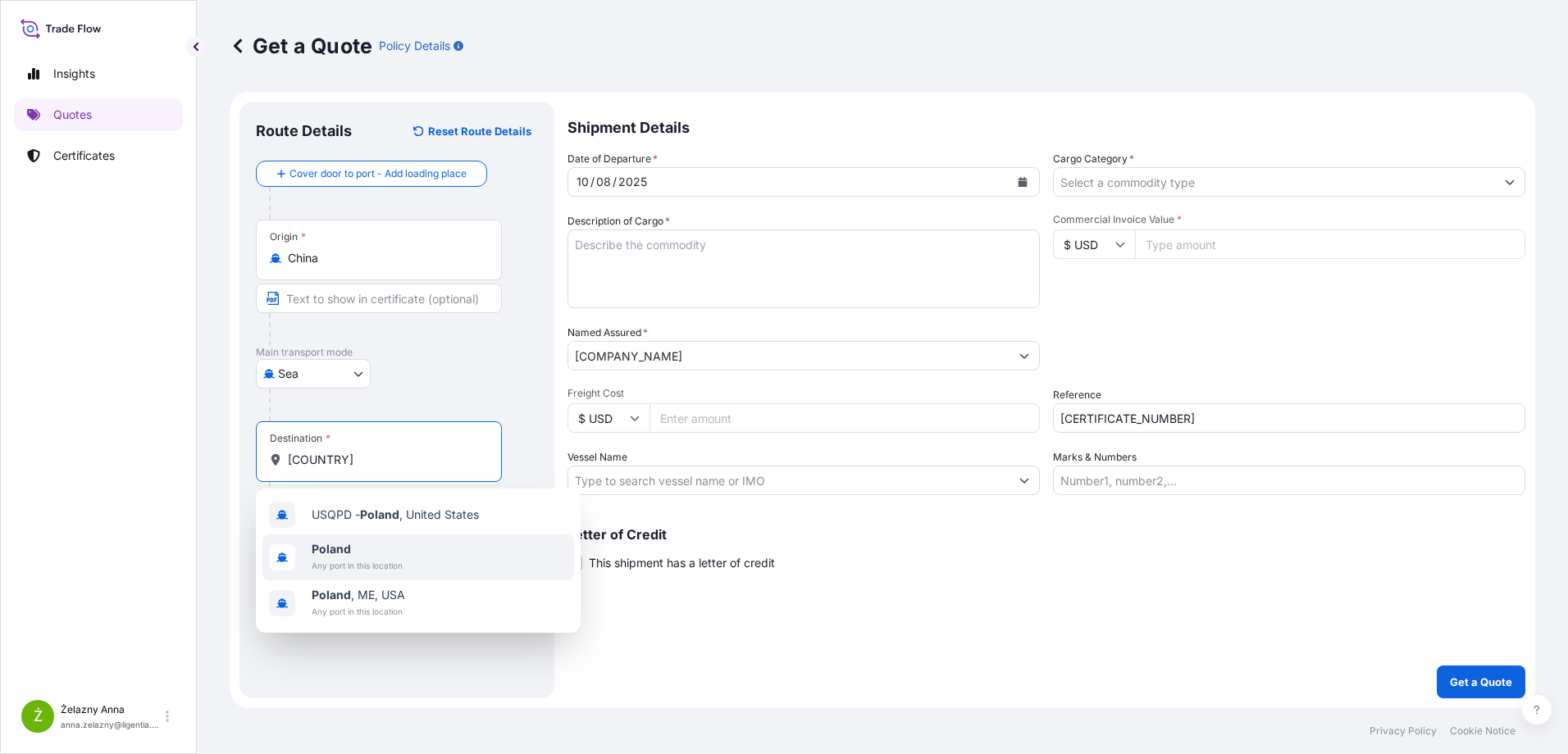 click on "Poland" at bounding box center (357, 549) 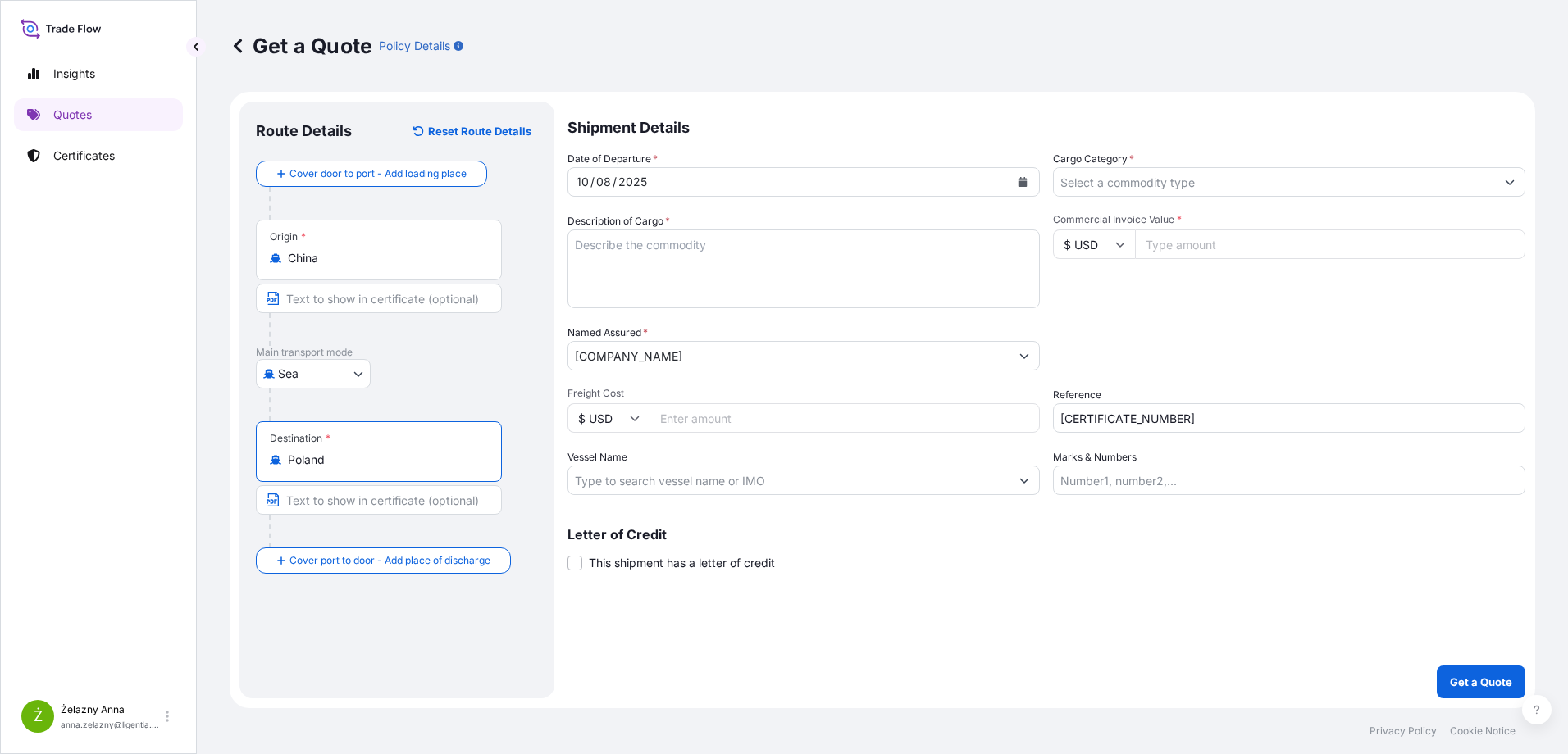 type on "Poland" 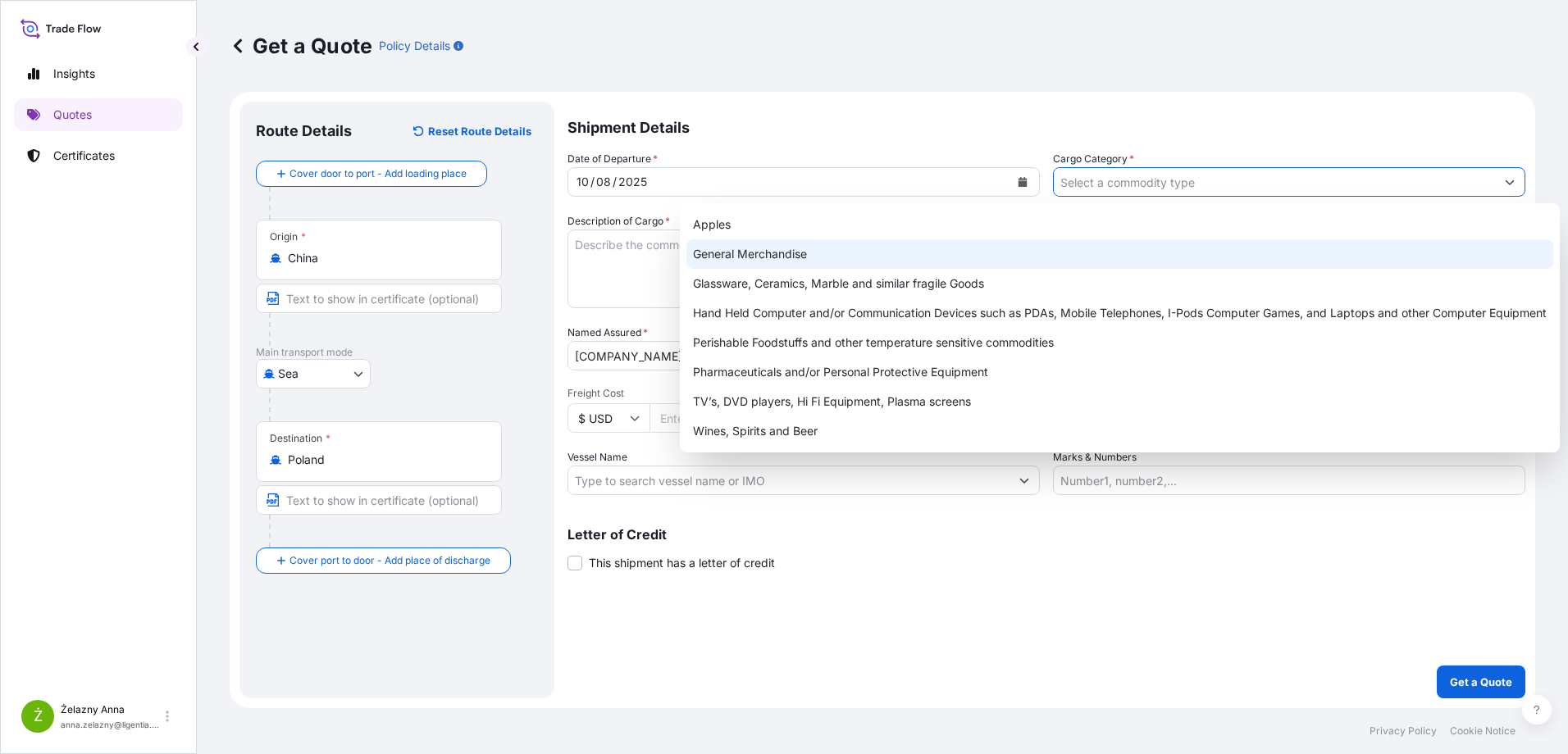 click on "General Merchandise" at bounding box center [1119, 254] 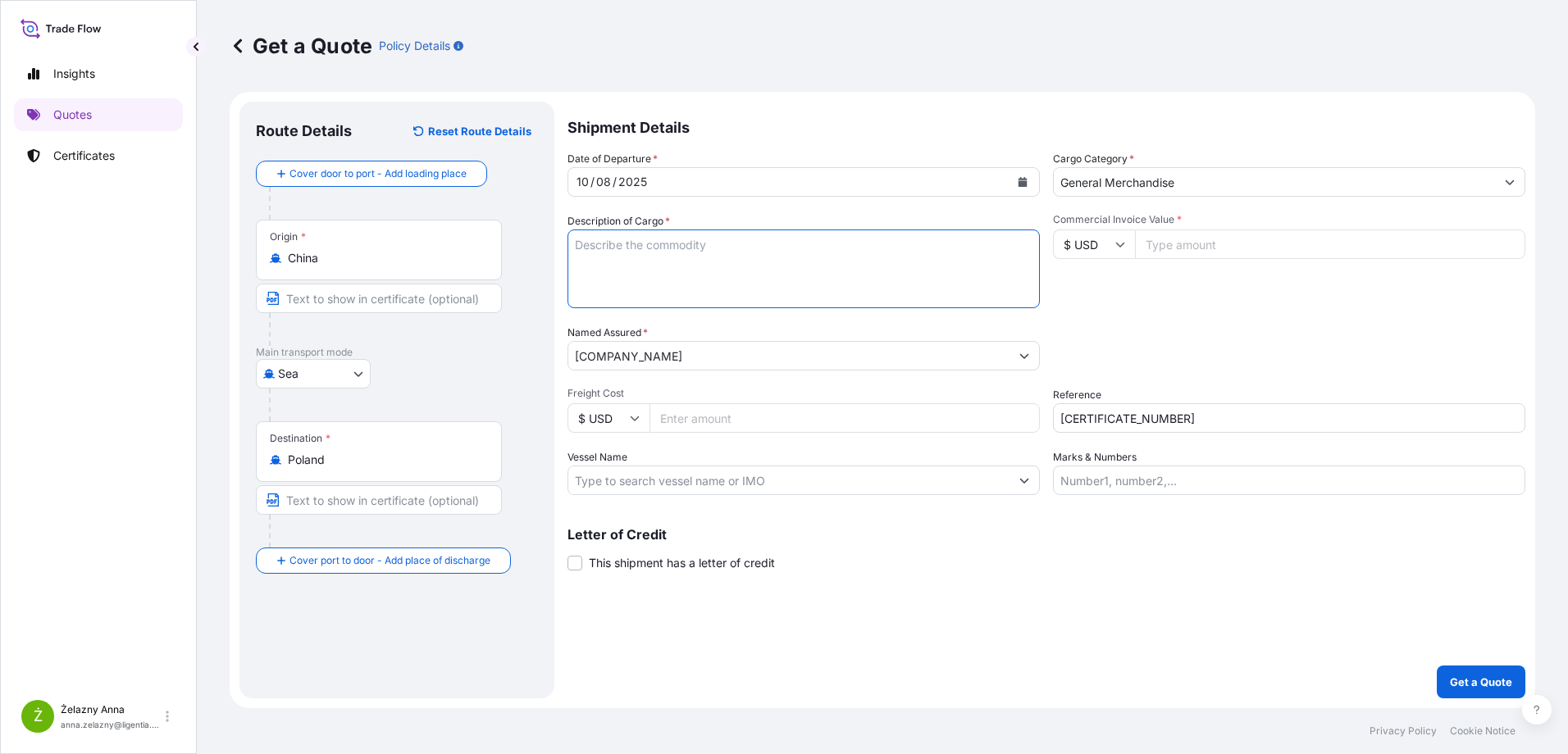 click on "Description of Cargo *" at bounding box center (804, 269) 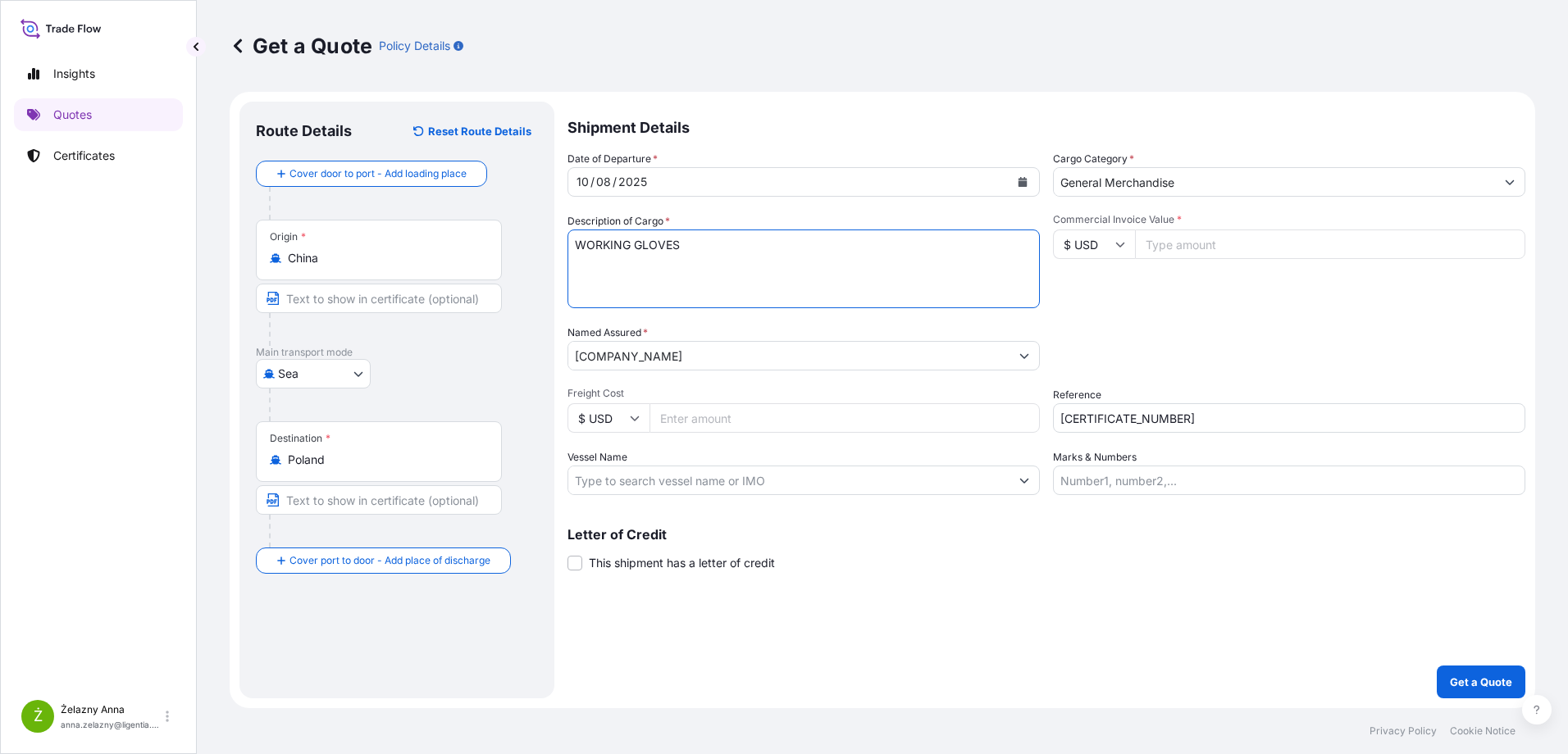 click on "WORKING GLOVES" at bounding box center (804, 269) 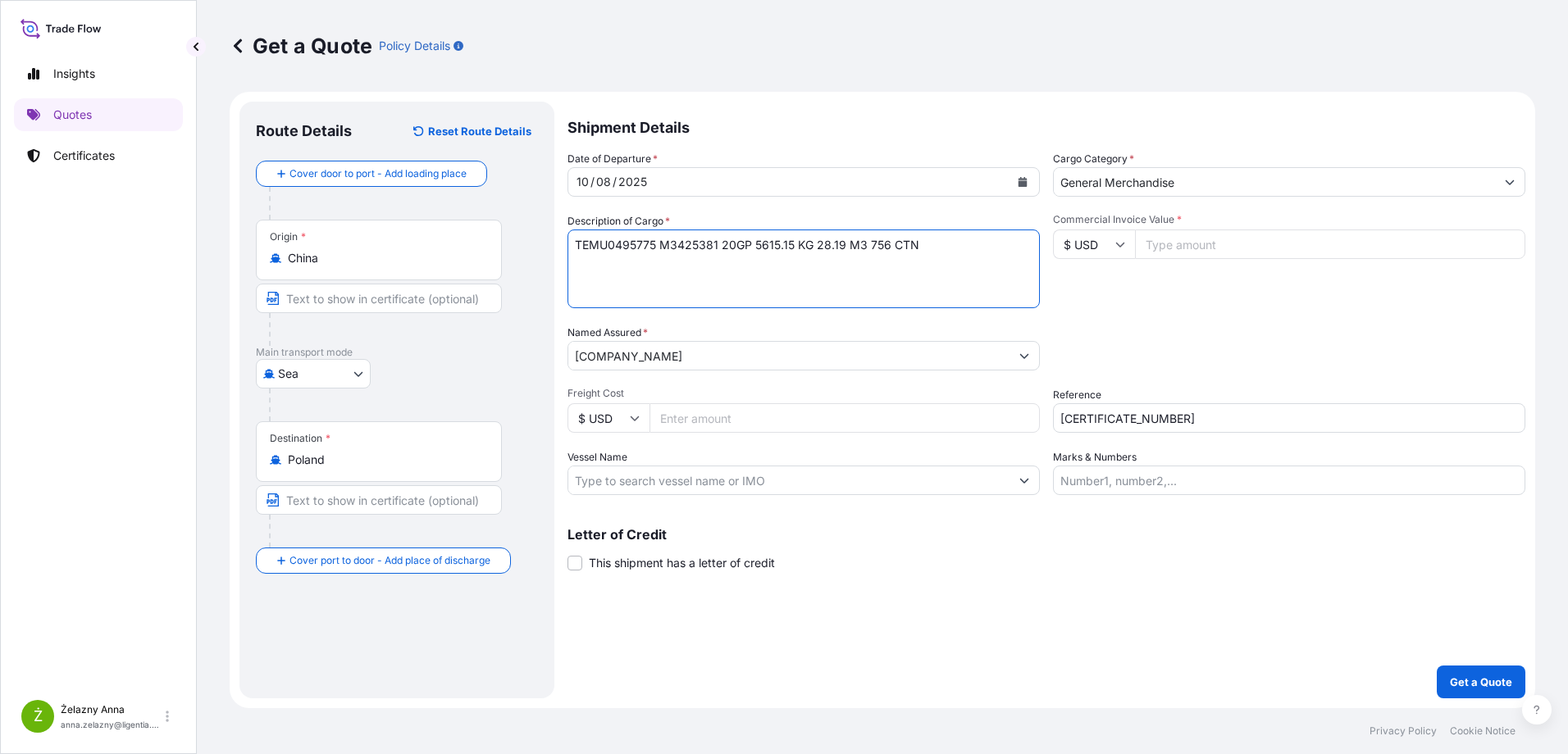 type on "TEMU0495775 M3425381 20GP 5615.15 KG 28.19 M3 756 CTN" 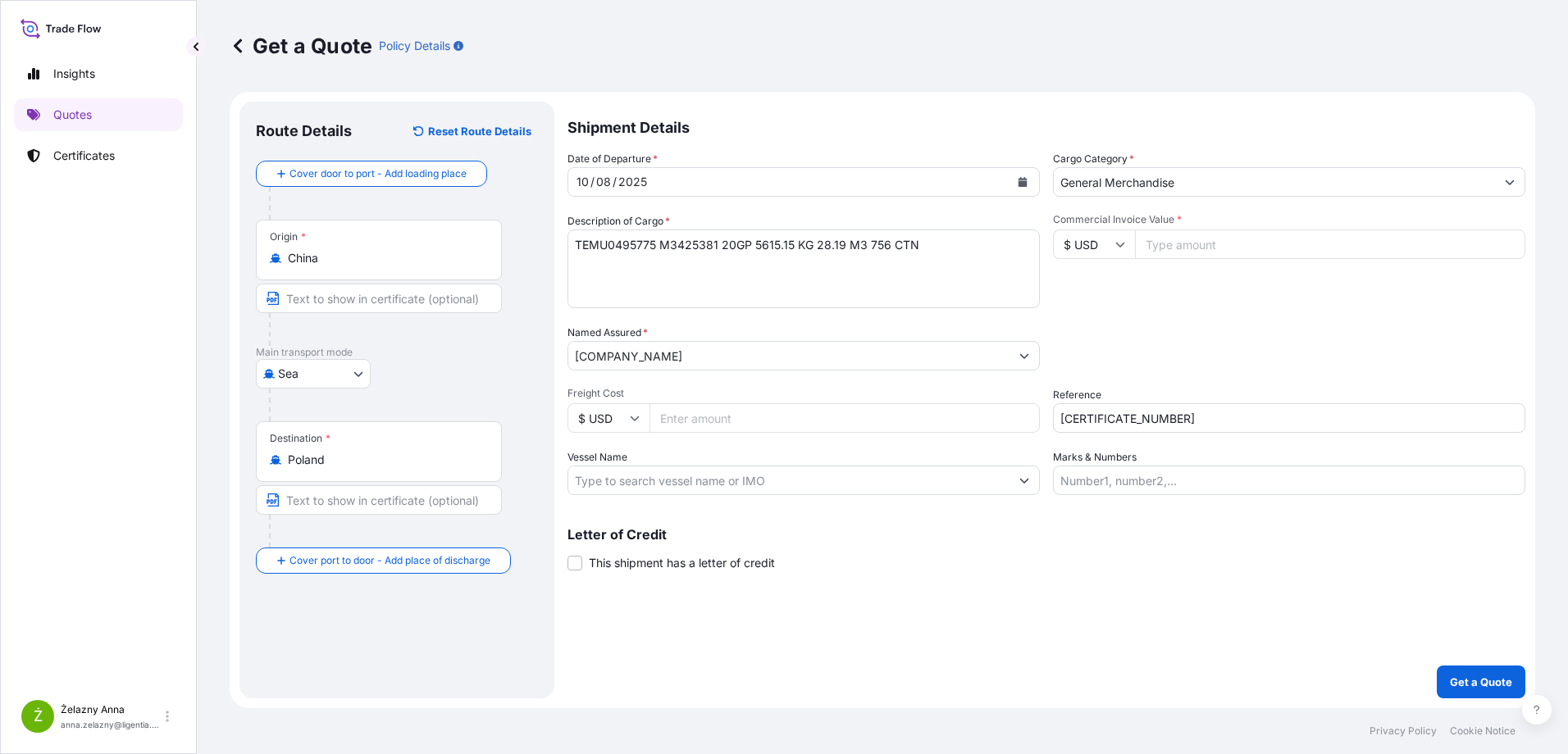 click on "TEMU0495775 M3425381 20GP 5615.15 KG 28.19 M3 756 CTN" at bounding box center [804, 269] 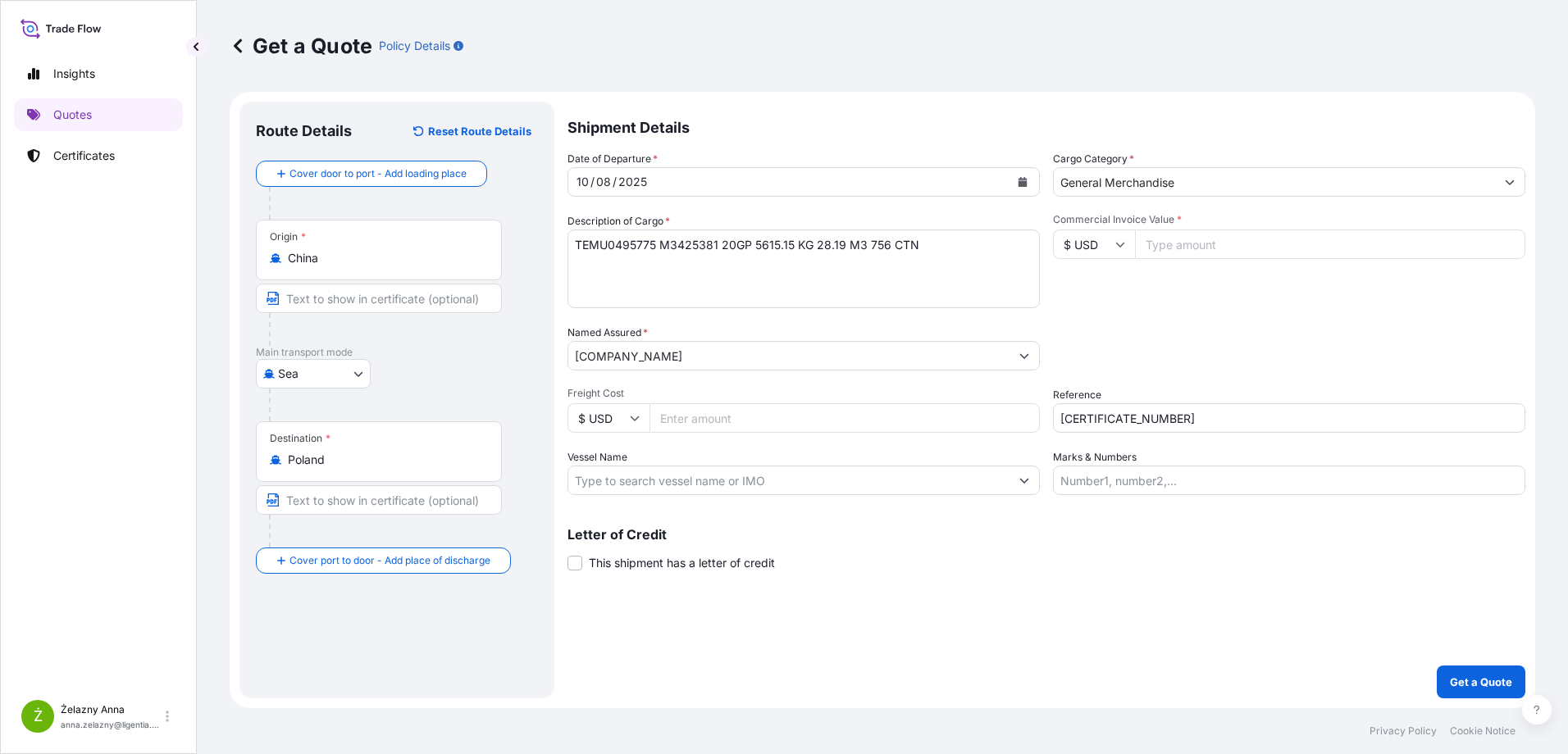 click on "Commercial Invoice Value   *" at bounding box center [1330, 244] 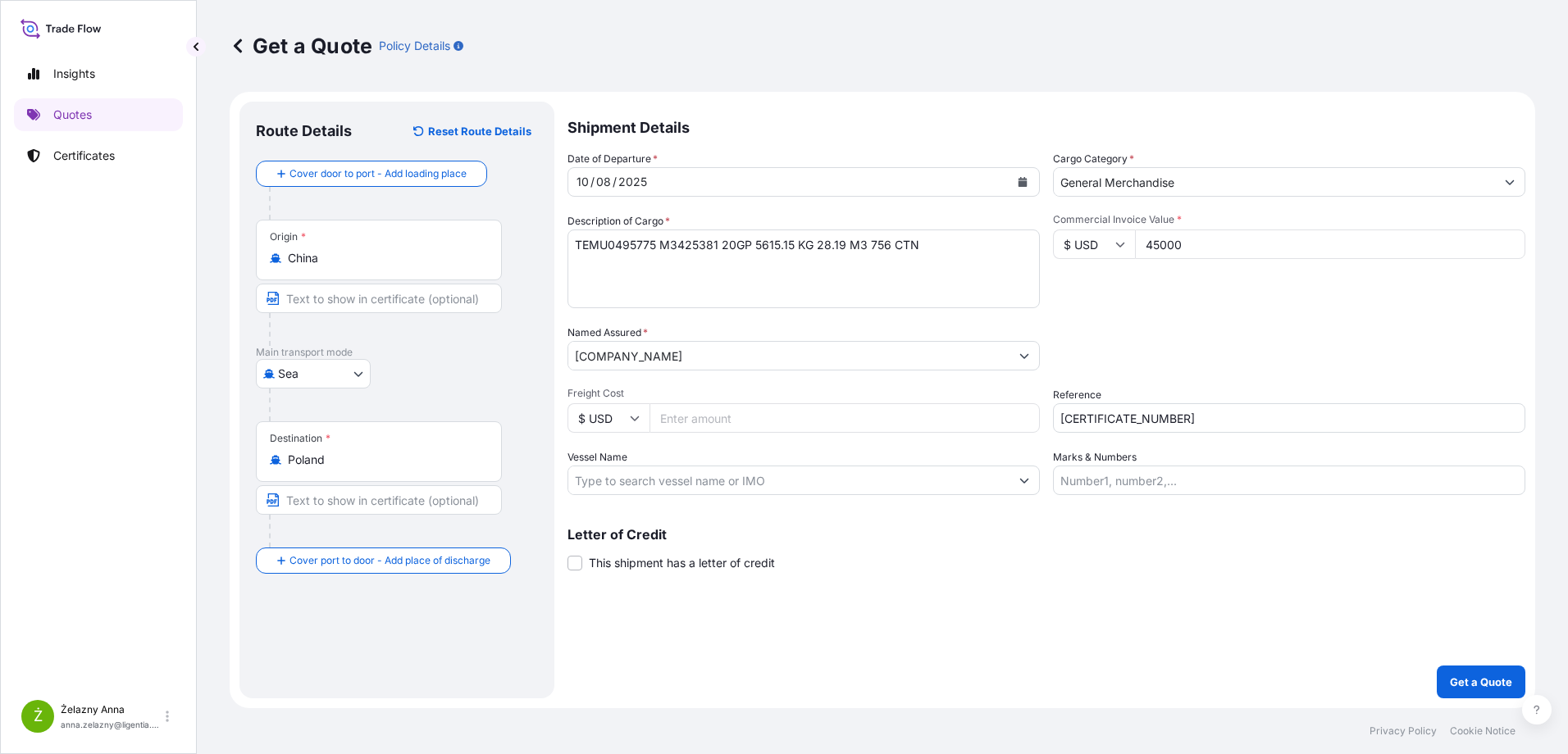 type on "45000" 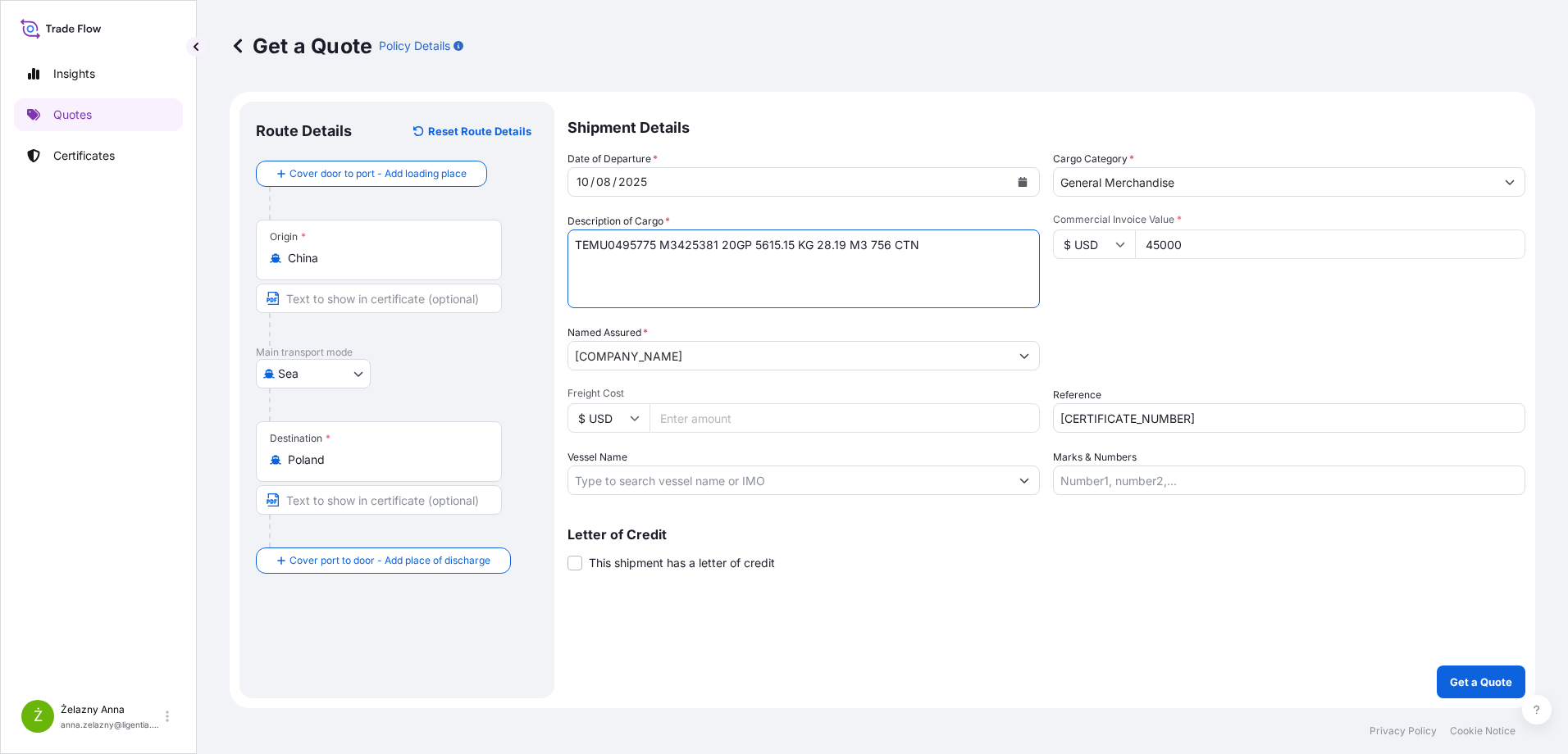 click on "TEMU0495775 M3425381 20GP 5615.15 KG 28.19 M3 756 CTN" at bounding box center (804, 269) 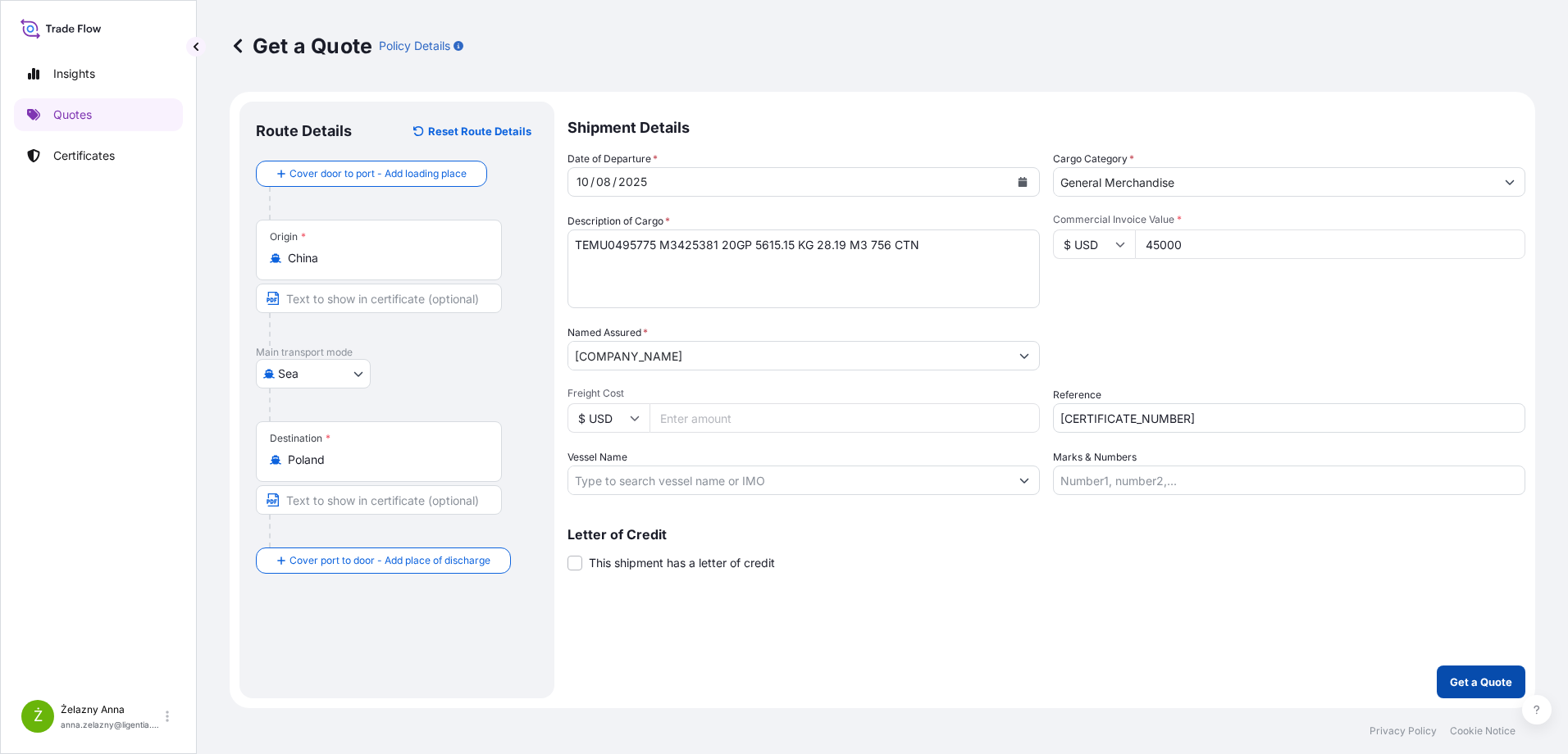 click on "Get a Quote" at bounding box center (1481, 682) 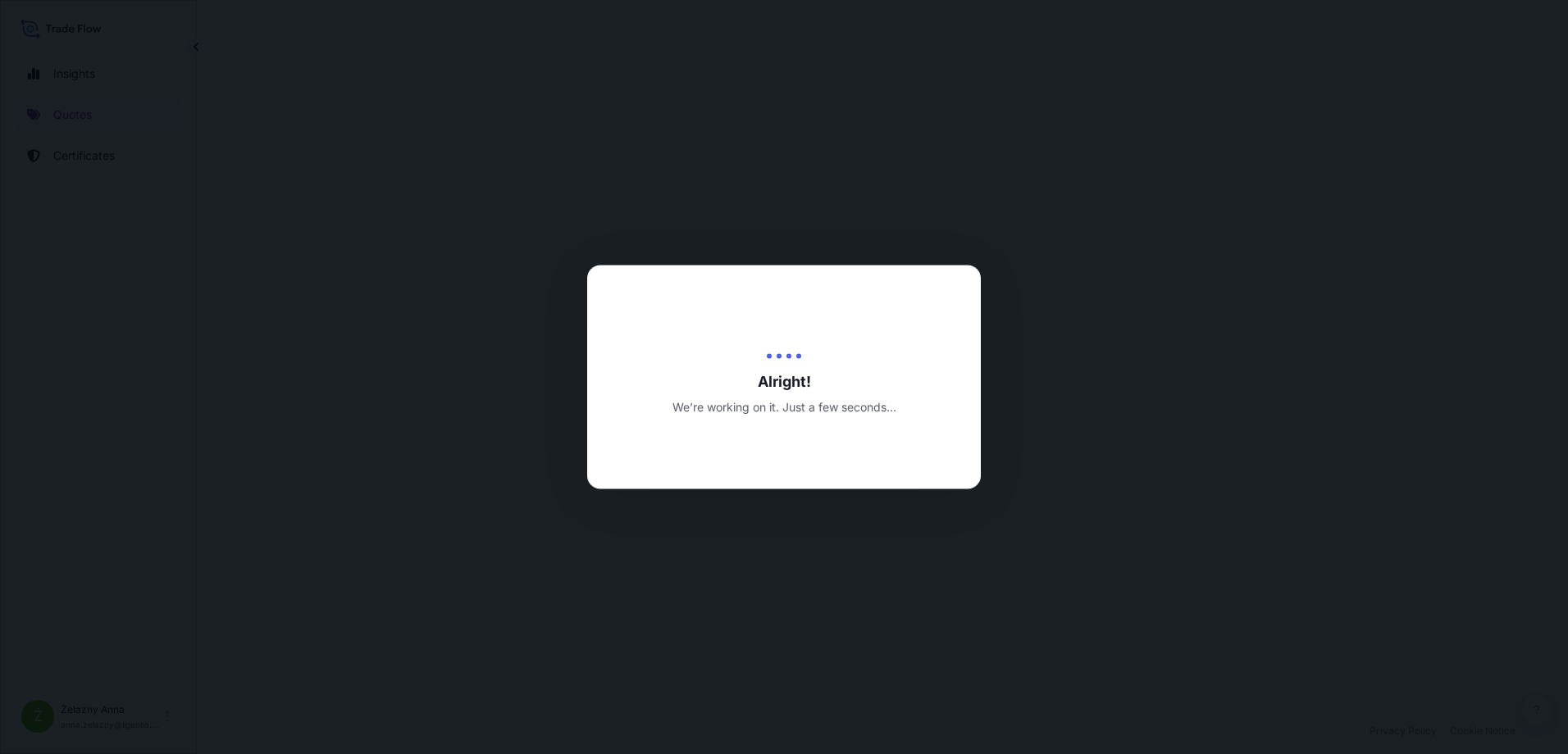 select on "Sea" 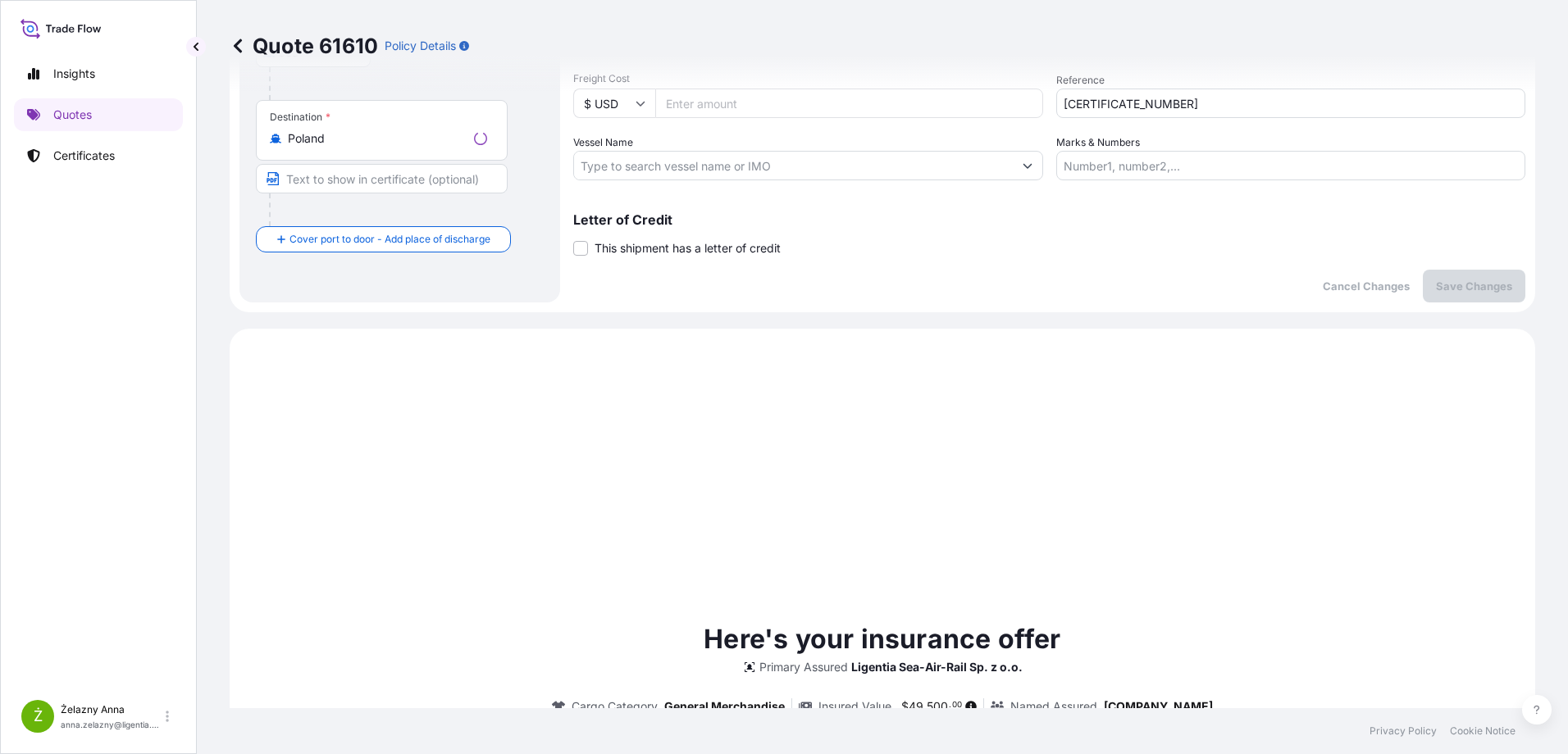 scroll, scrollTop: 561, scrollLeft: 0, axis: vertical 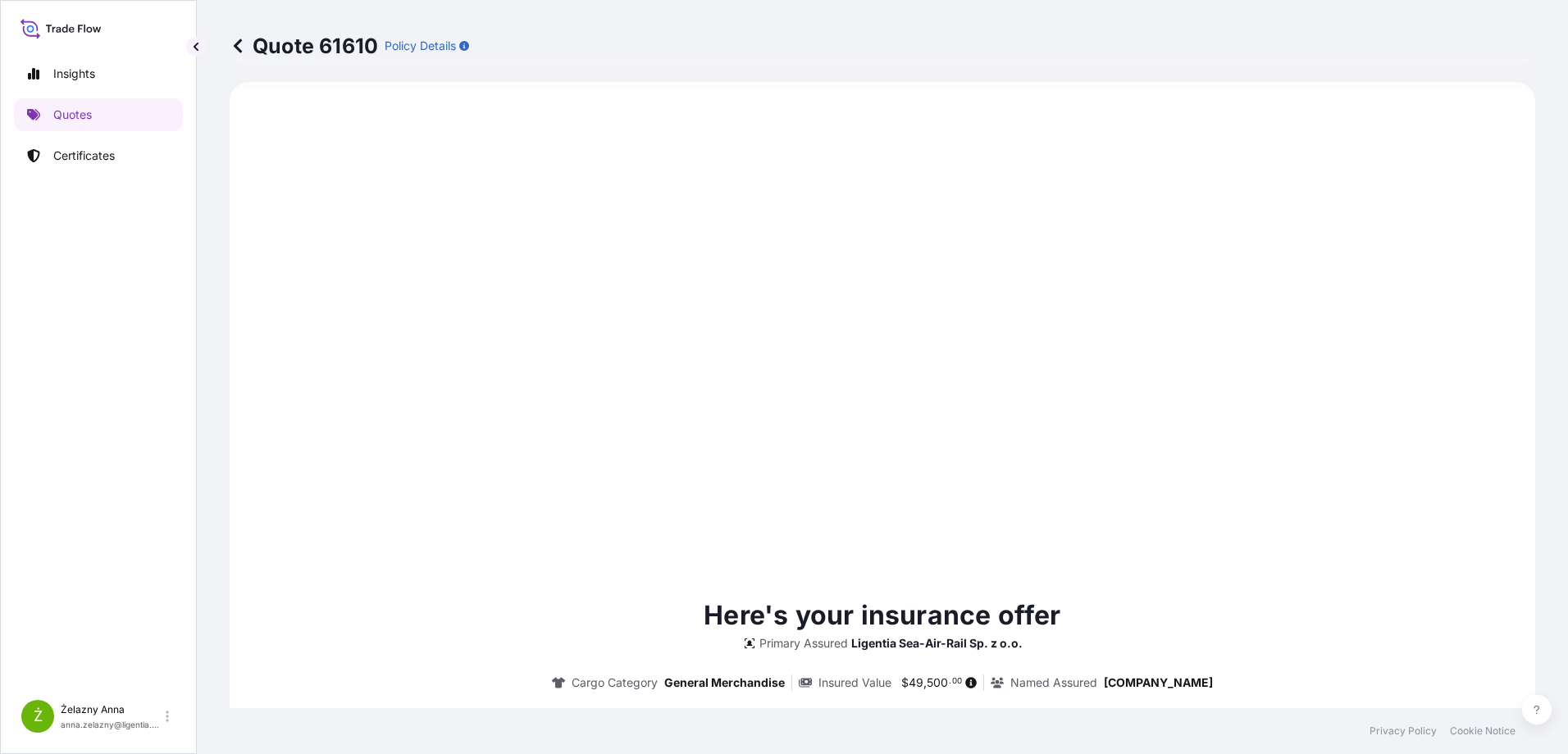 type on "06/08/2025" 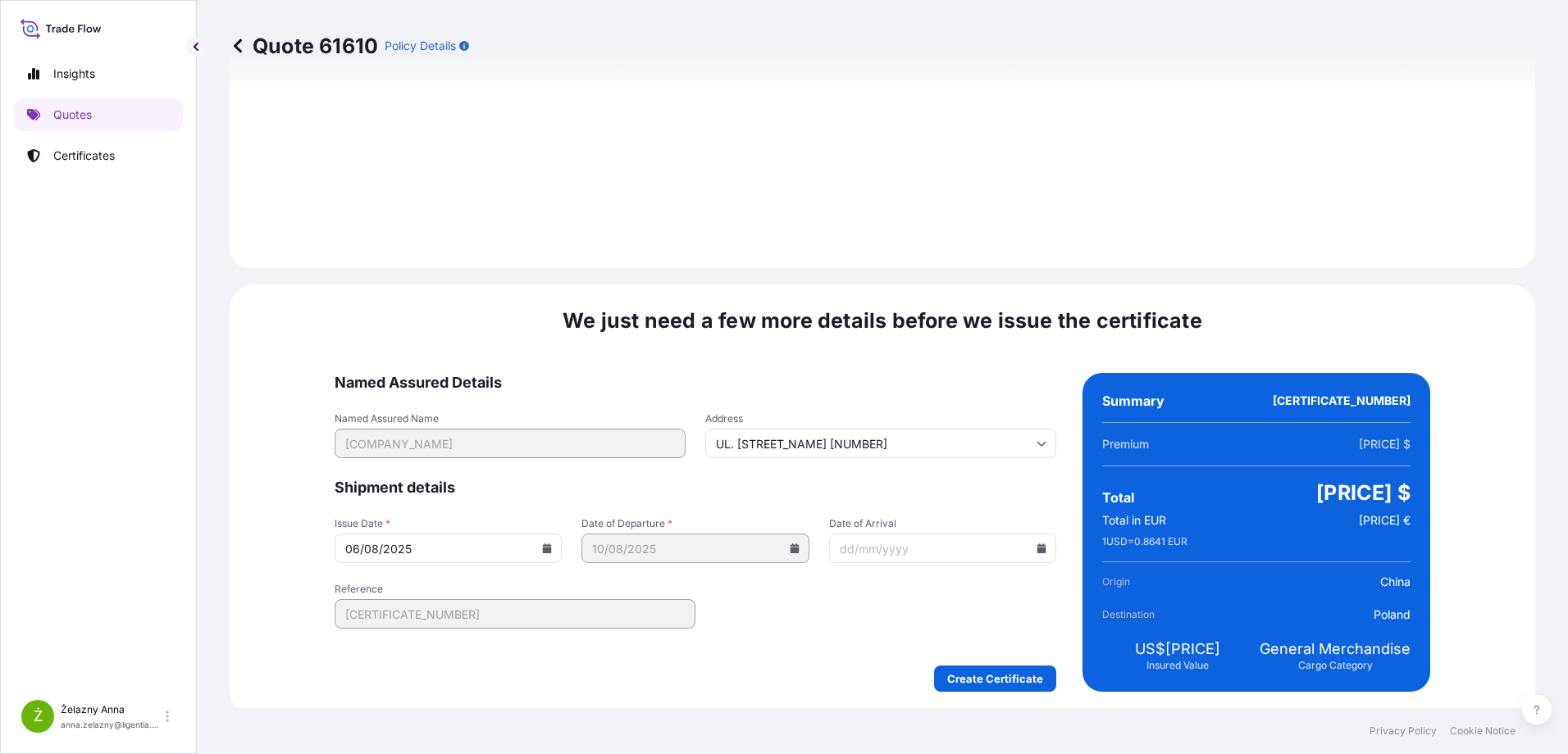 scroll, scrollTop: 1747, scrollLeft: 0, axis: vertical 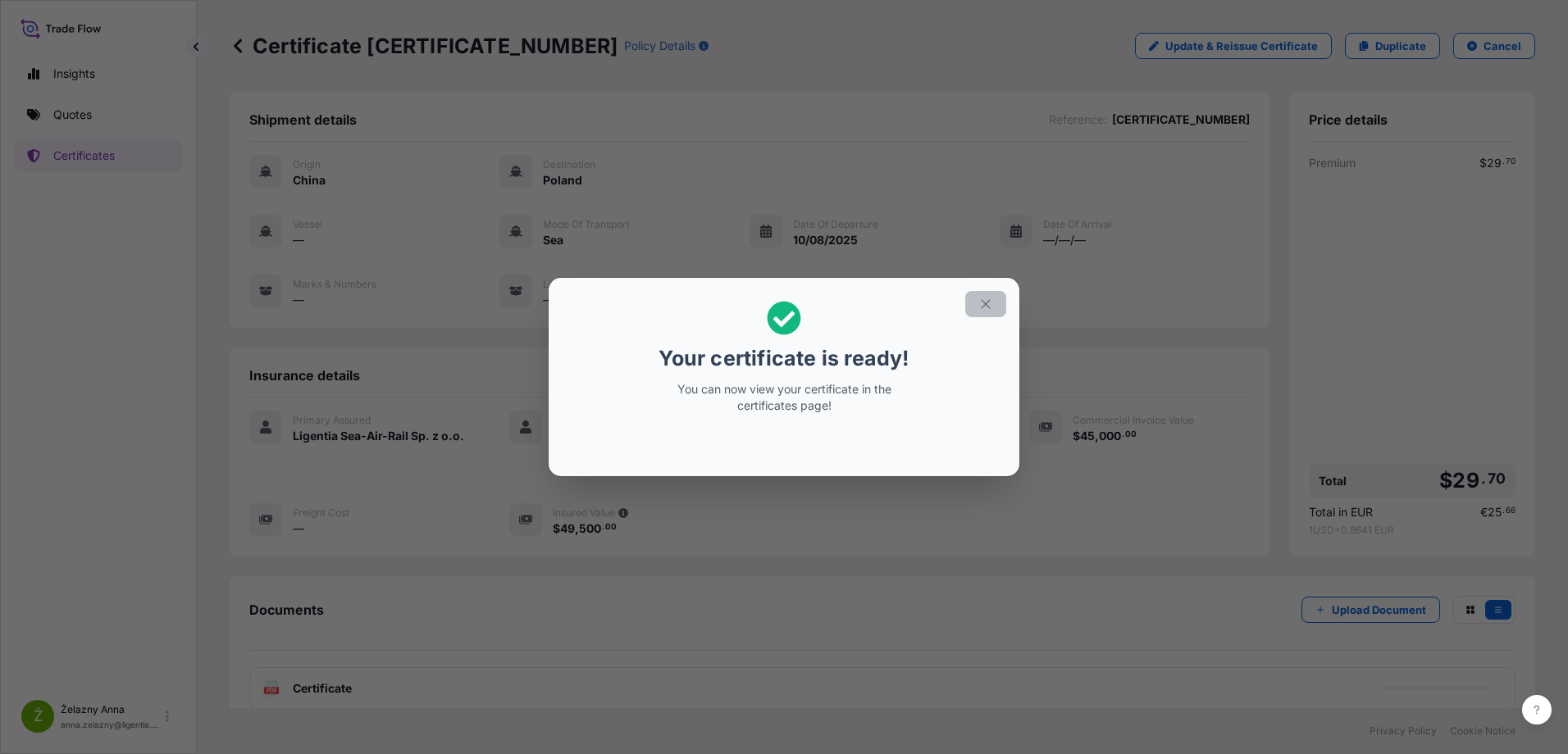 click 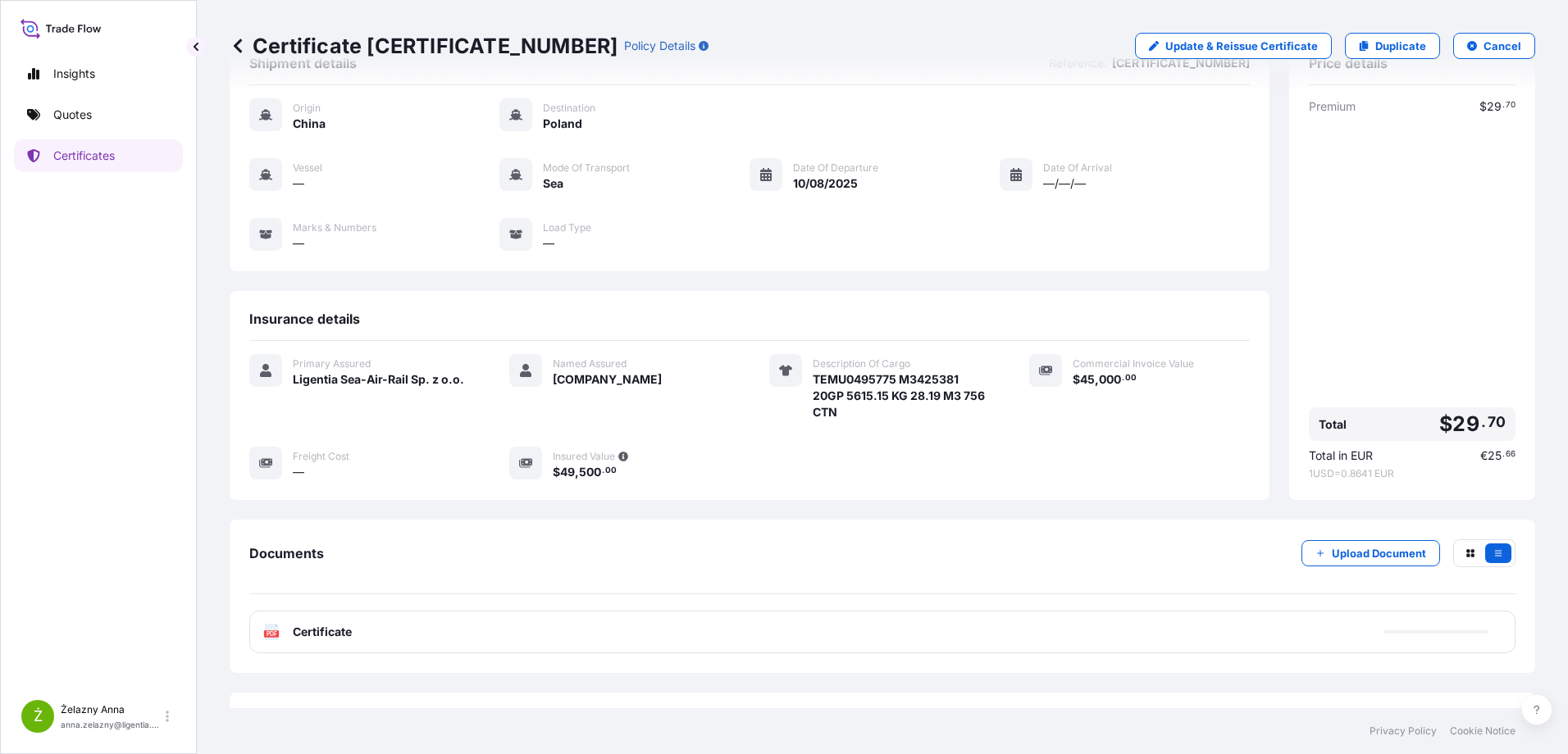 scroll, scrollTop: 110, scrollLeft: 0, axis: vertical 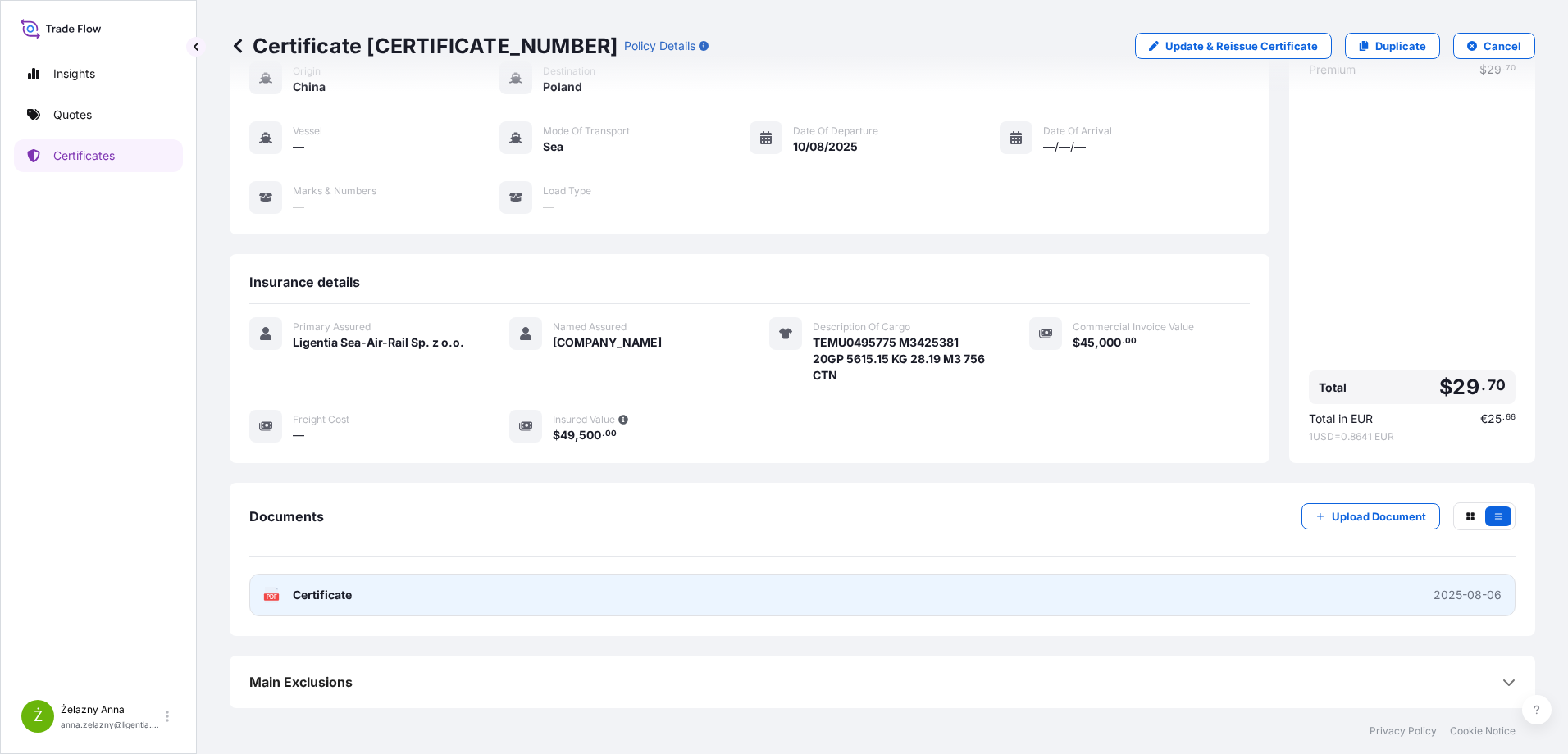 click on "PDF Certificate 2025-08-06" at bounding box center (882, 595) 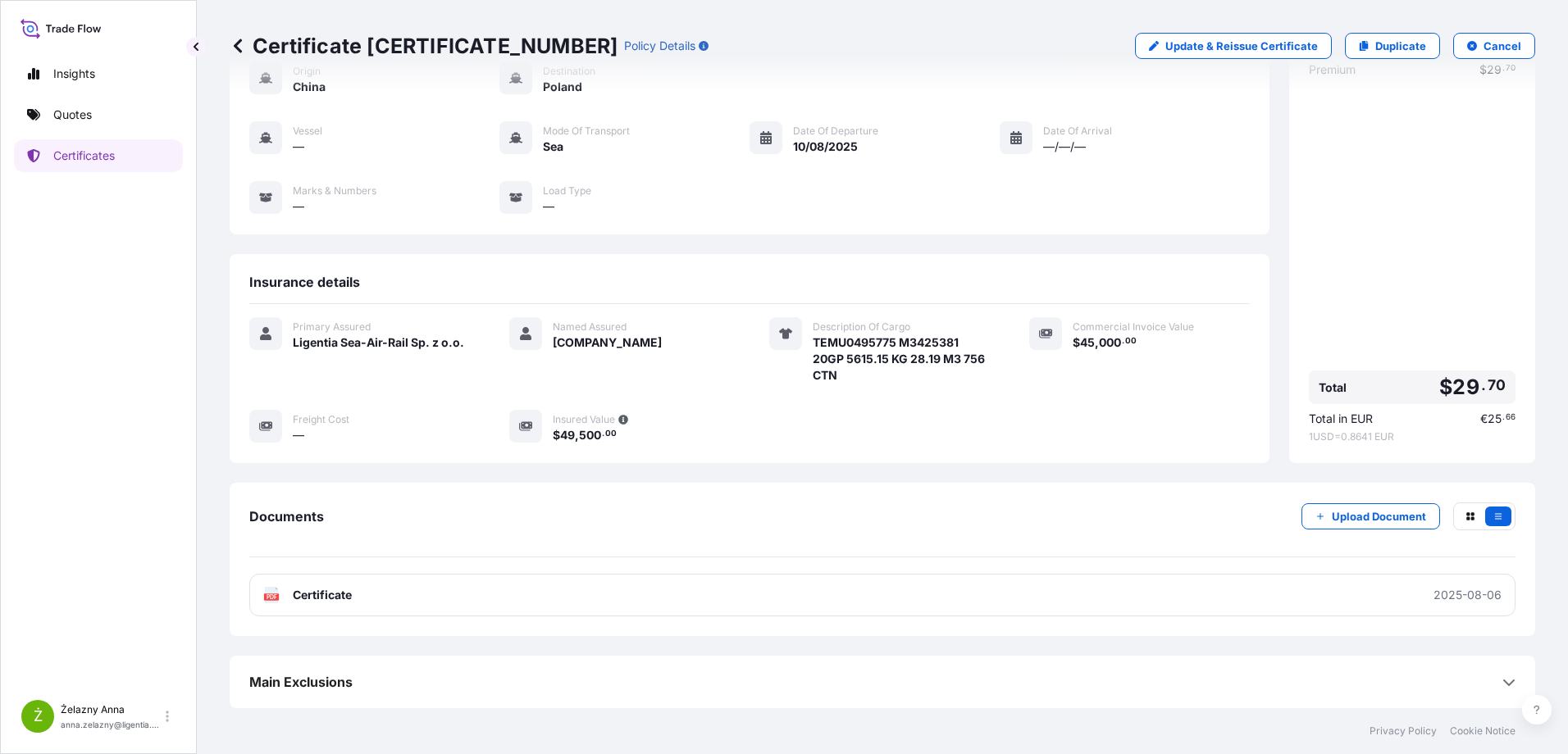 click on "Certificate [CERTIFICATE_NUMBER]" at bounding box center (423, 46) 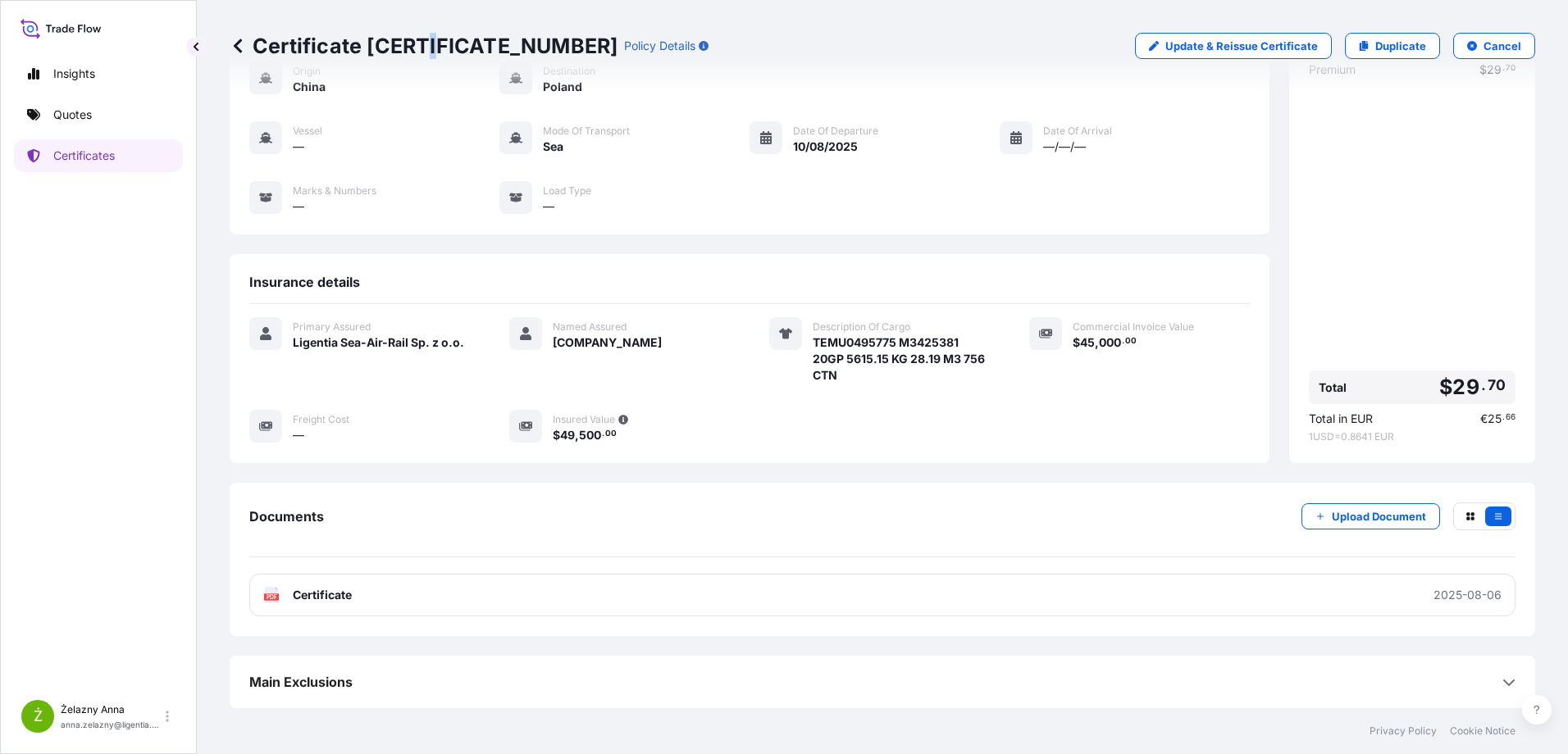 click on "Certificate [CERTIFICATE_NUMBER]" at bounding box center [423, 46] 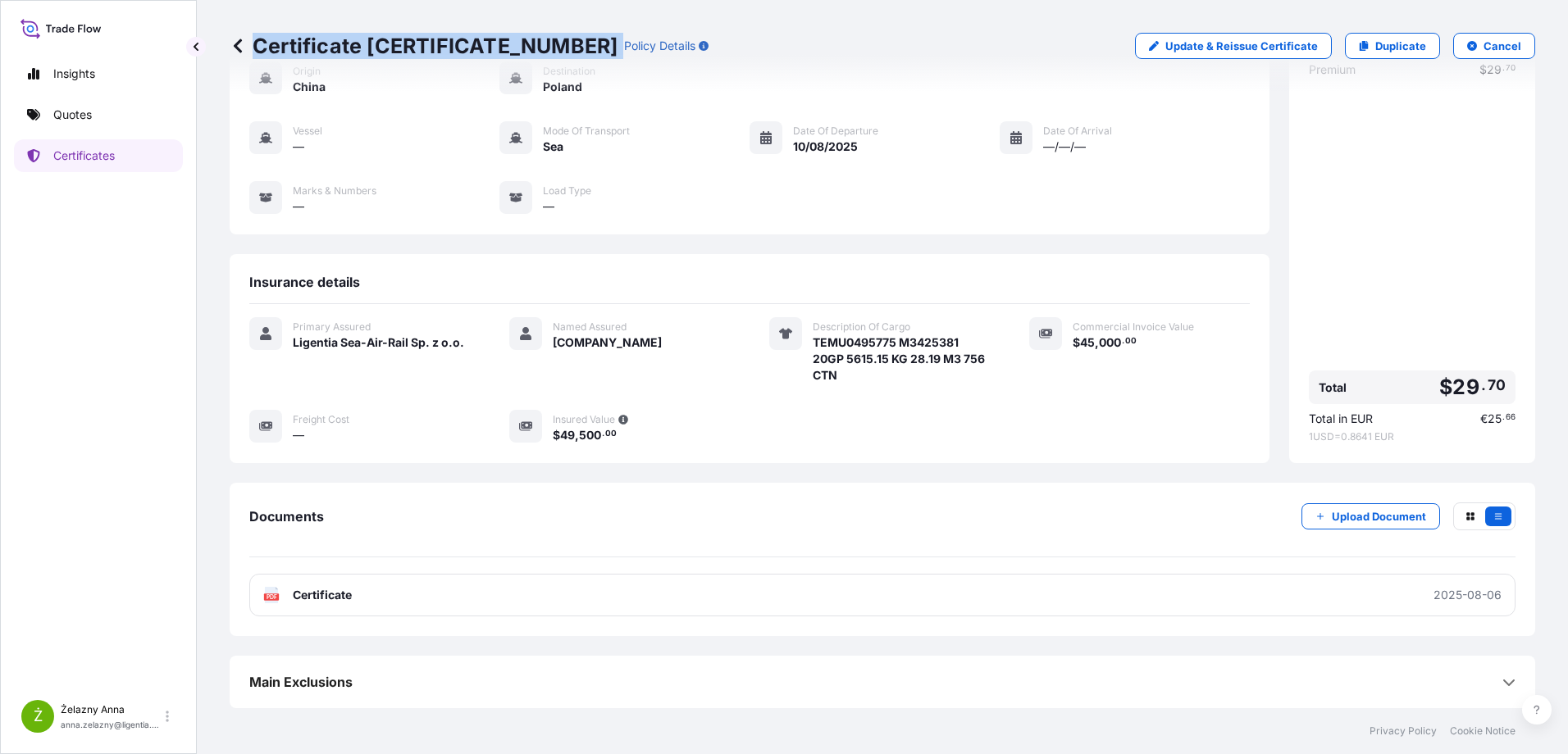 click on "Certificate [CERTIFICATE_NUMBER]" at bounding box center [423, 46] 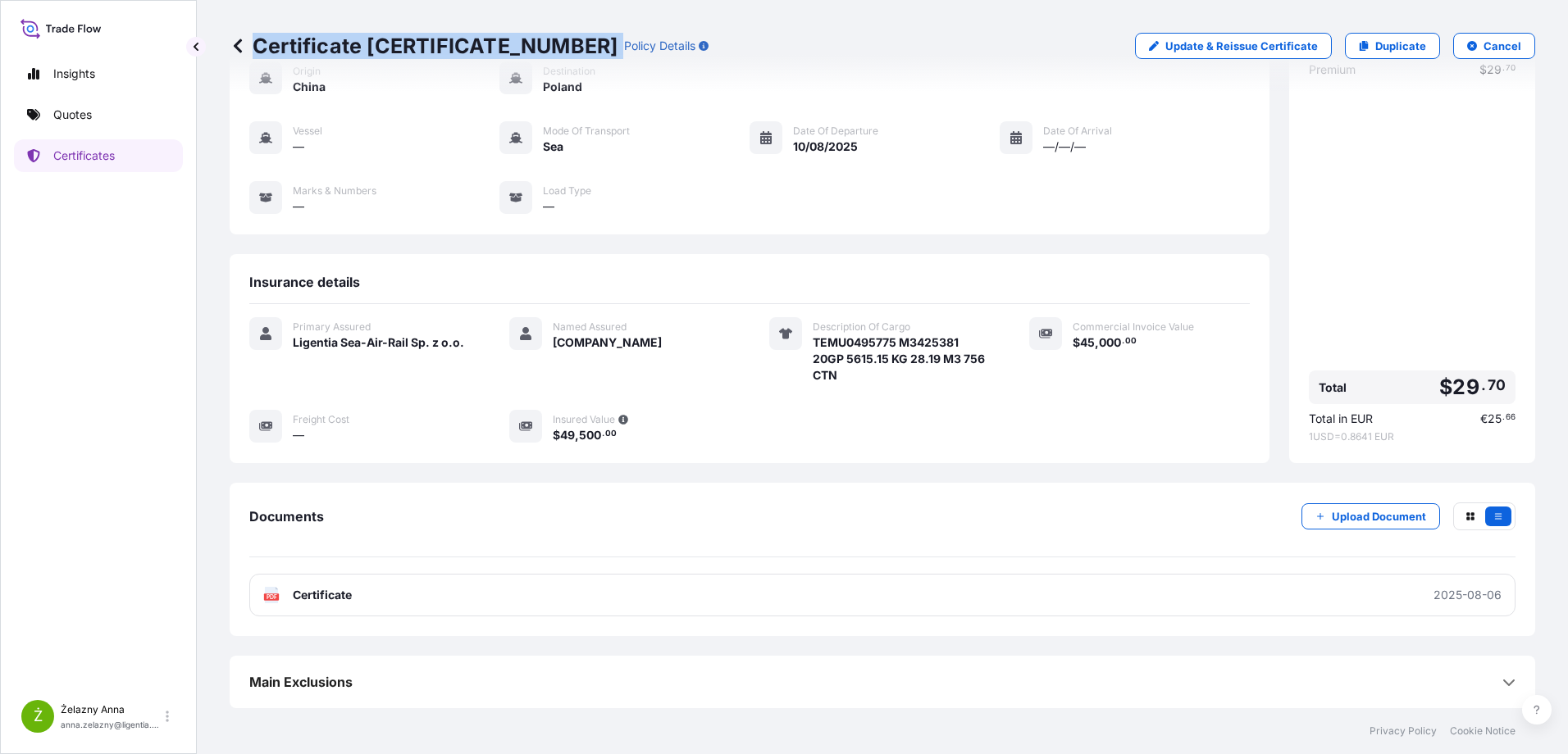 copy on "Certificate [CERTIFICATE_NUMBER]" 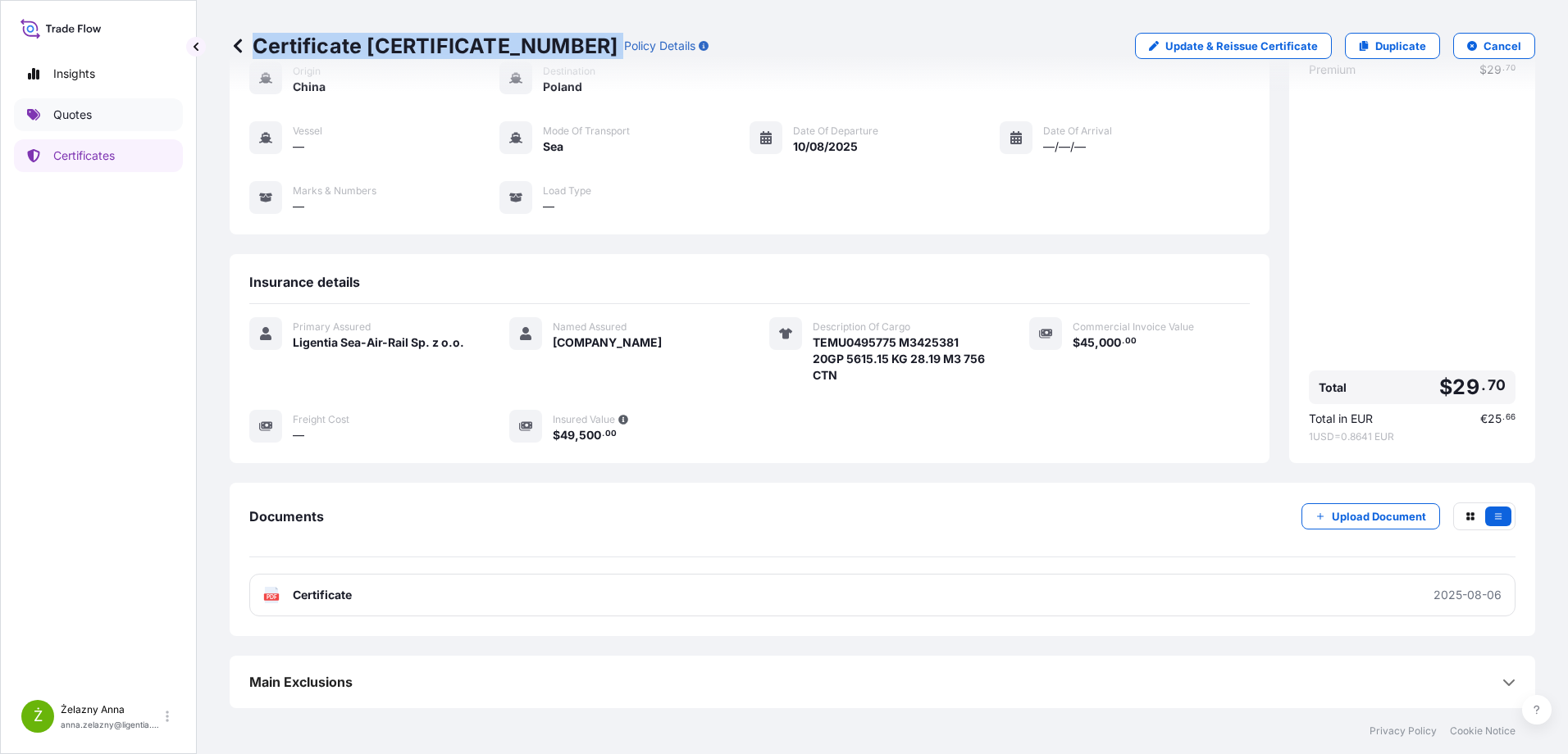 click on "Quotes" at bounding box center (98, 115) 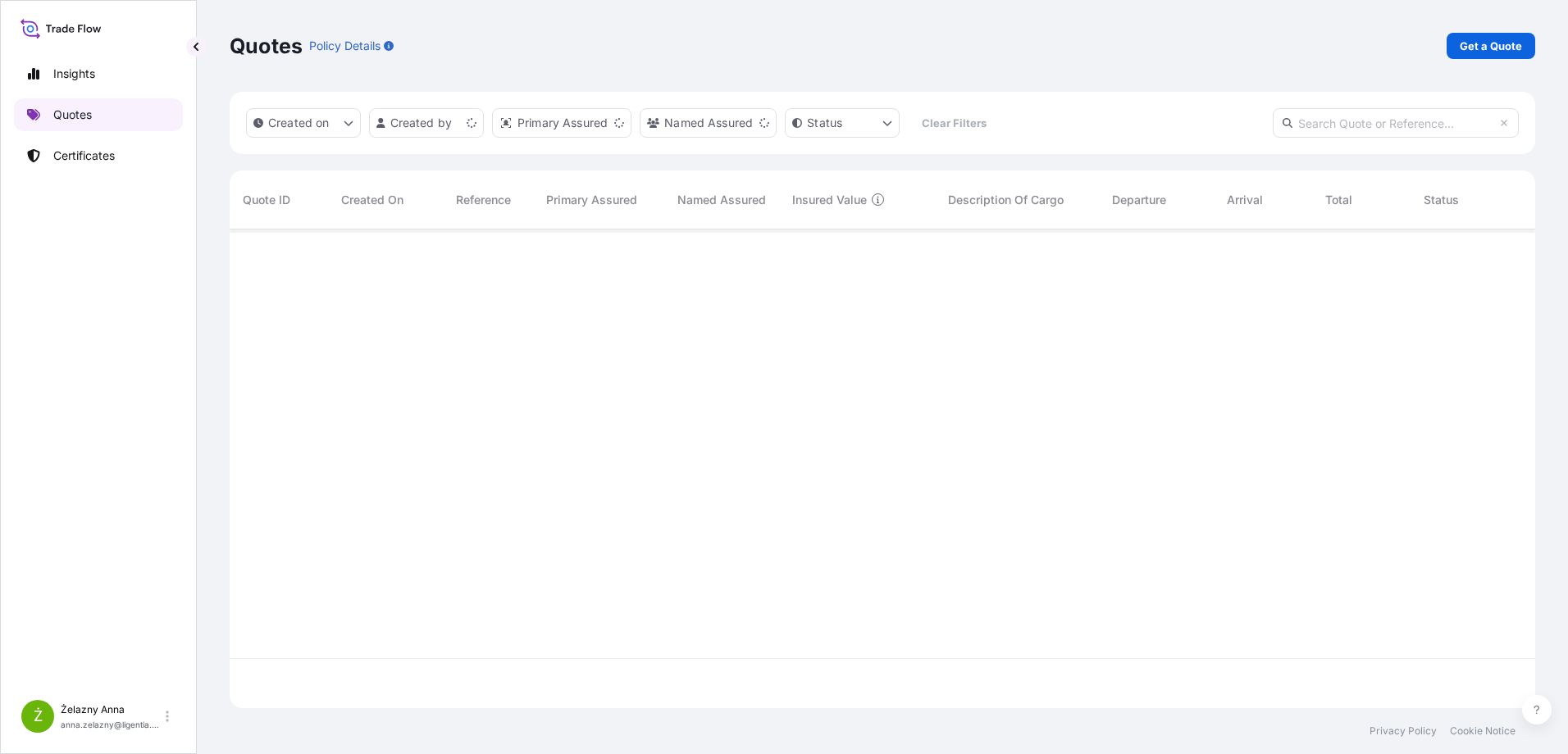 scroll, scrollTop: 0, scrollLeft: 0, axis: both 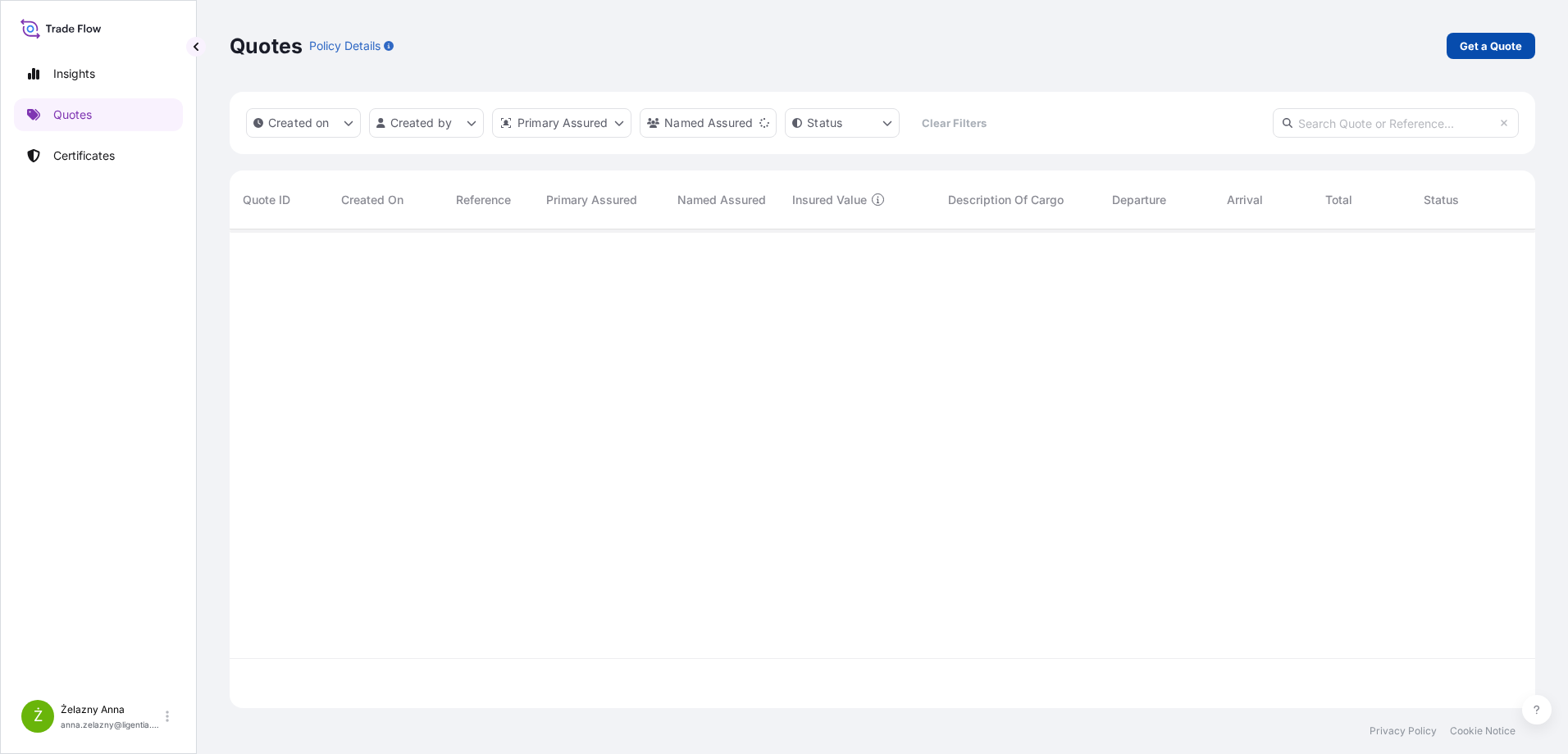 click on "Get a Quote" at bounding box center [1491, 46] 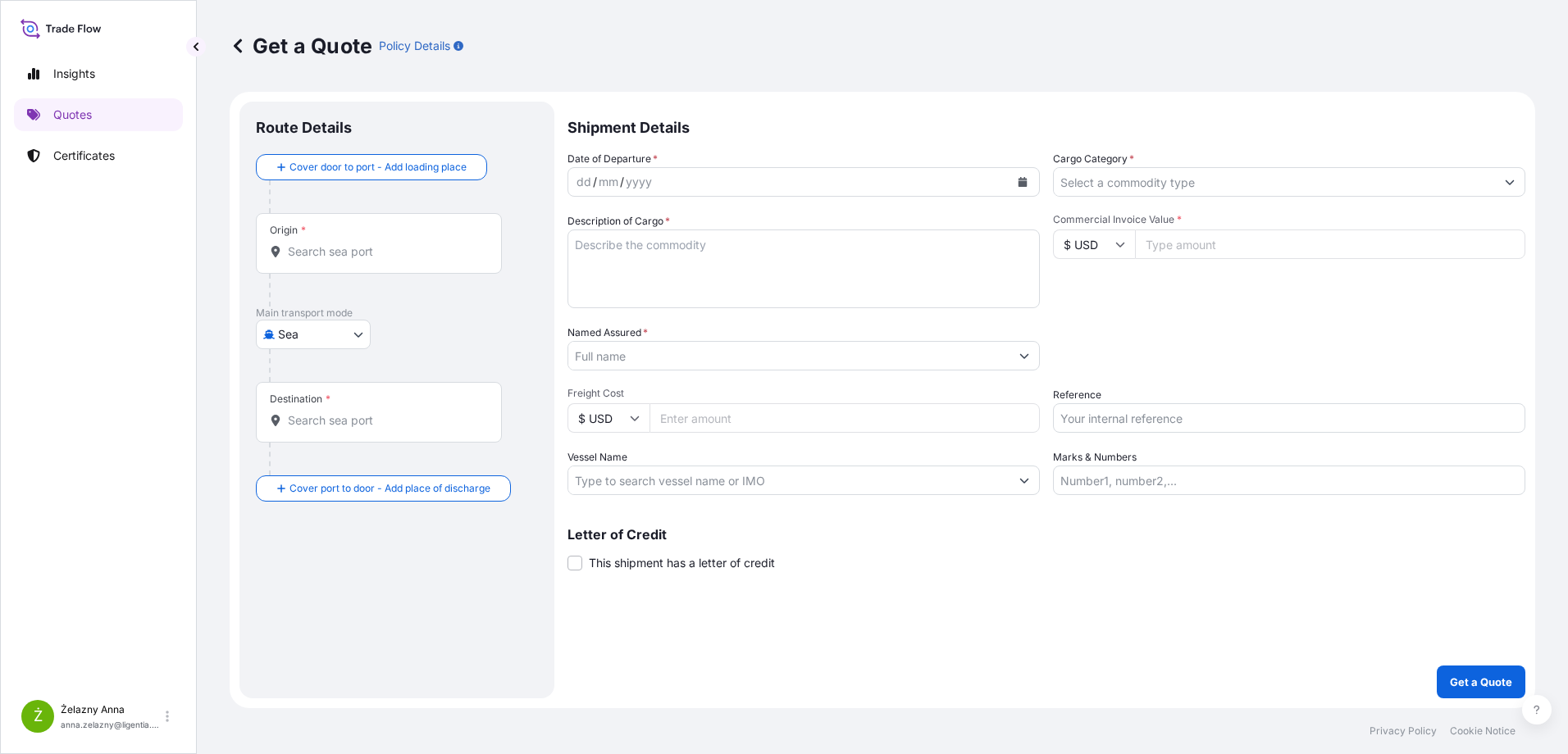 click on "Reference" at bounding box center (1289, 418) 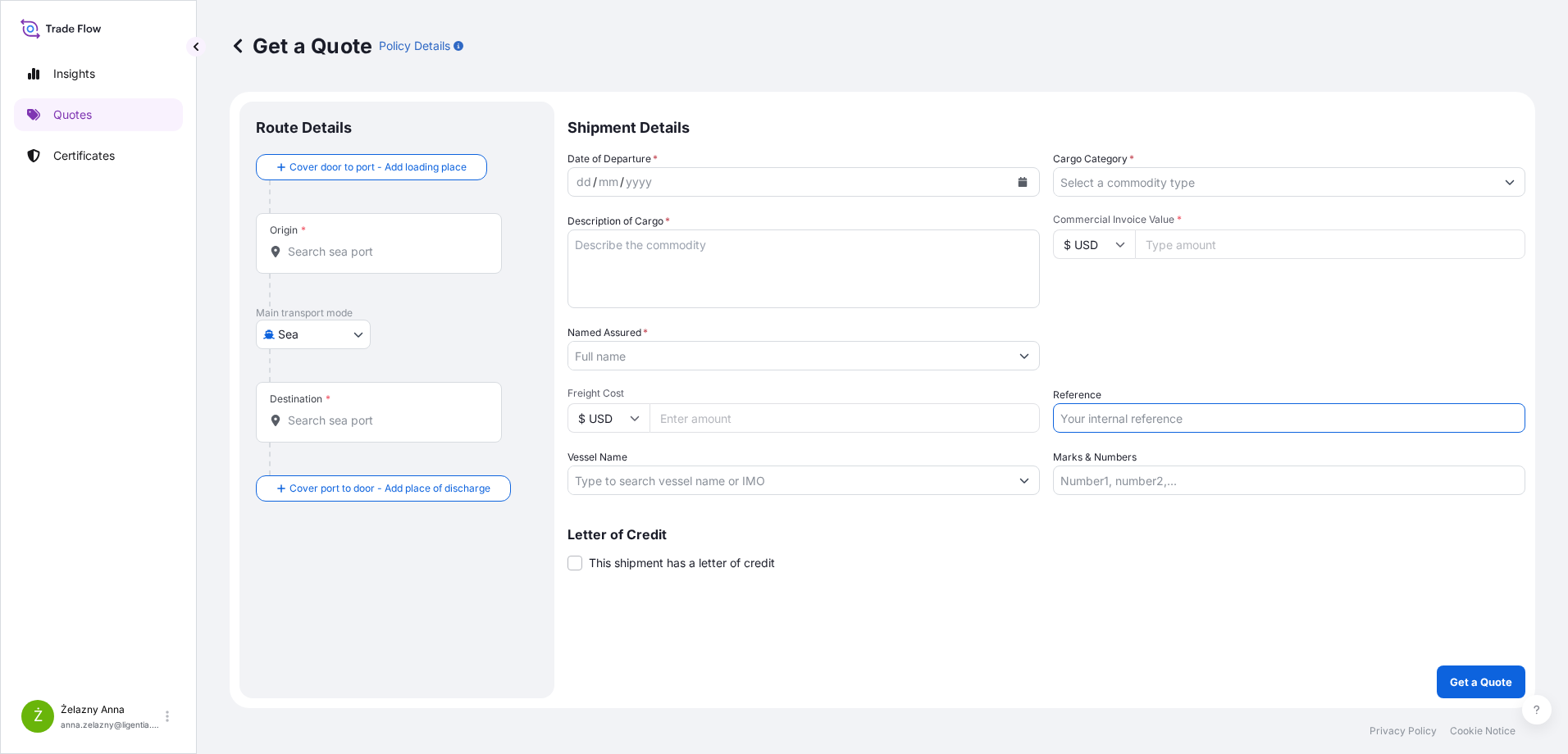 paste on "[SSN]" 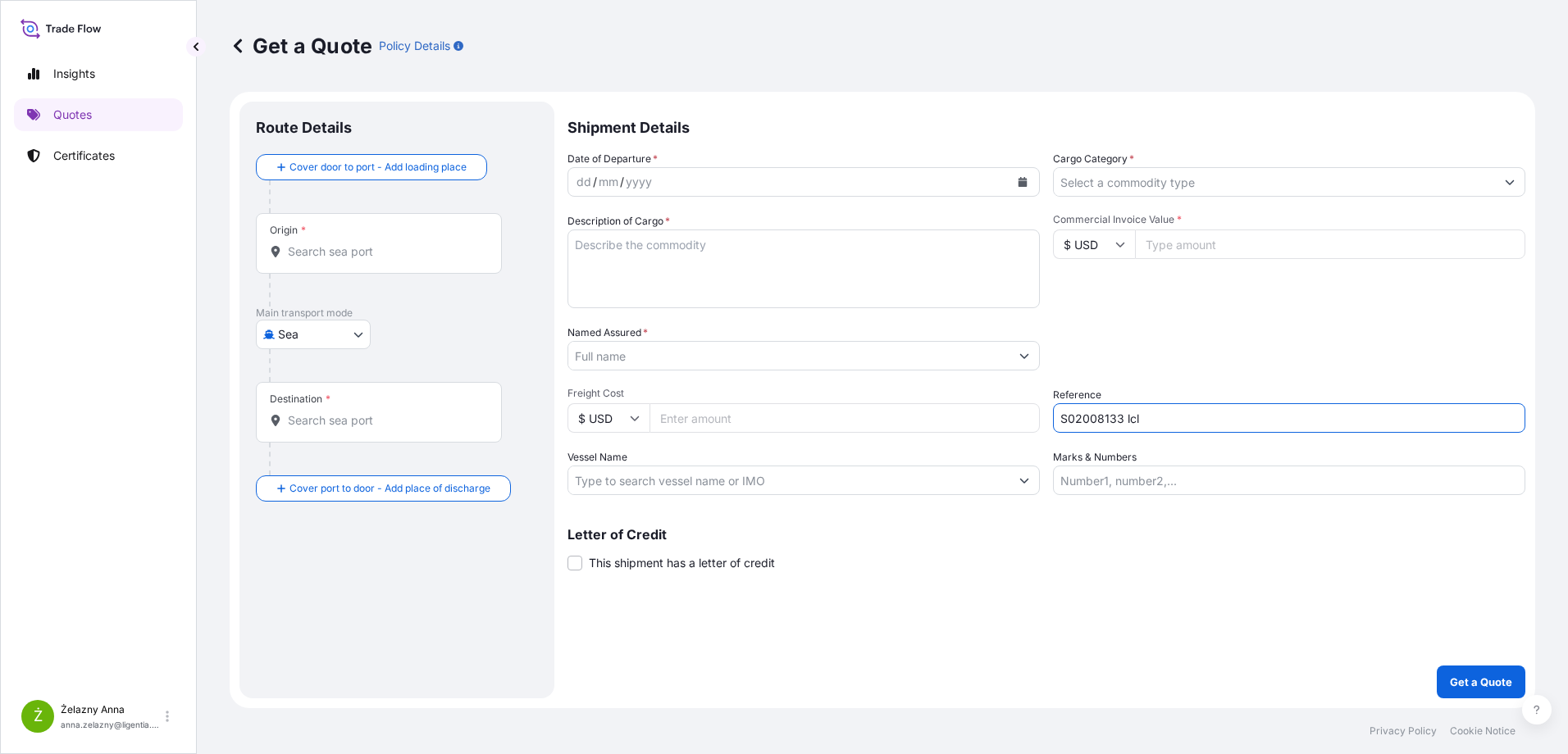type on "S02008133 lcl" 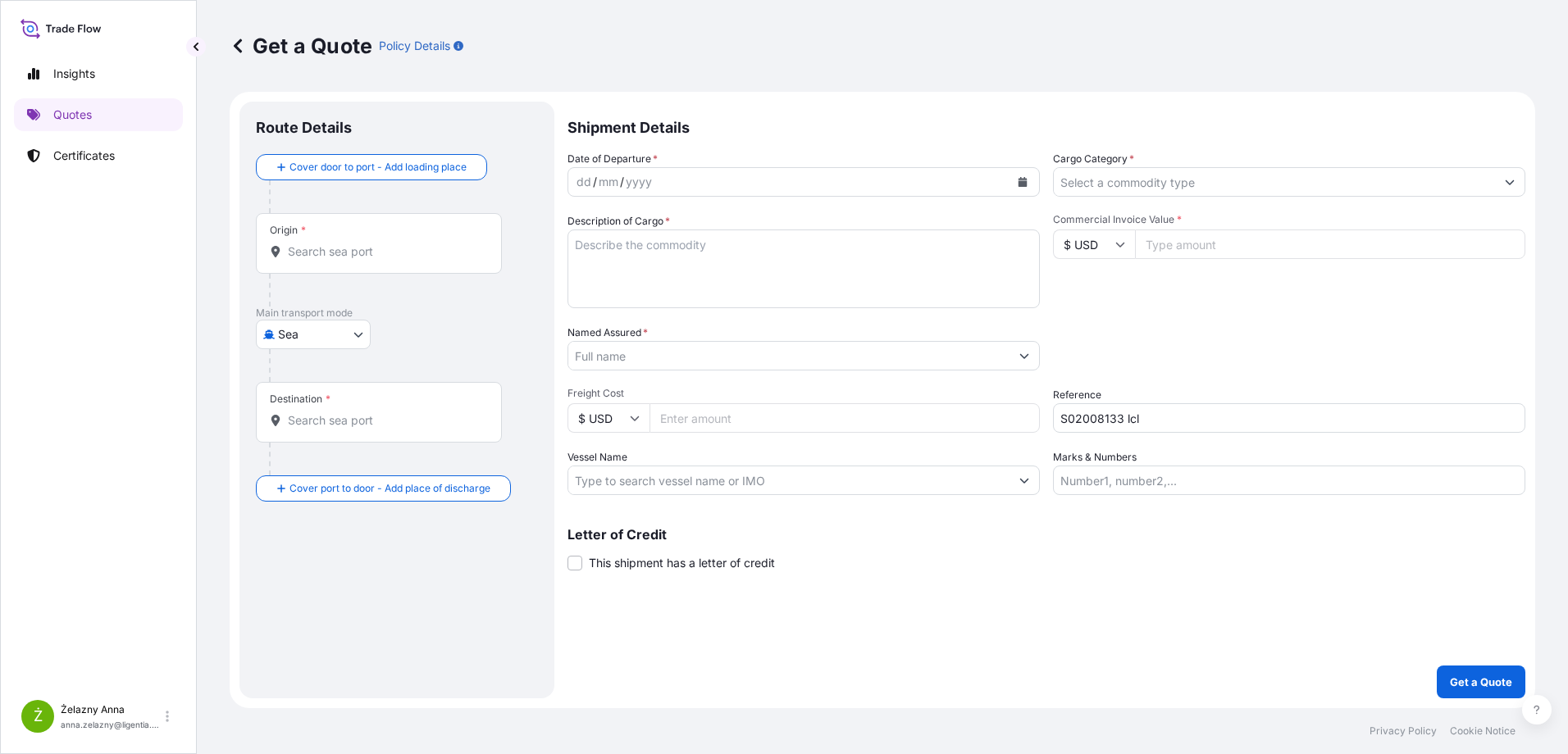 click on "Description of Cargo *" at bounding box center [804, 269] 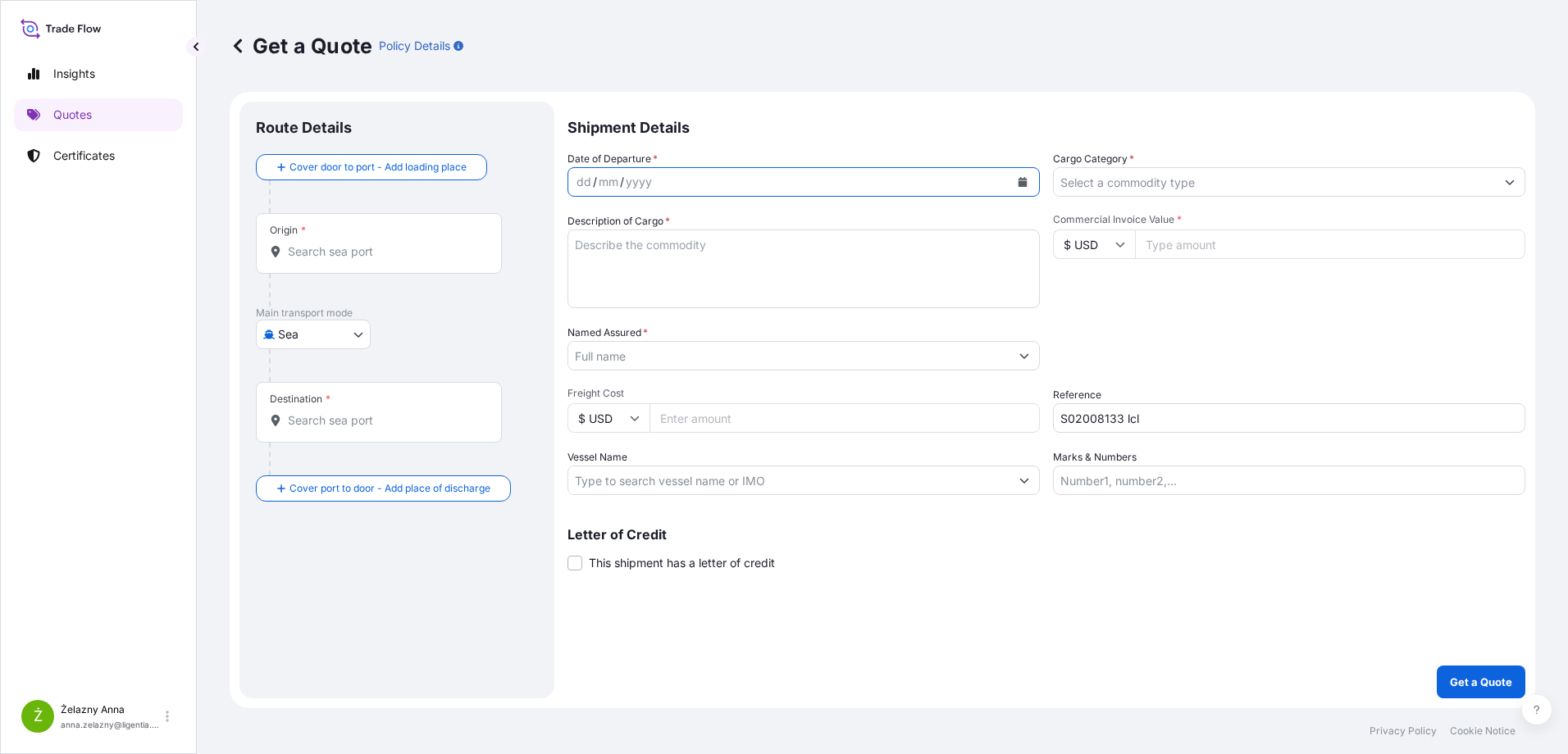 click at bounding box center [1023, 182] 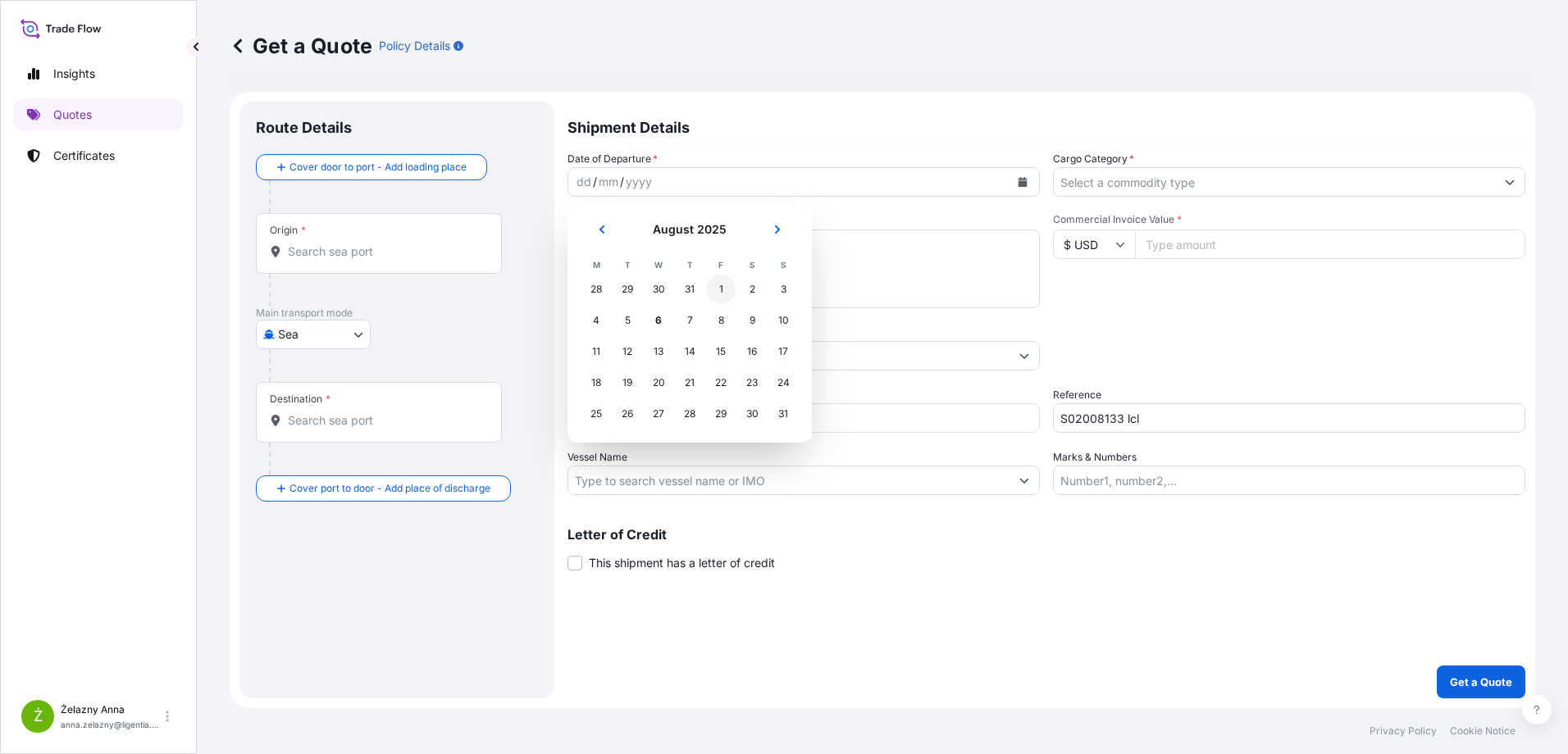 click on "1" at bounding box center [721, 289] 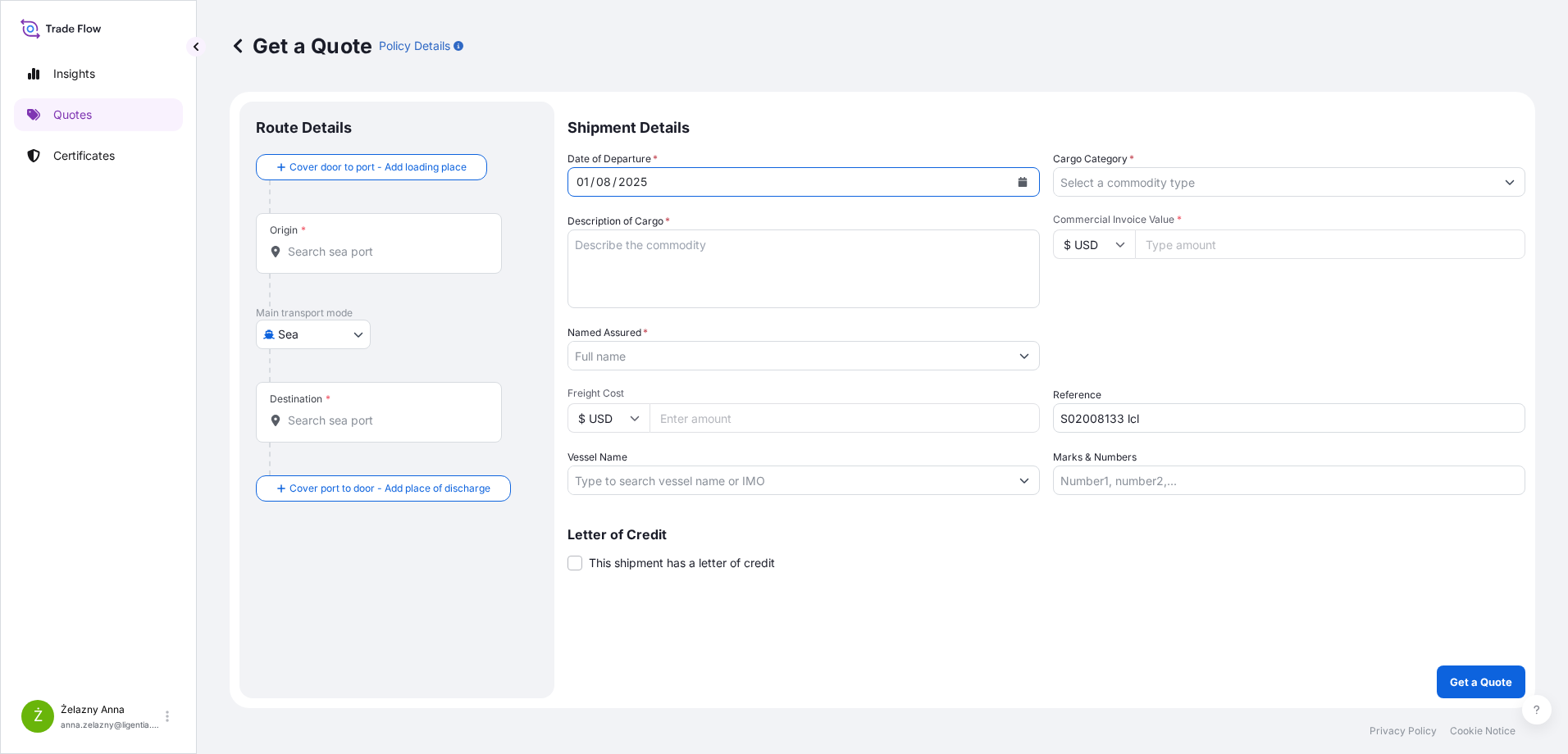 click on "Origin *" at bounding box center [385, 252] 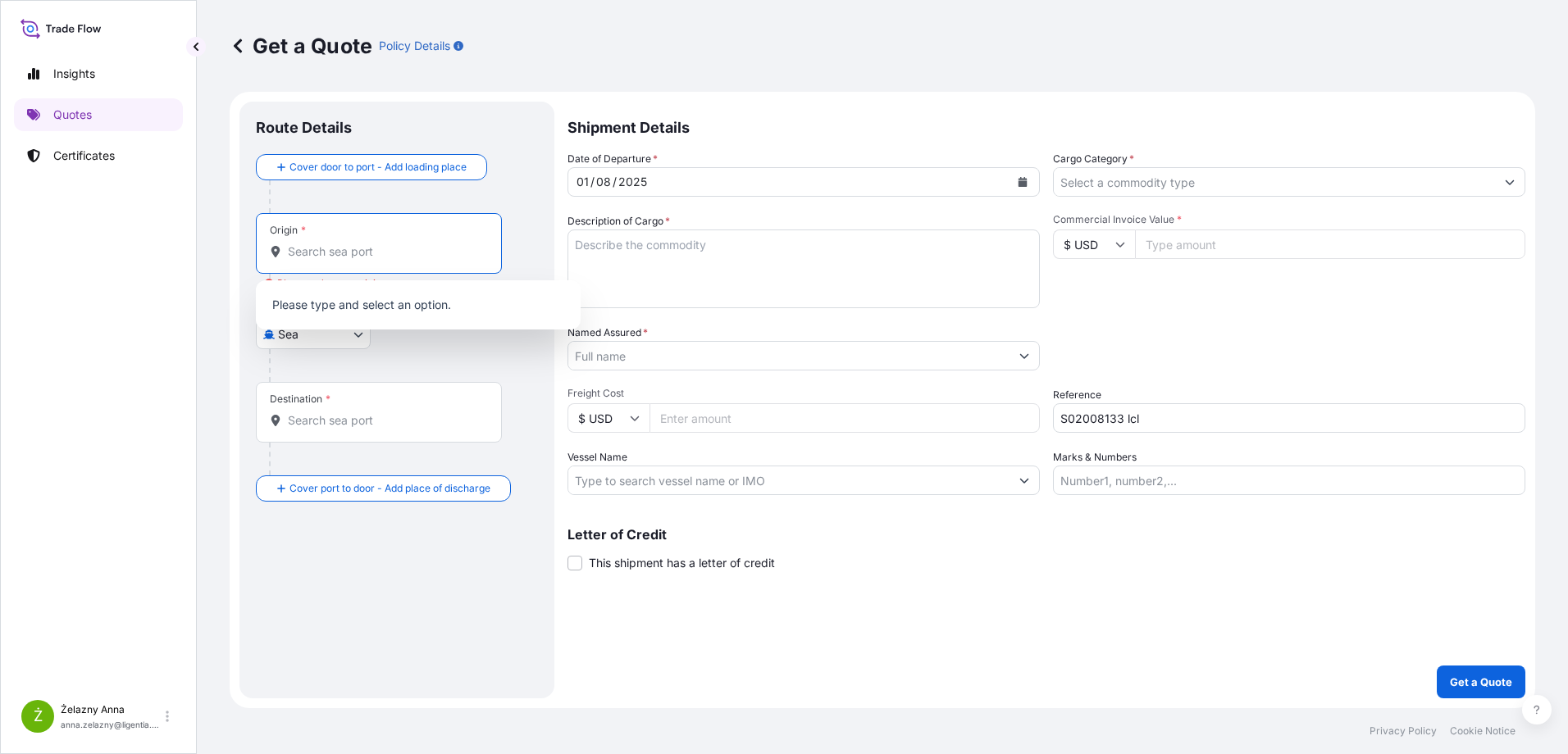 click on "Origin * Please select an origin" at bounding box center [385, 252] 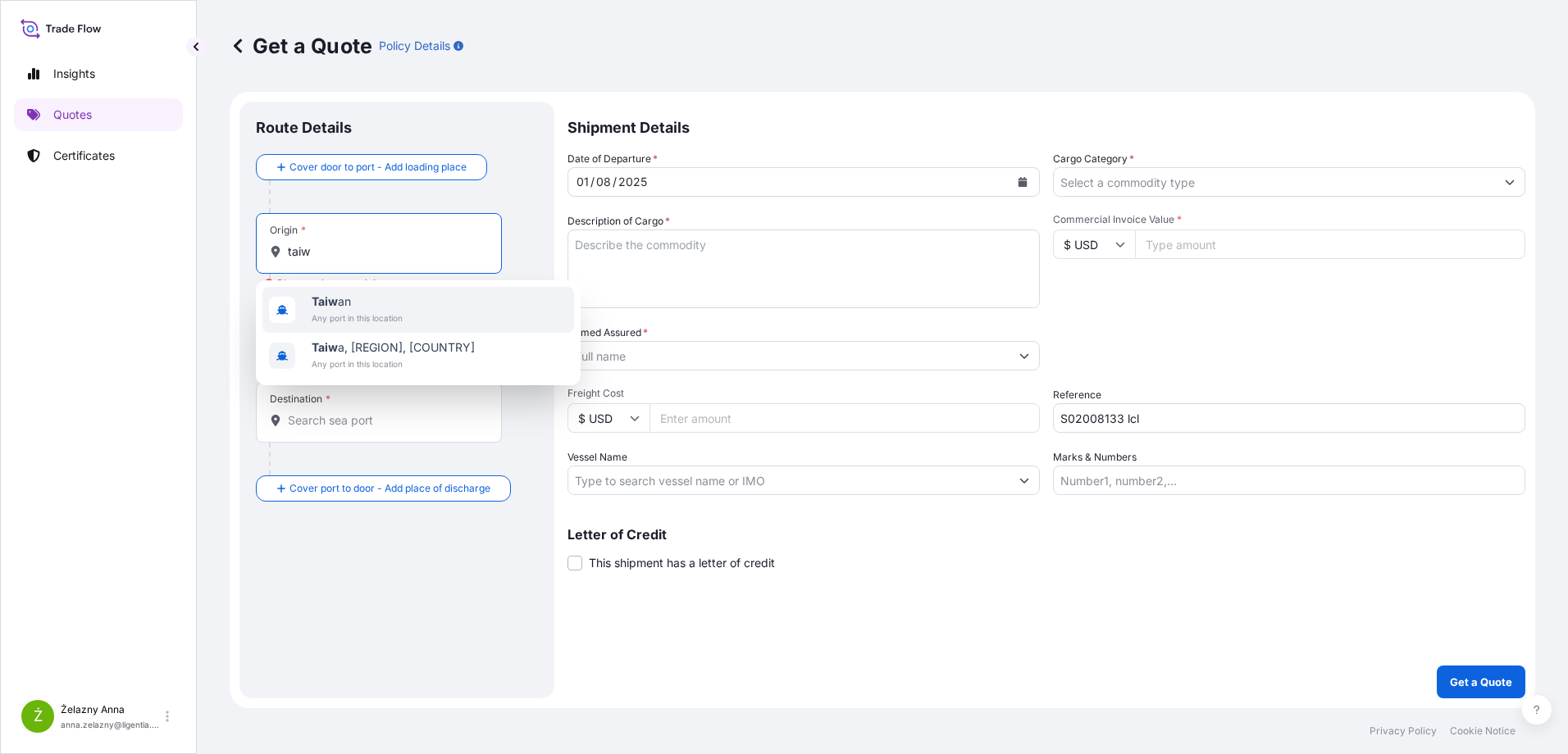 click on "Any port in this location" at bounding box center (357, 318) 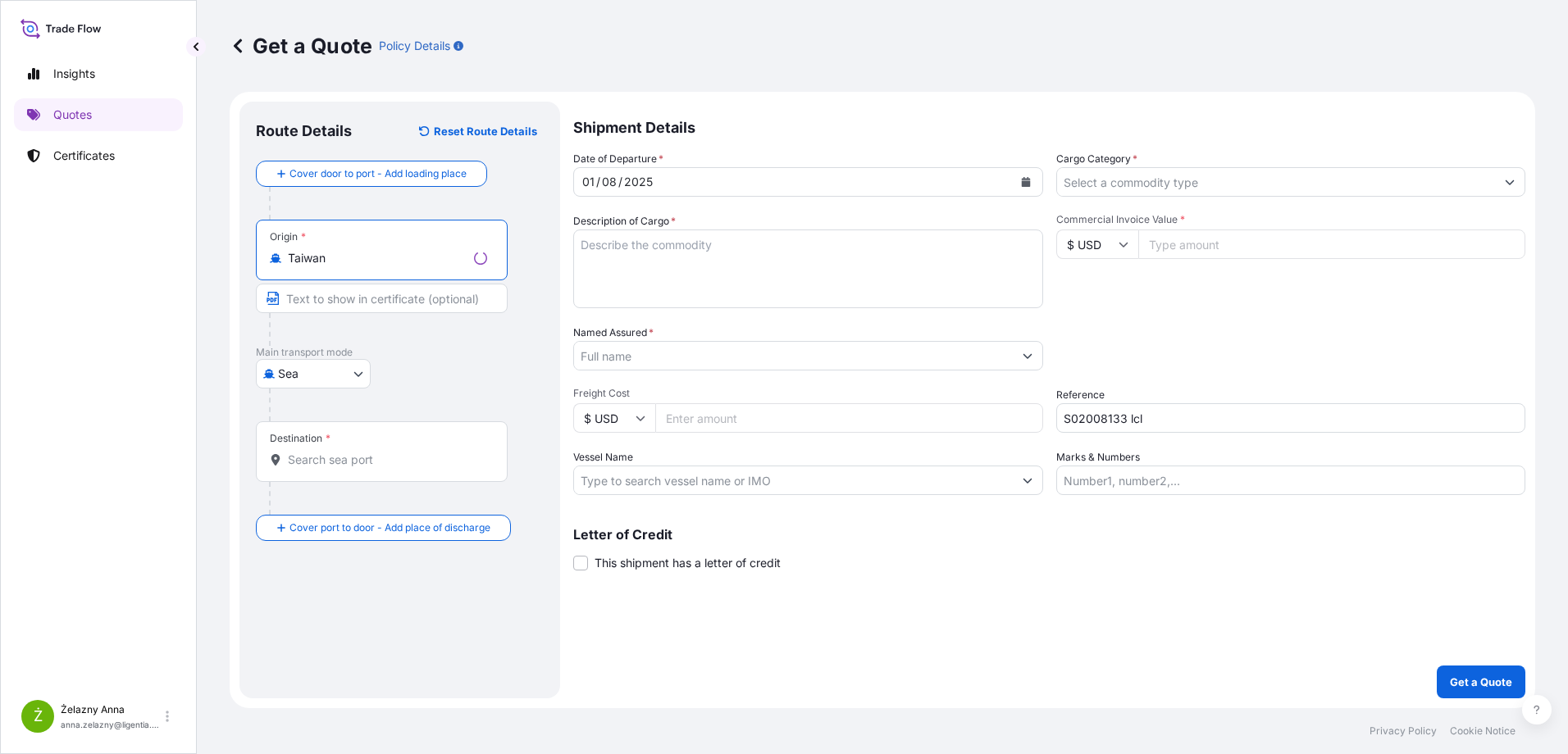 type on "Taiwan" 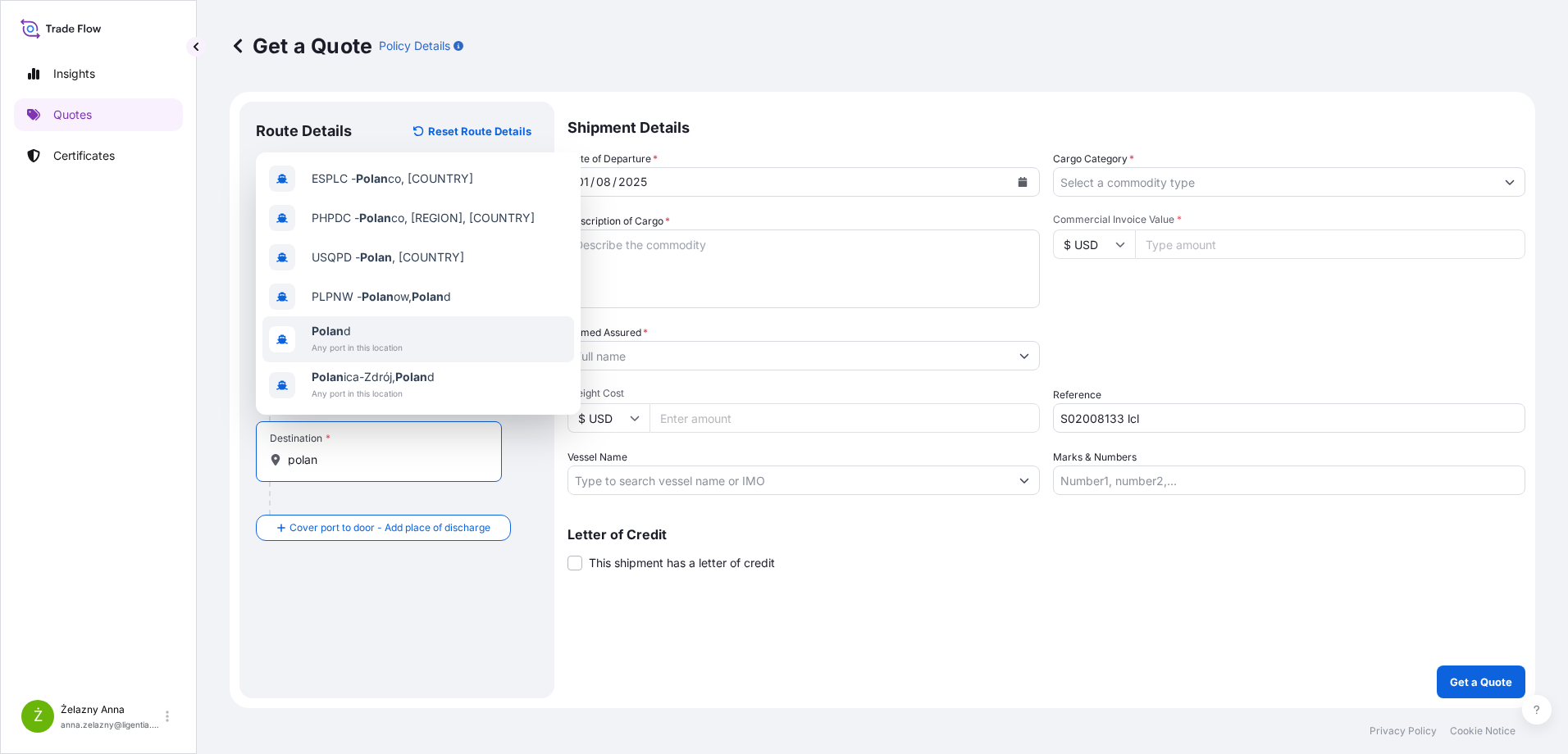 click on "Any port in this location" at bounding box center (357, 347) 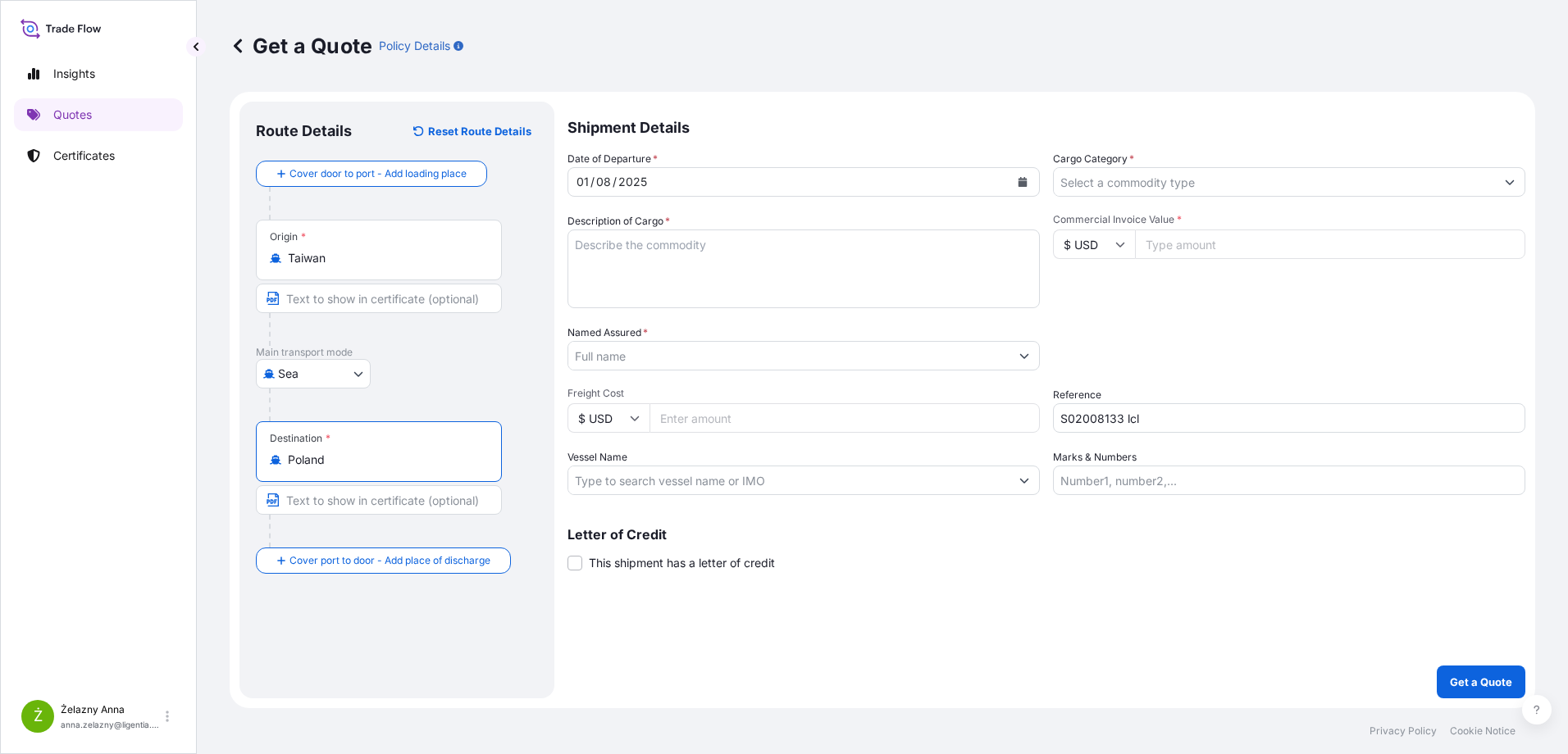 type on "Poland" 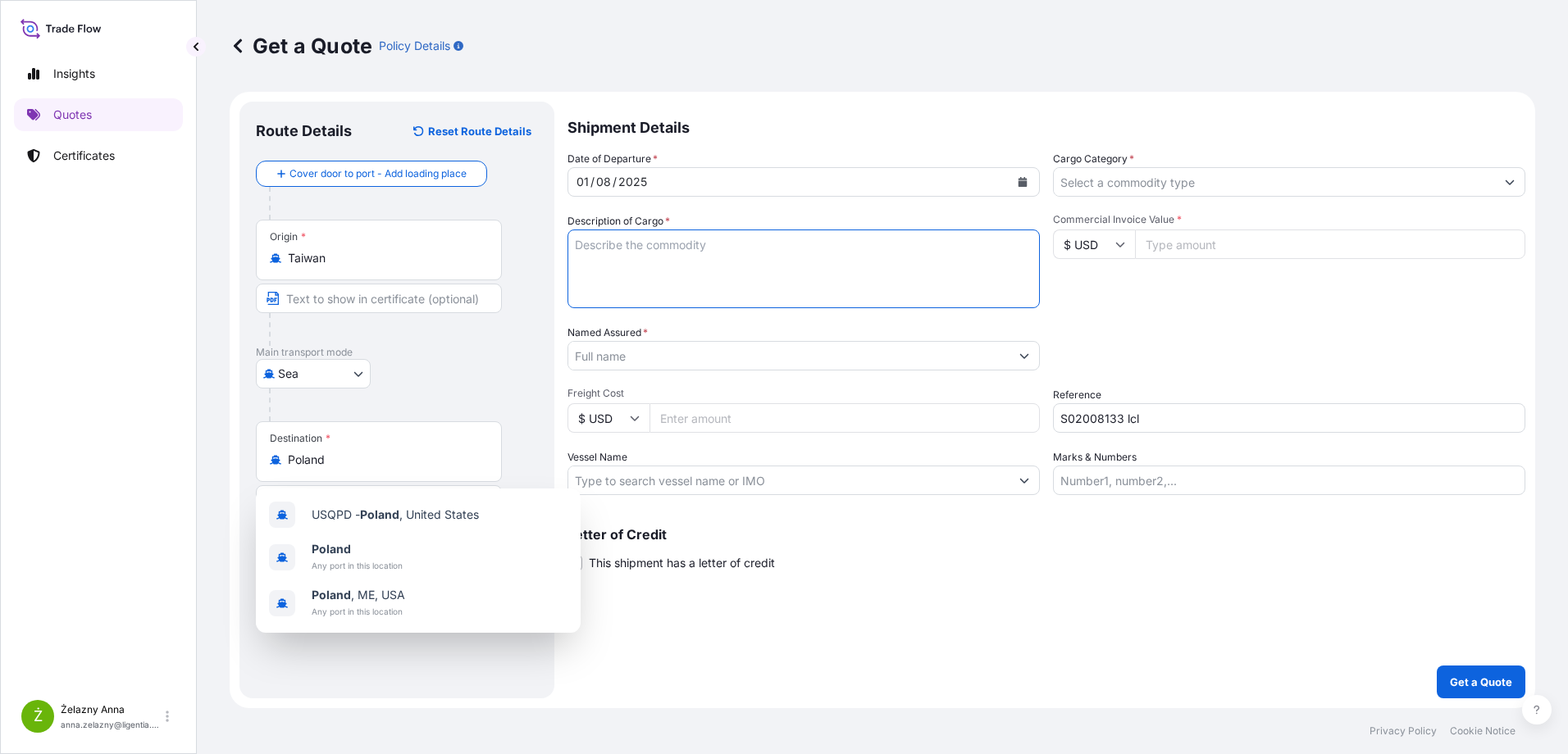 click on "Description of Cargo *" at bounding box center (804, 269) 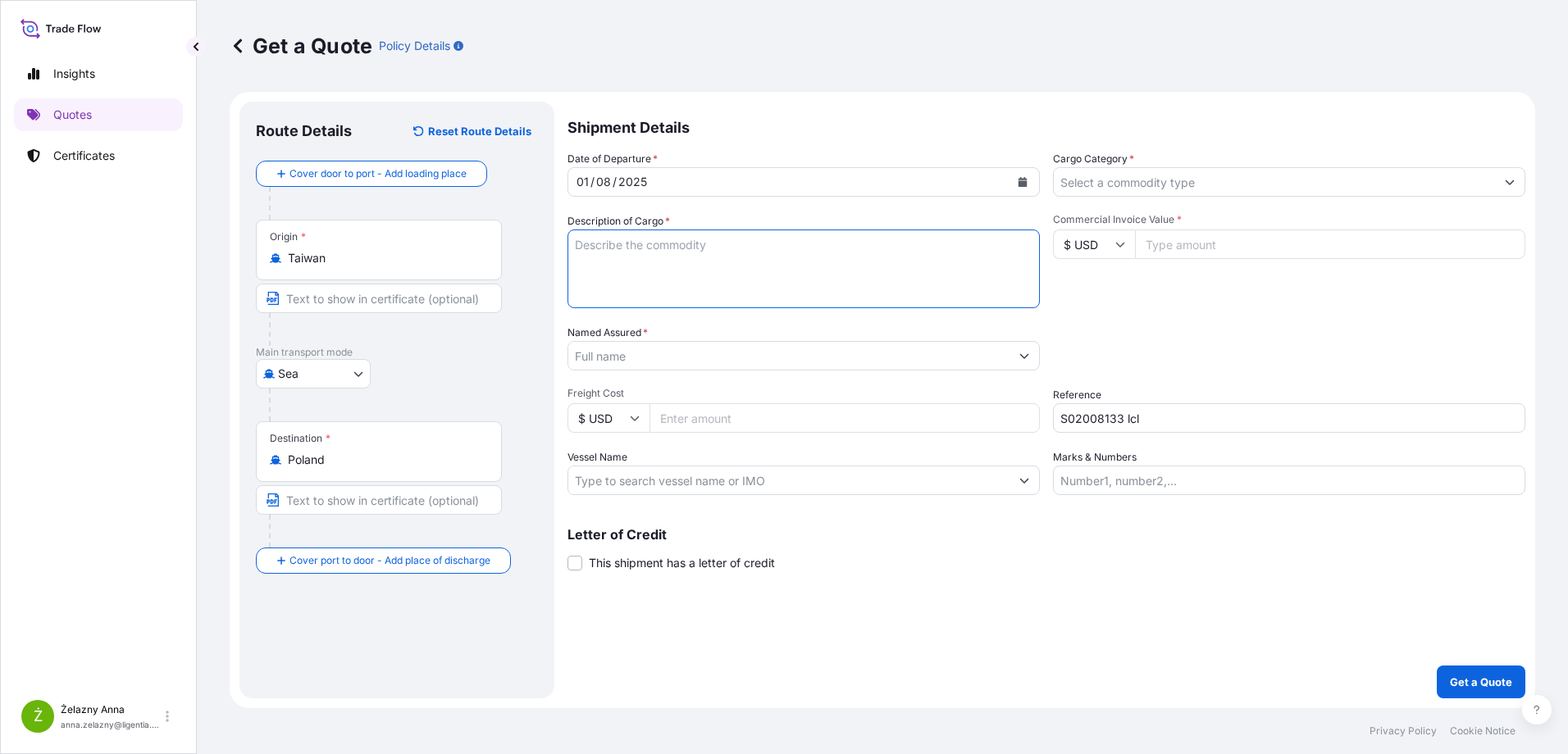 paste on "EMCU5384164/EMCMXN0854//40'HRF/62CTNS/756.400KGS/10.500CBM /CFS/CFS" 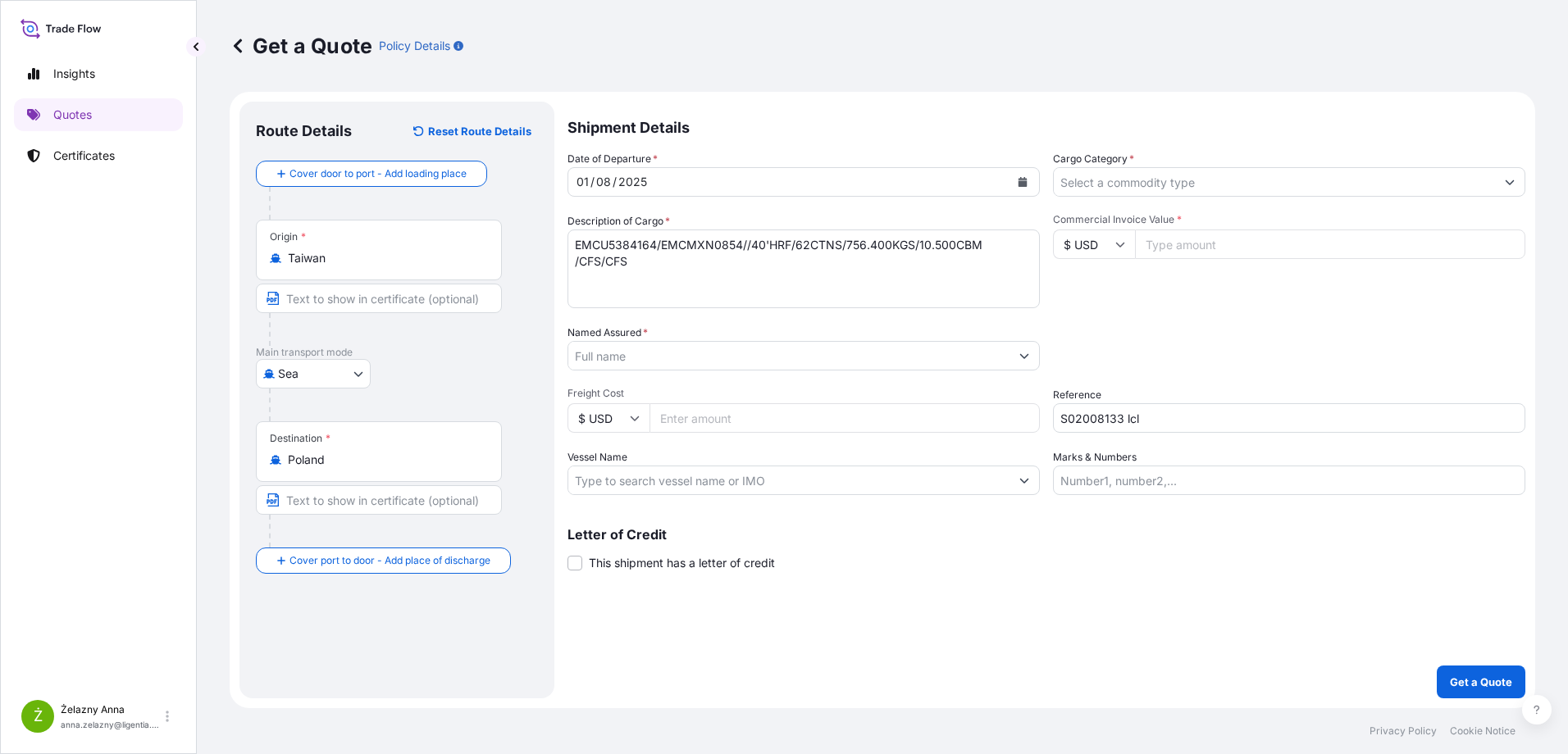 click on "EMCU5384164/EMCMXN0854//40'HRF/62CTNS/756.400KGS/10.500CBM /CFS/CFS" at bounding box center [804, 269] 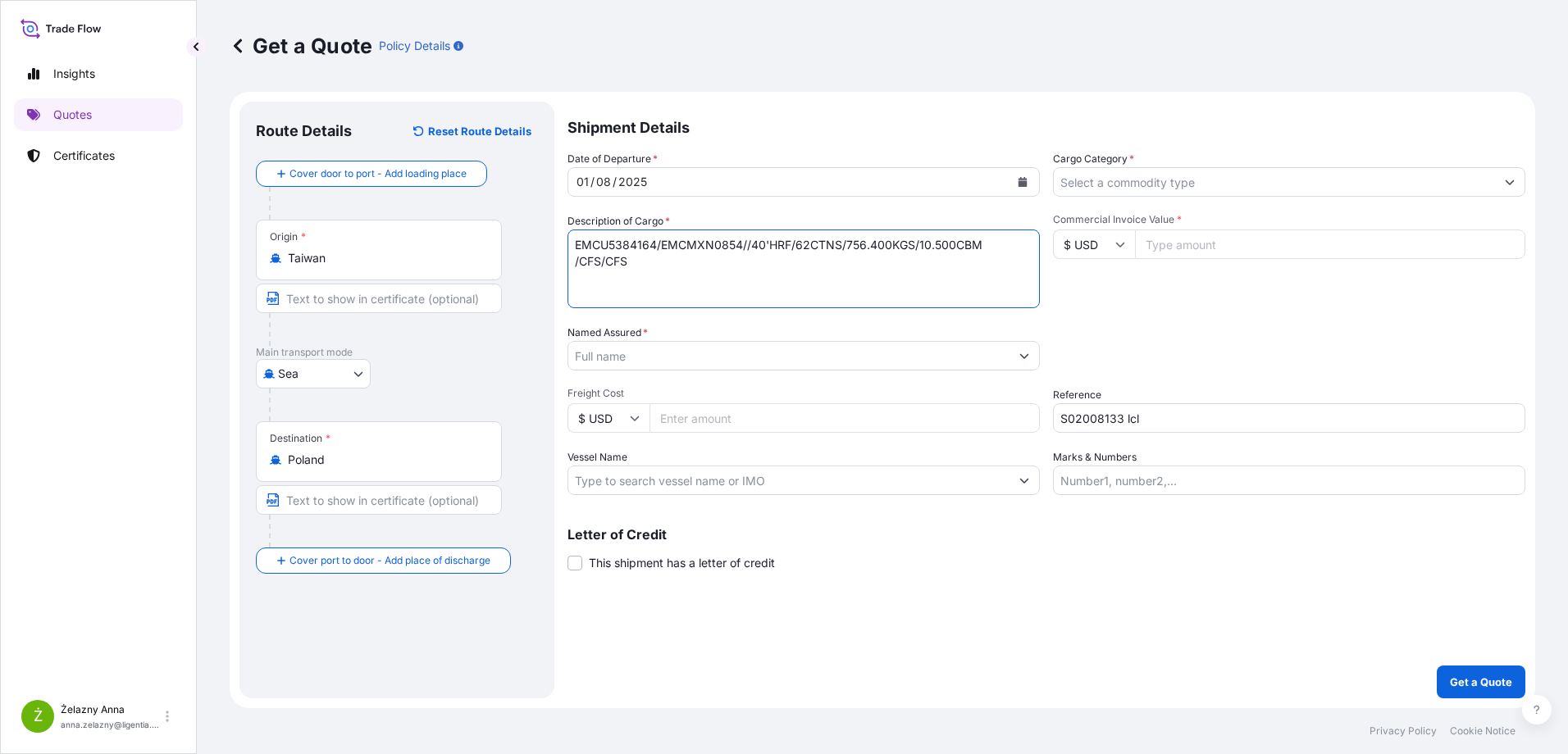 paste on ""GGM" Breathing Circuit
Bacterial Filter
Filter Adult HMB-T Connector/
with Oxygen & Suction Port" 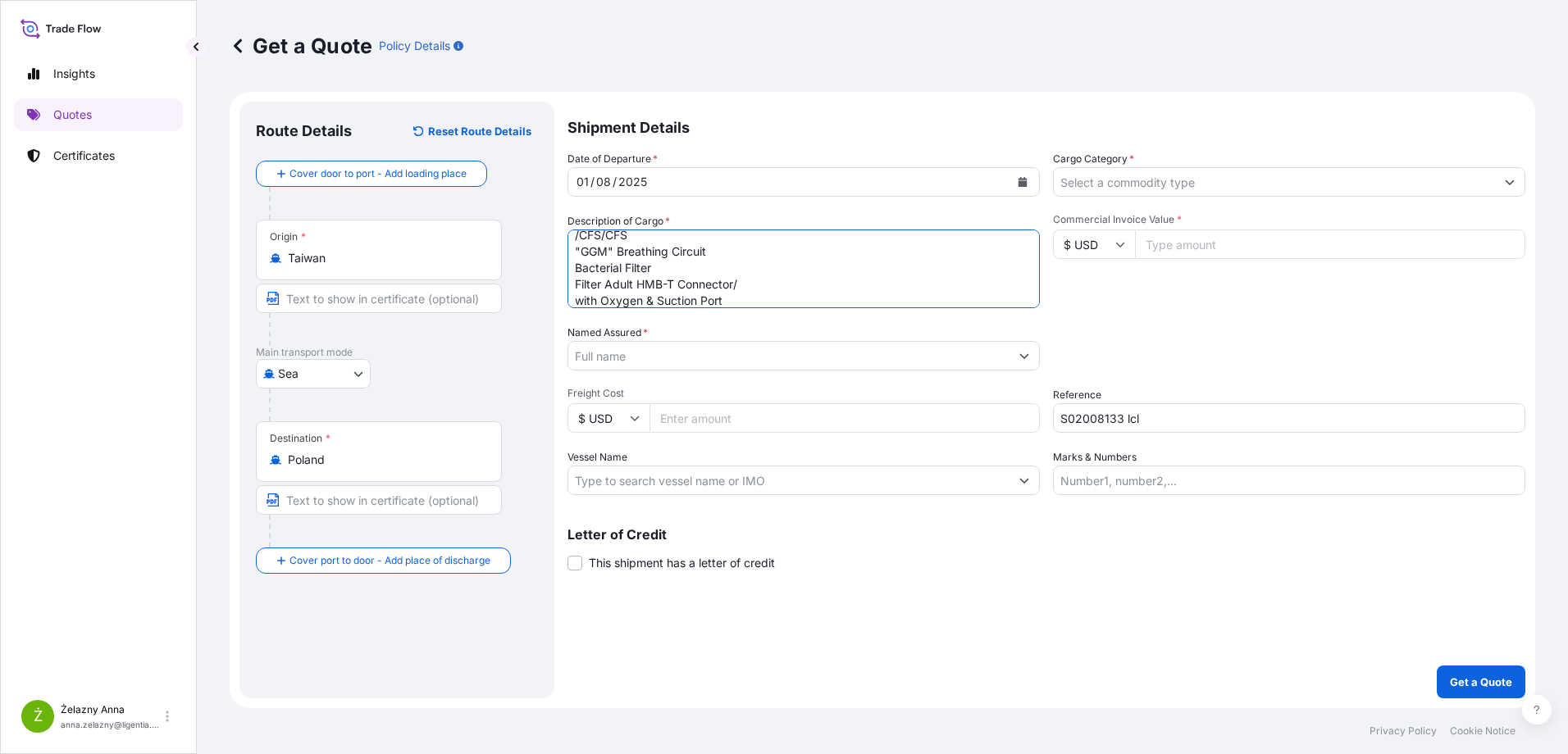 scroll, scrollTop: 51, scrollLeft: 0, axis: vertical 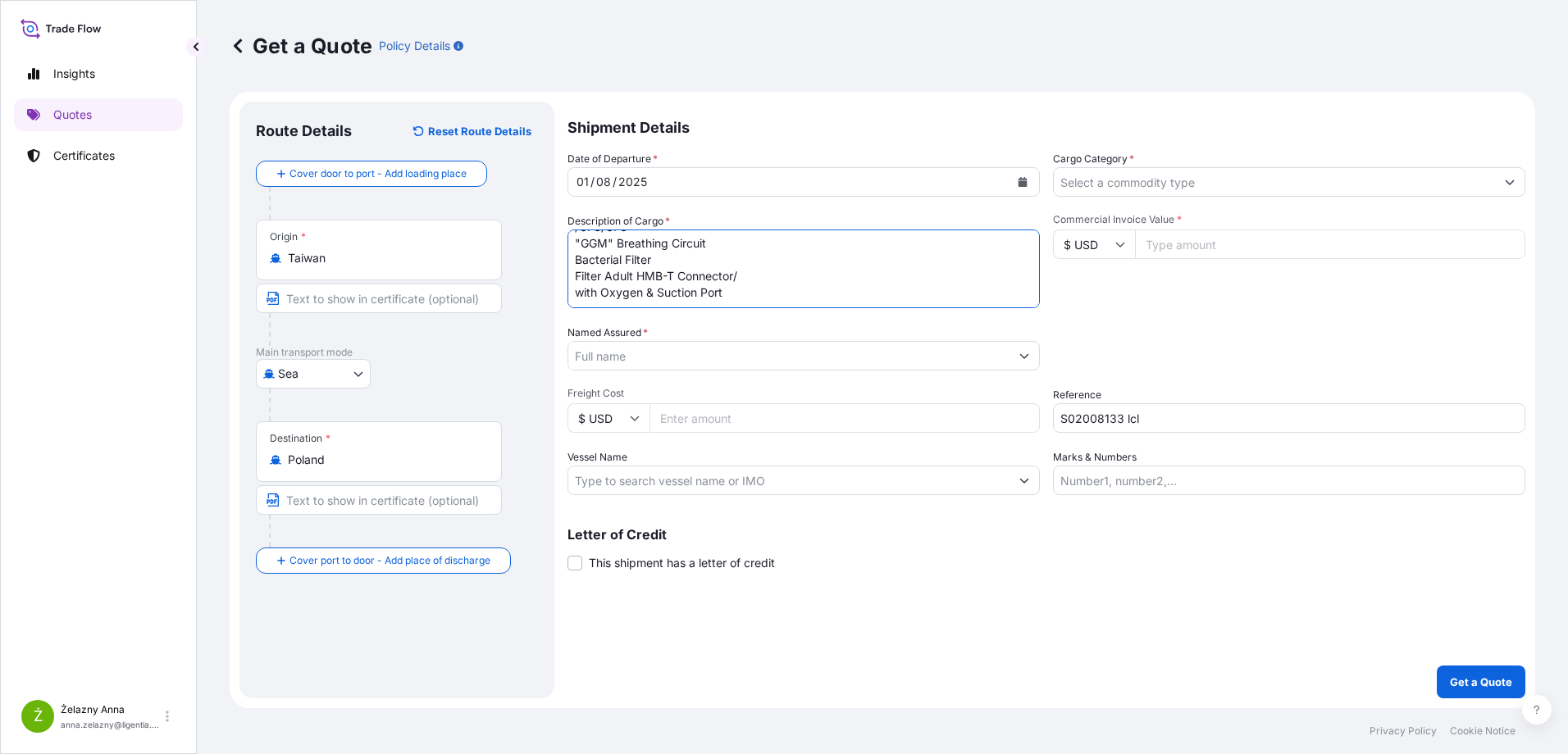 type on "EMCU5384164/EMCMXN0854//40'HRF/62CTNS/756.400KGS/10.500CBM /CFS/CFS
"GGM" Breathing Circuit
Bacterial Filter
Filter Adult HMB-T Connector/
with Oxygen & Suction Port" 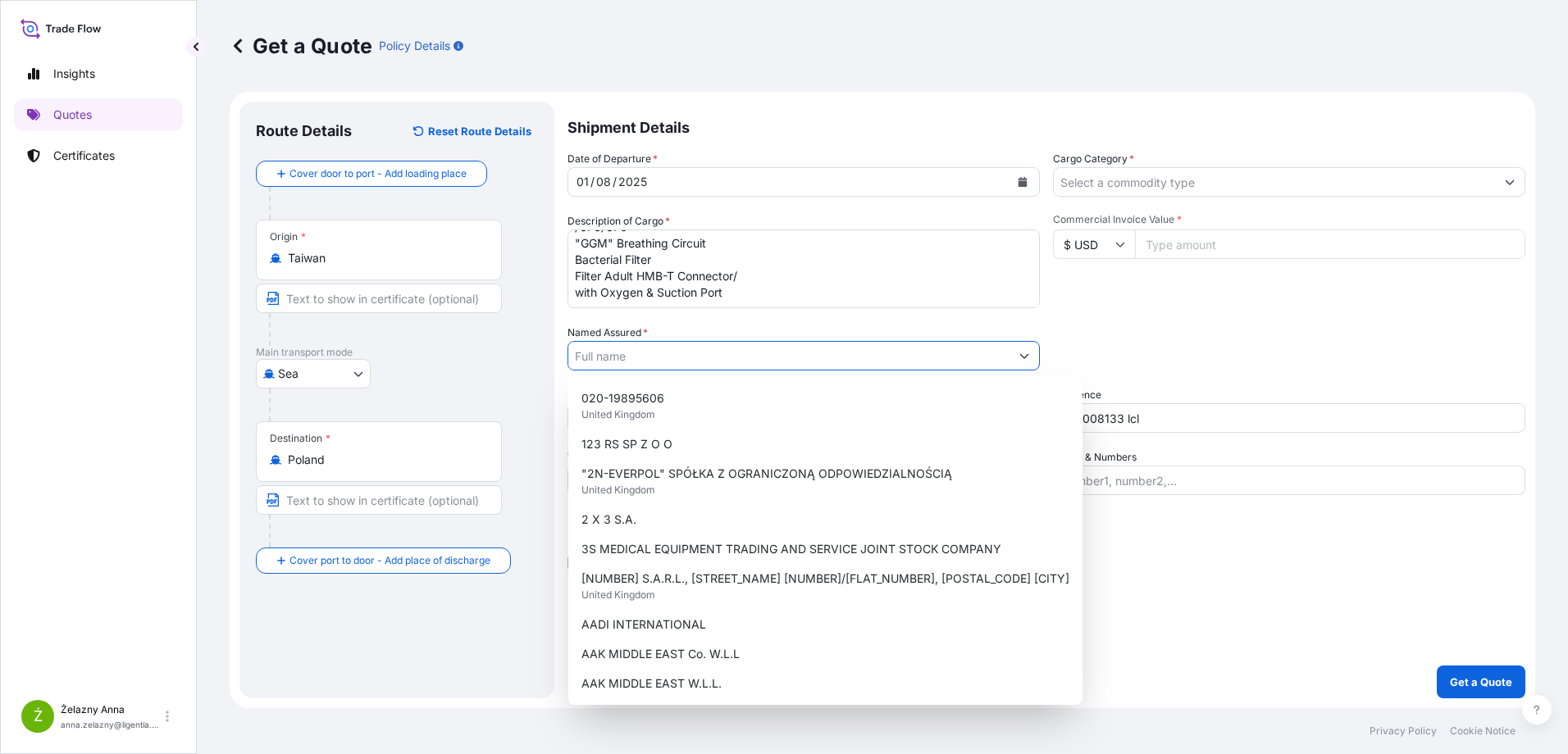 click on "Named Assured *" at bounding box center (789, 356) 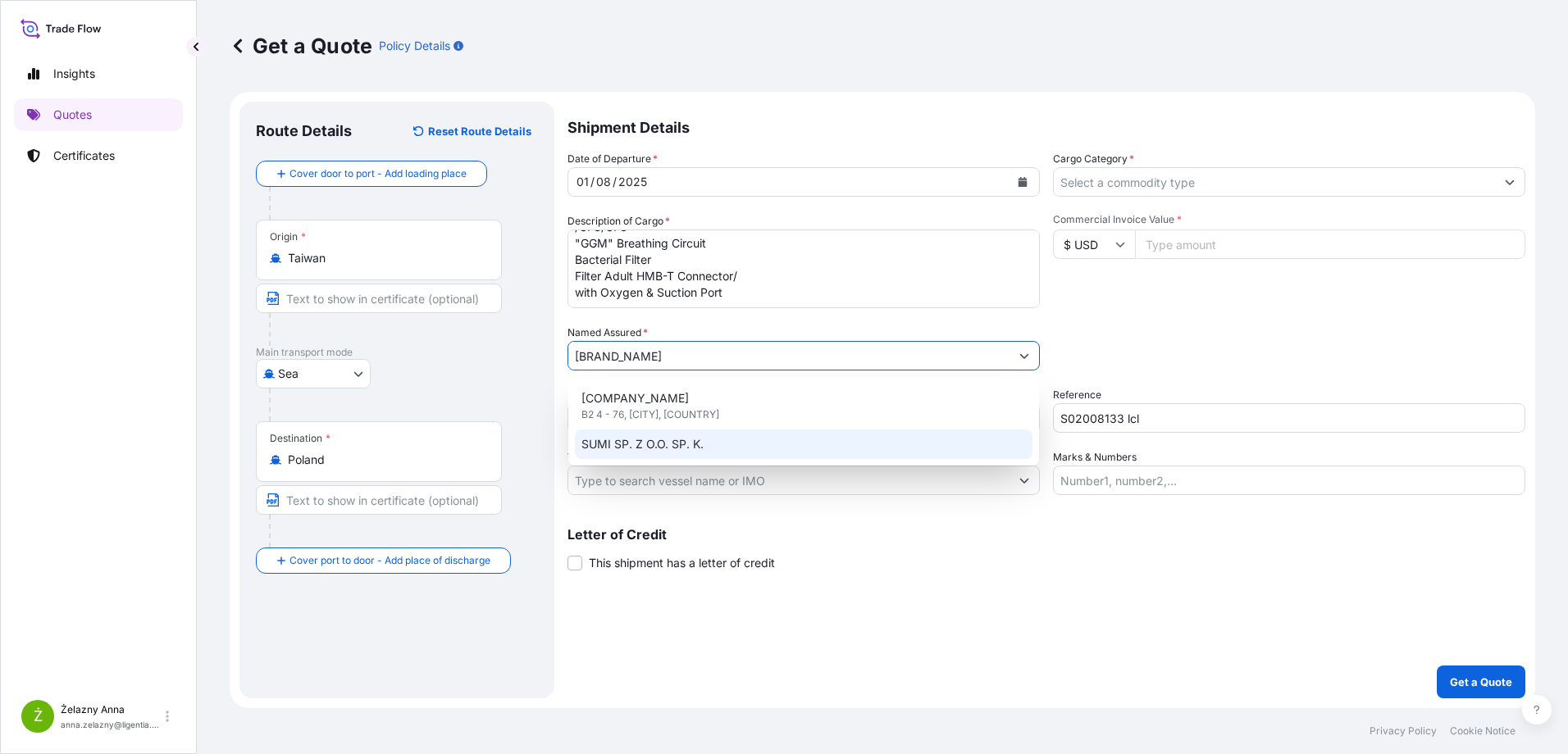 click on "SUMI SP. Z O.O. SP. K." at bounding box center (642, 444) 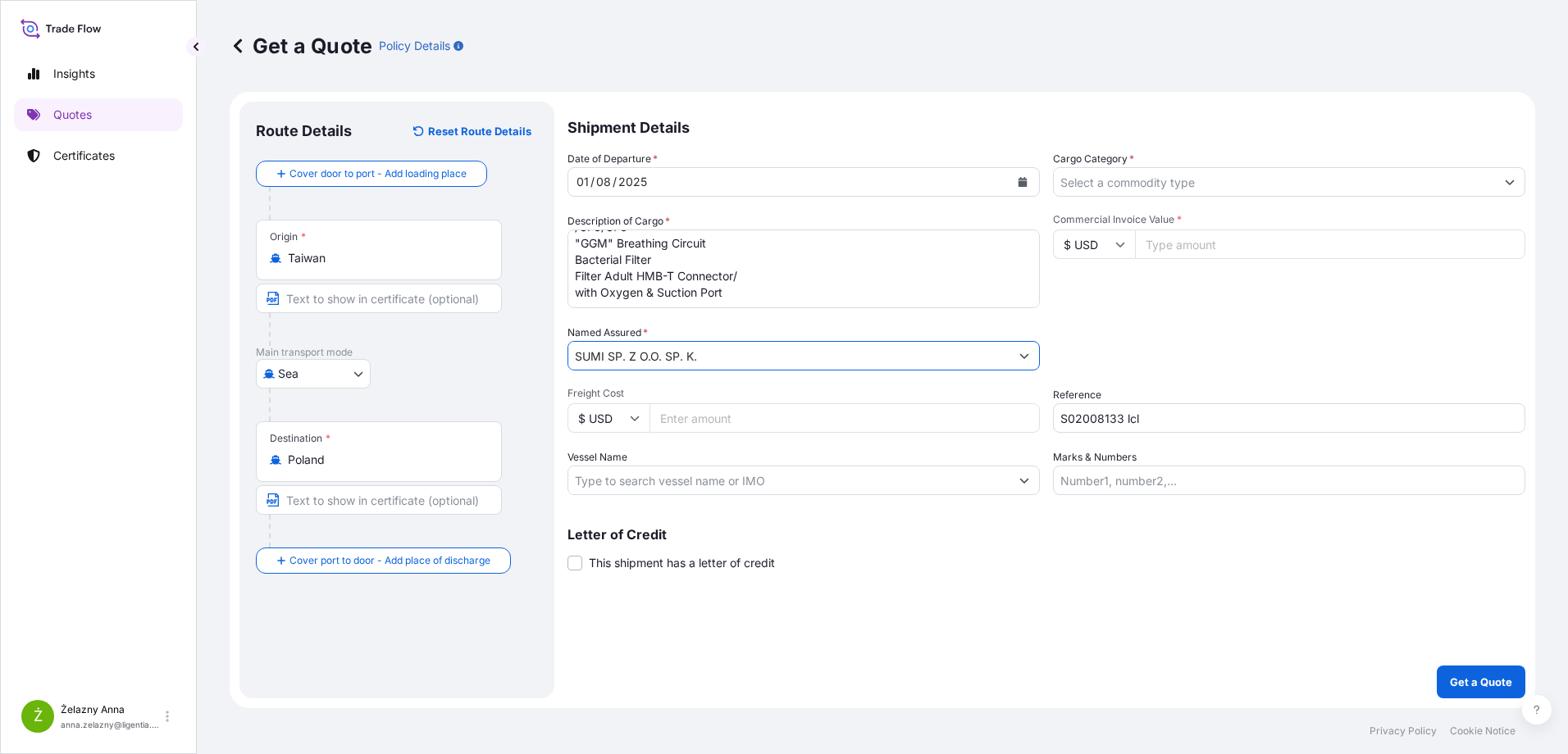 type on "SUMI SP. Z O.O. SP. K." 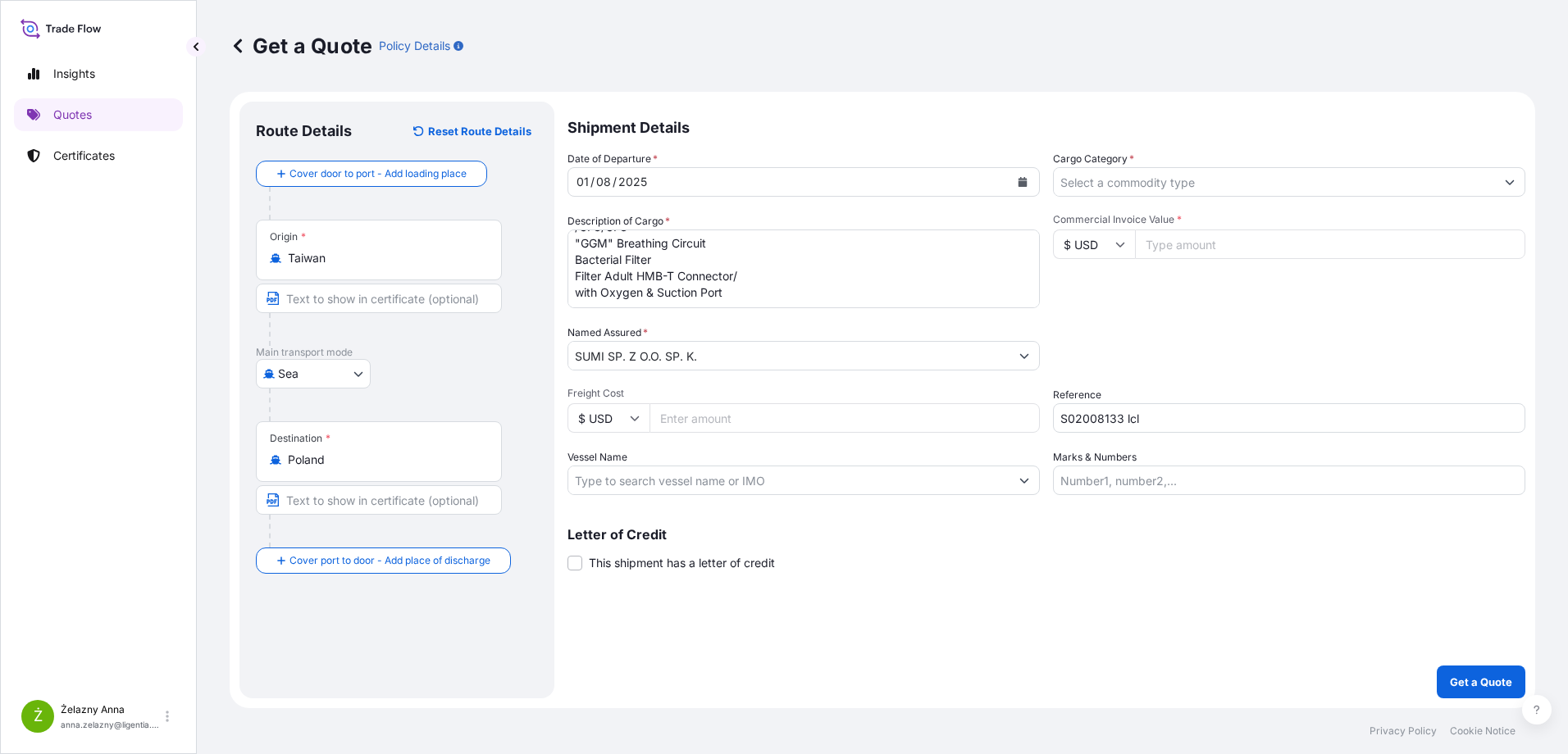 click on "Date of Departure * [DATE] Cargo Category * Description of Cargo * EMCU5384164/EMCMXN0854//40'HRF/62CTNS/756.400KGS/10.500CBM /CFS/CFS
"GGM" Breathing Circuit
Bacterial Filter
Filter Adult HMB-T Connector/
with Oxygen & Suction Port
Commercial Invoice Value   * $ USD Named Assured * SUMI SP. Z O.O. SP. K. Packing Category Type to search a container mode Please select a primary mode of transportation first. Freight Cost   $ USD Reference S02008133 lcl Vessel Name Marks & Numbers" at bounding box center (1046, 323) 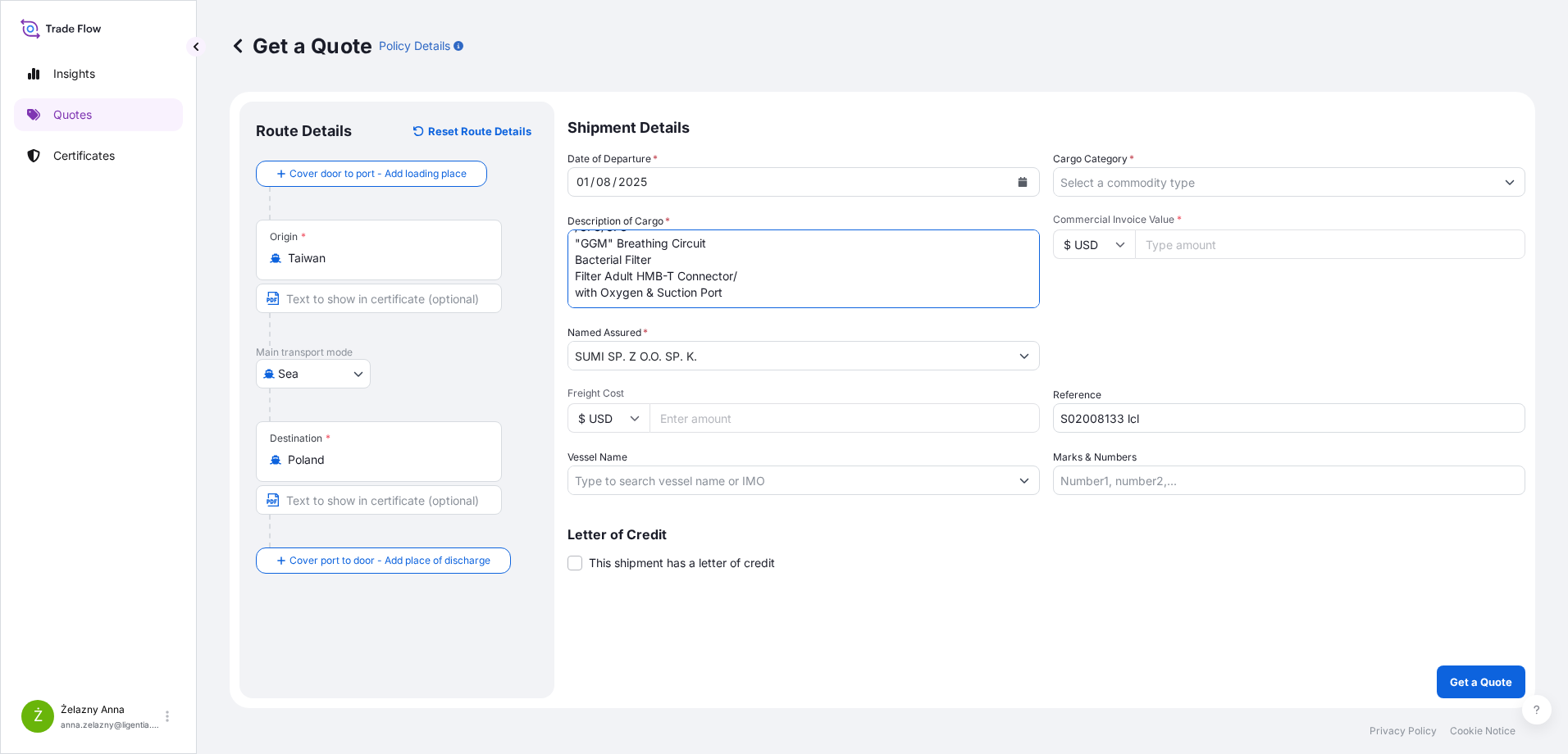 paste on "[REFERENCE_NUMBER]" 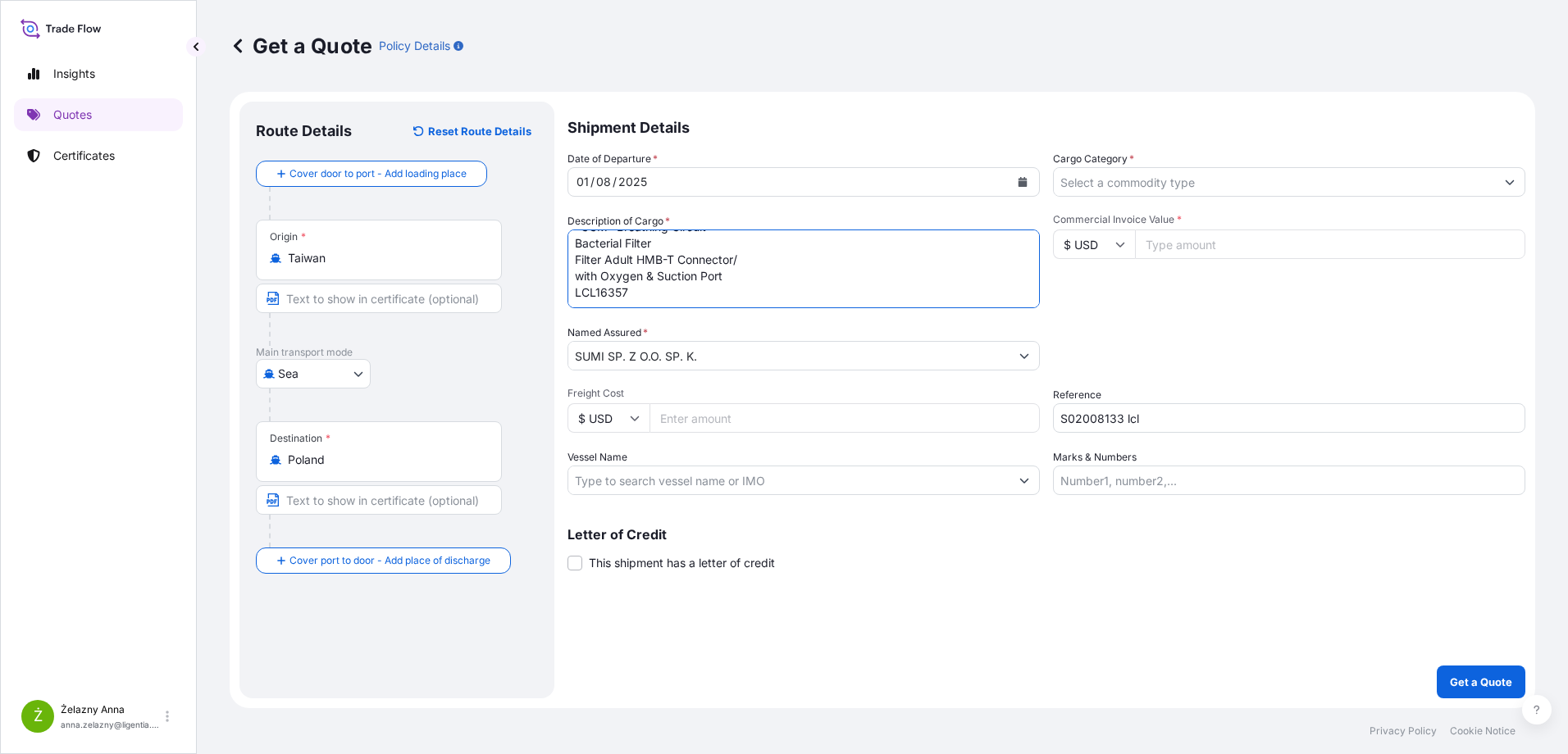 type on "EMCU5384164/EMCMXN0854//40'HRF/62CTNS/756.400KGS/10.500CBM /CFS/CFS
"GGM" Breathing Circuit
Bacterial Filter
Filter Adult HMB-T Connector/
with Oxygen & Suction Port
LCL16357" 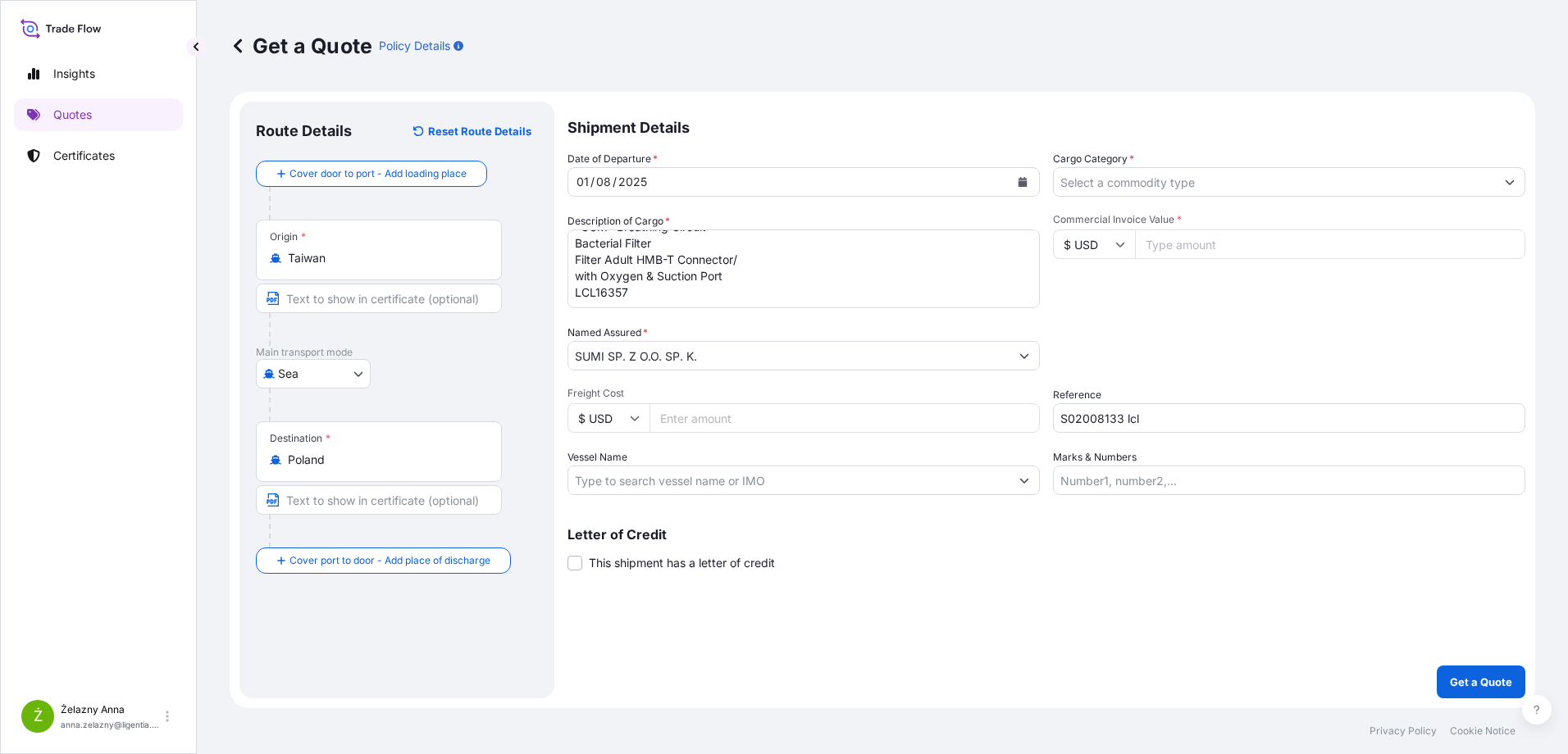 click on "Commercial Invoice Value   *" at bounding box center [1330, 244] 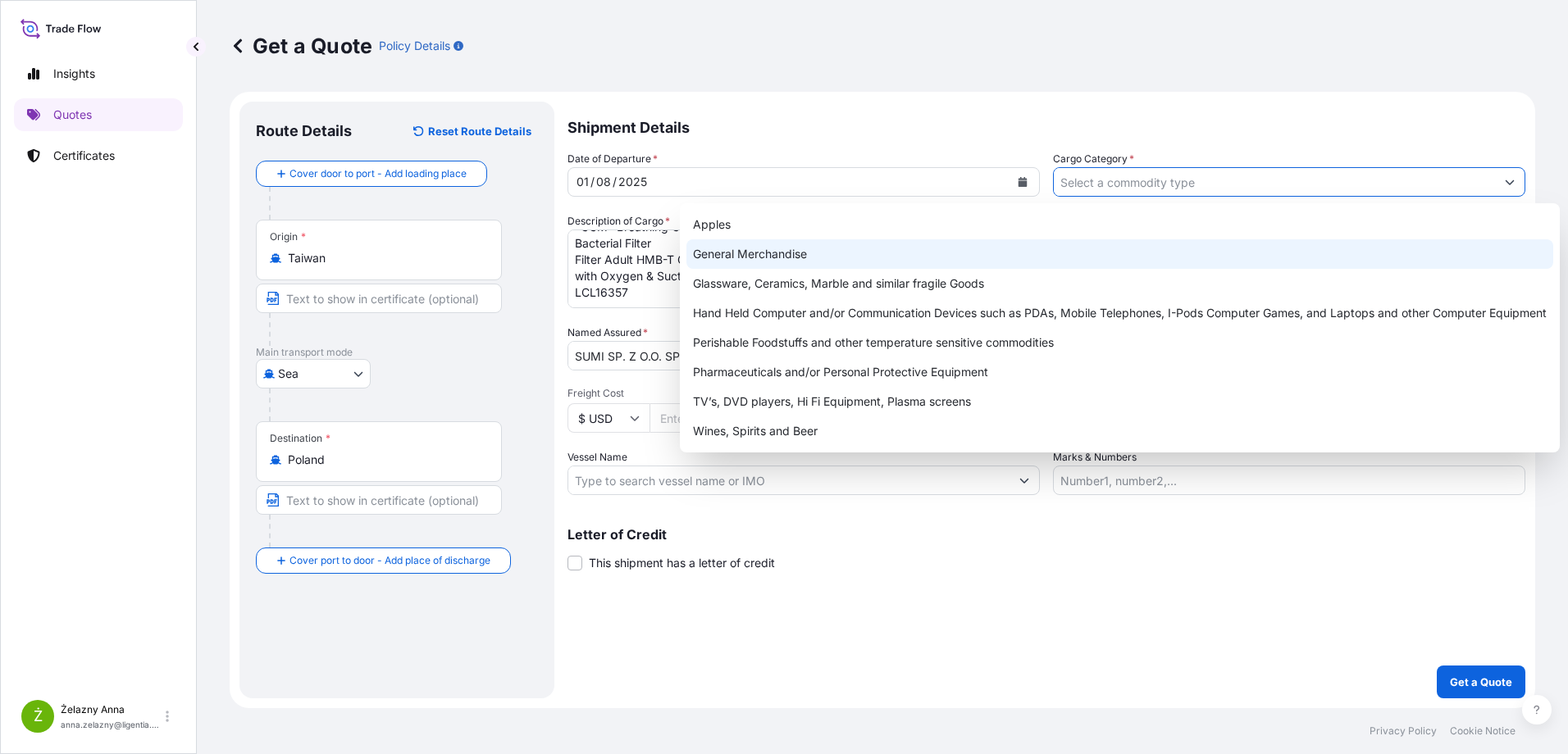 click on "General Merchandise" at bounding box center [1119, 254] 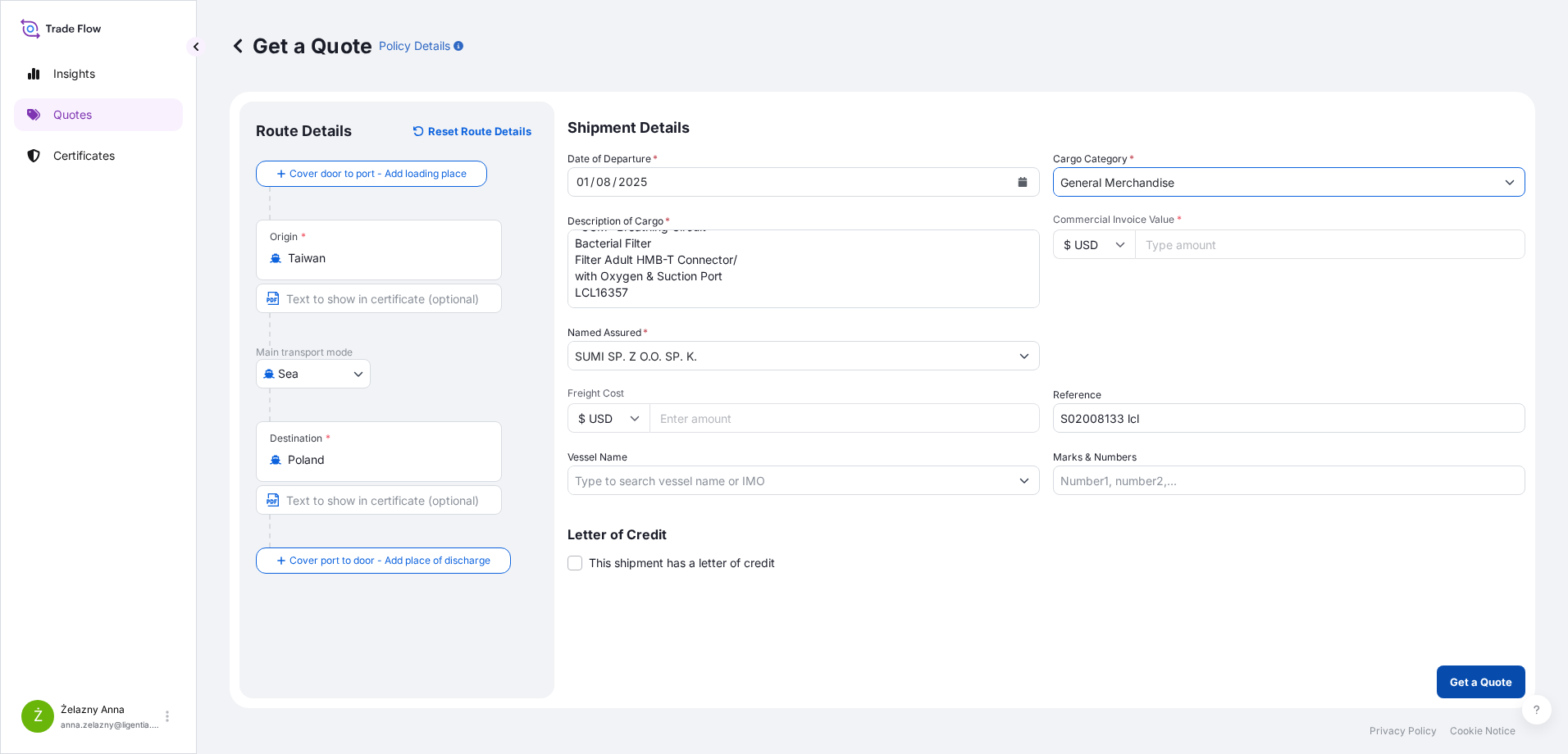 click on "Get a Quote" at bounding box center (1481, 682) 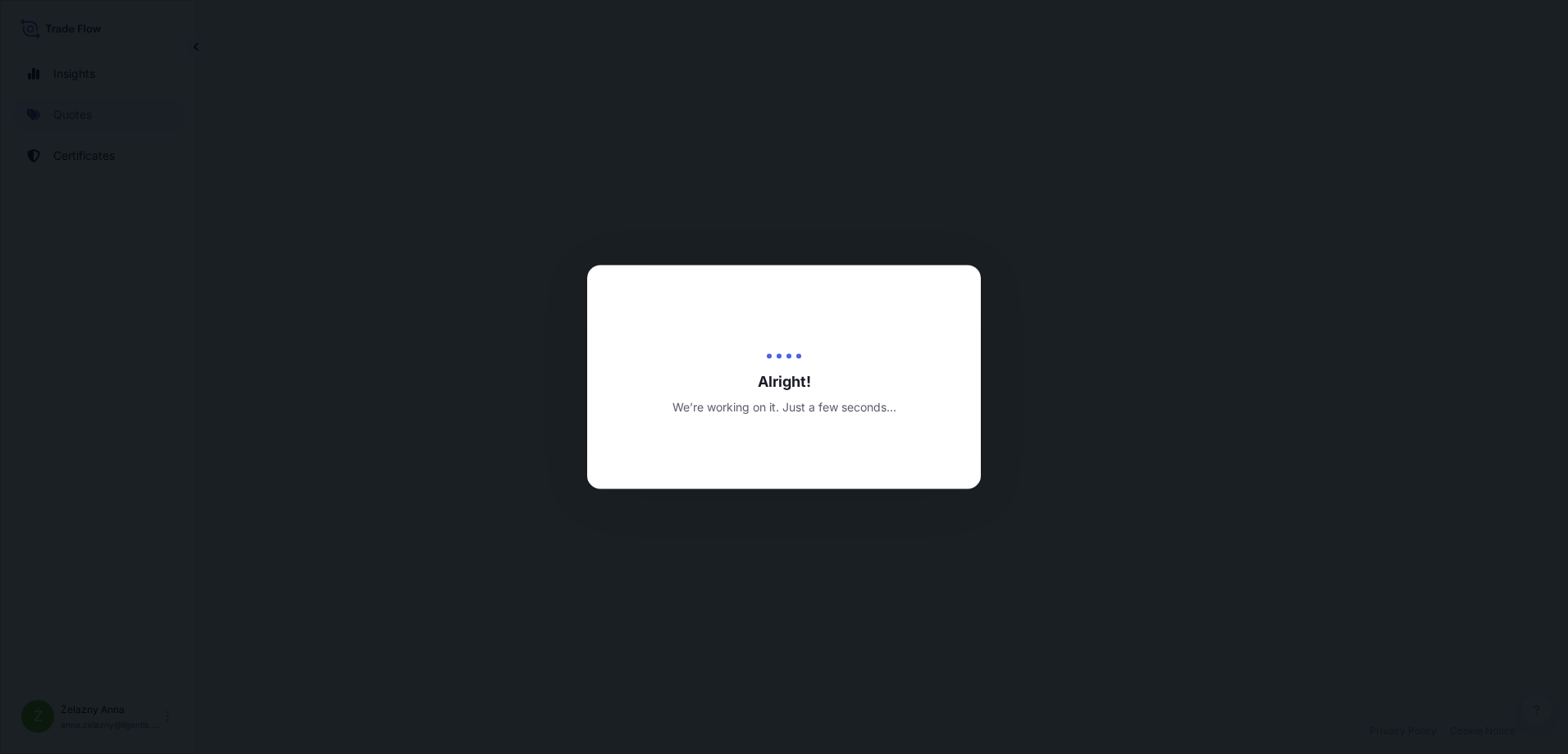 select on "Sea" 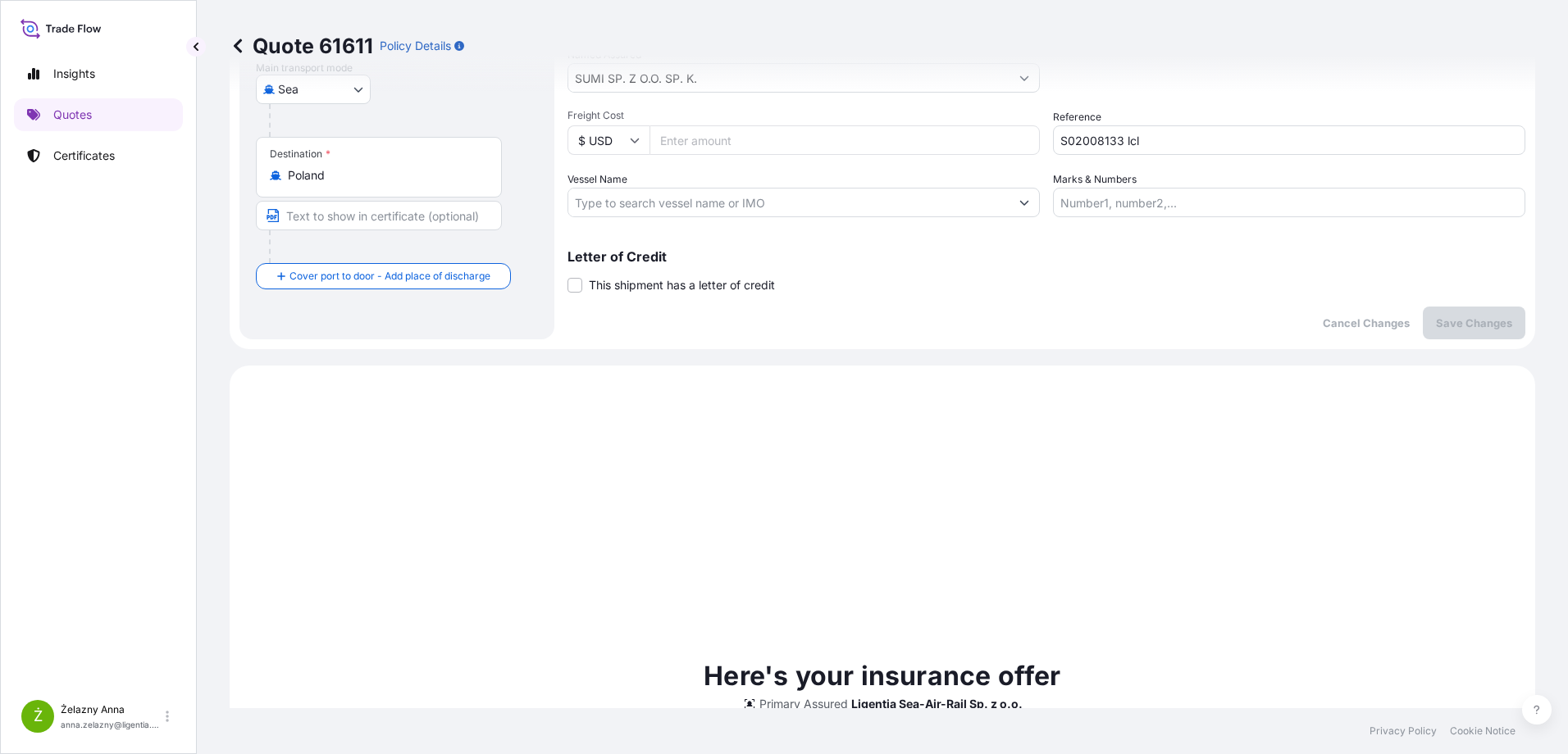 scroll, scrollTop: 561, scrollLeft: 0, axis: vertical 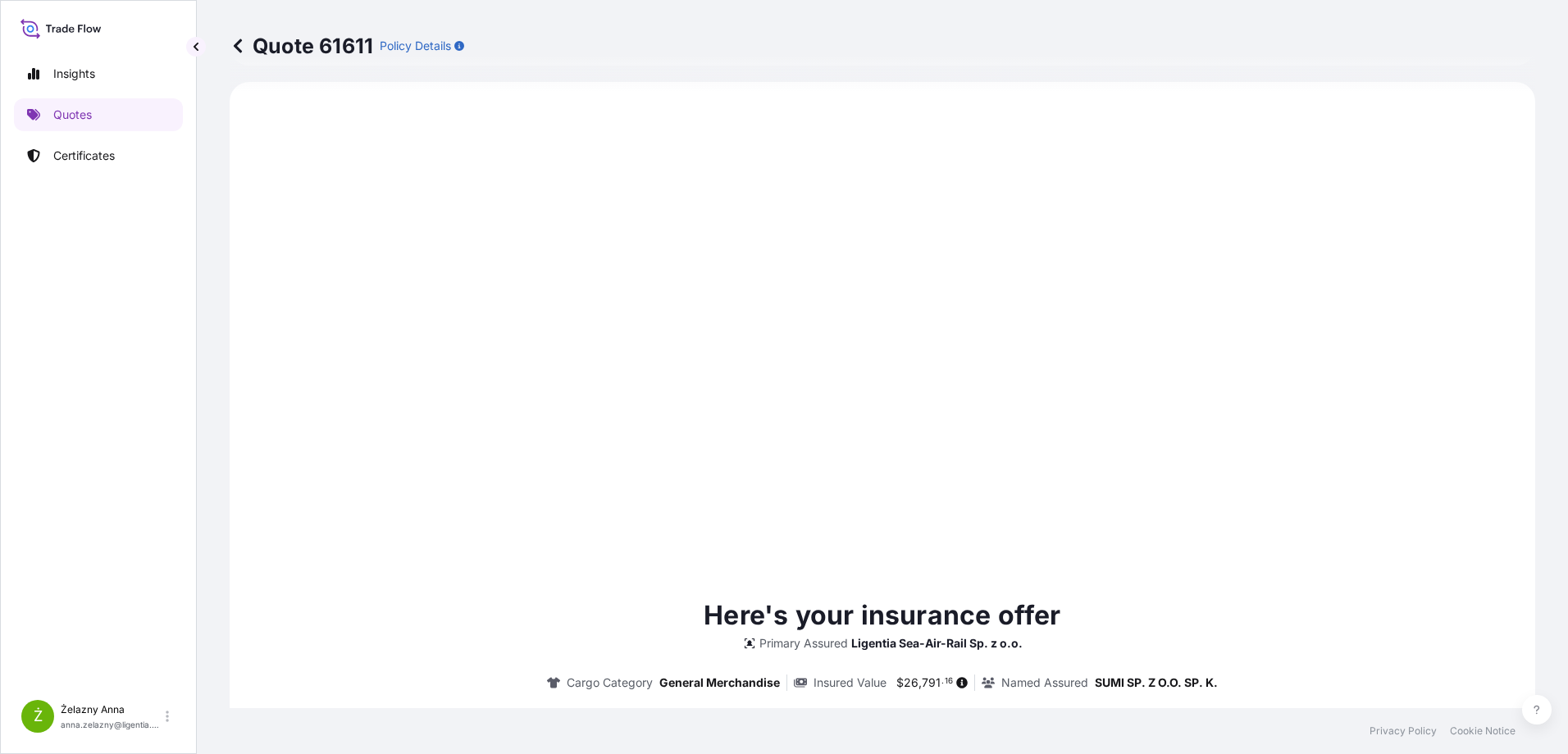 type on "06/08/2025" 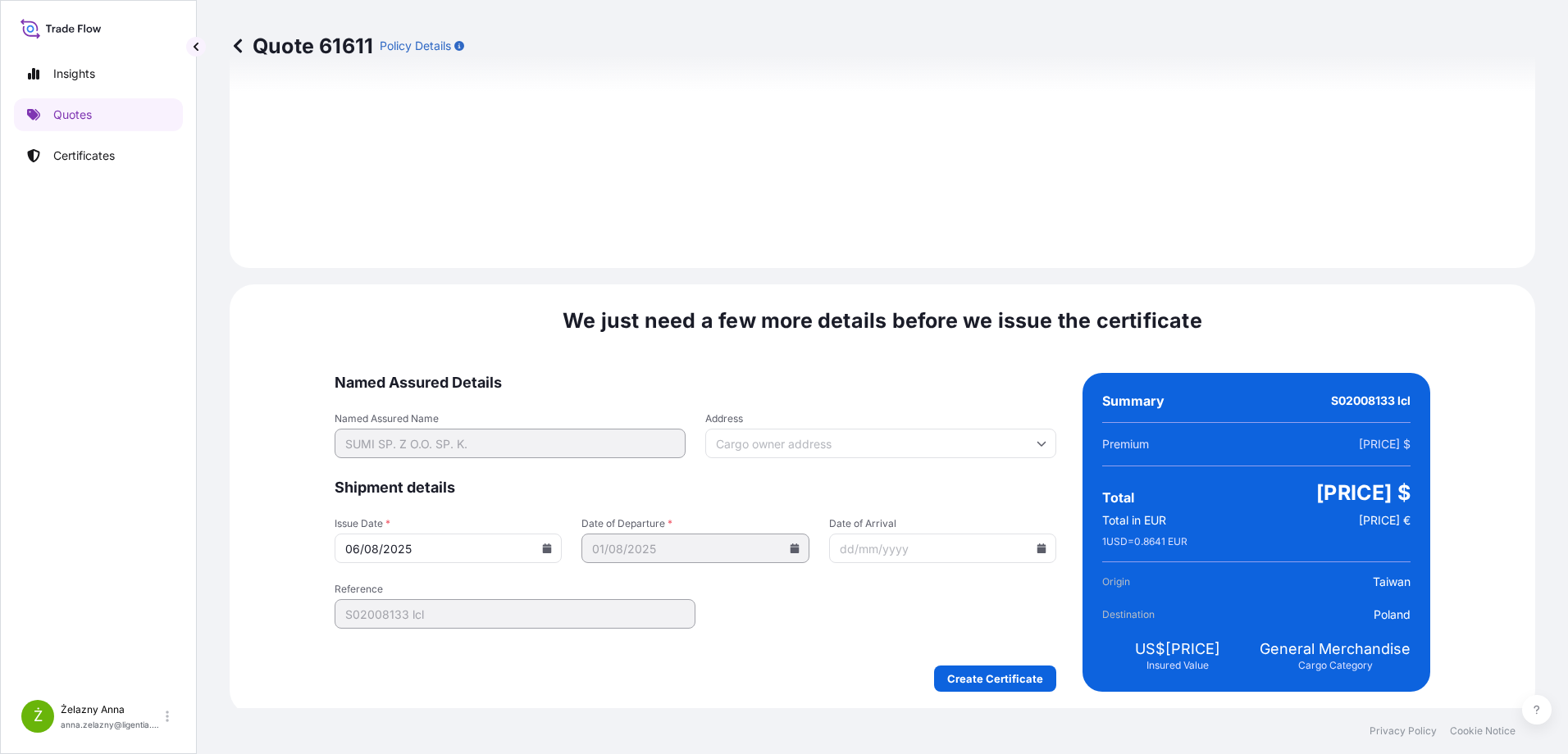 scroll, scrollTop: 1747, scrollLeft: 0, axis: vertical 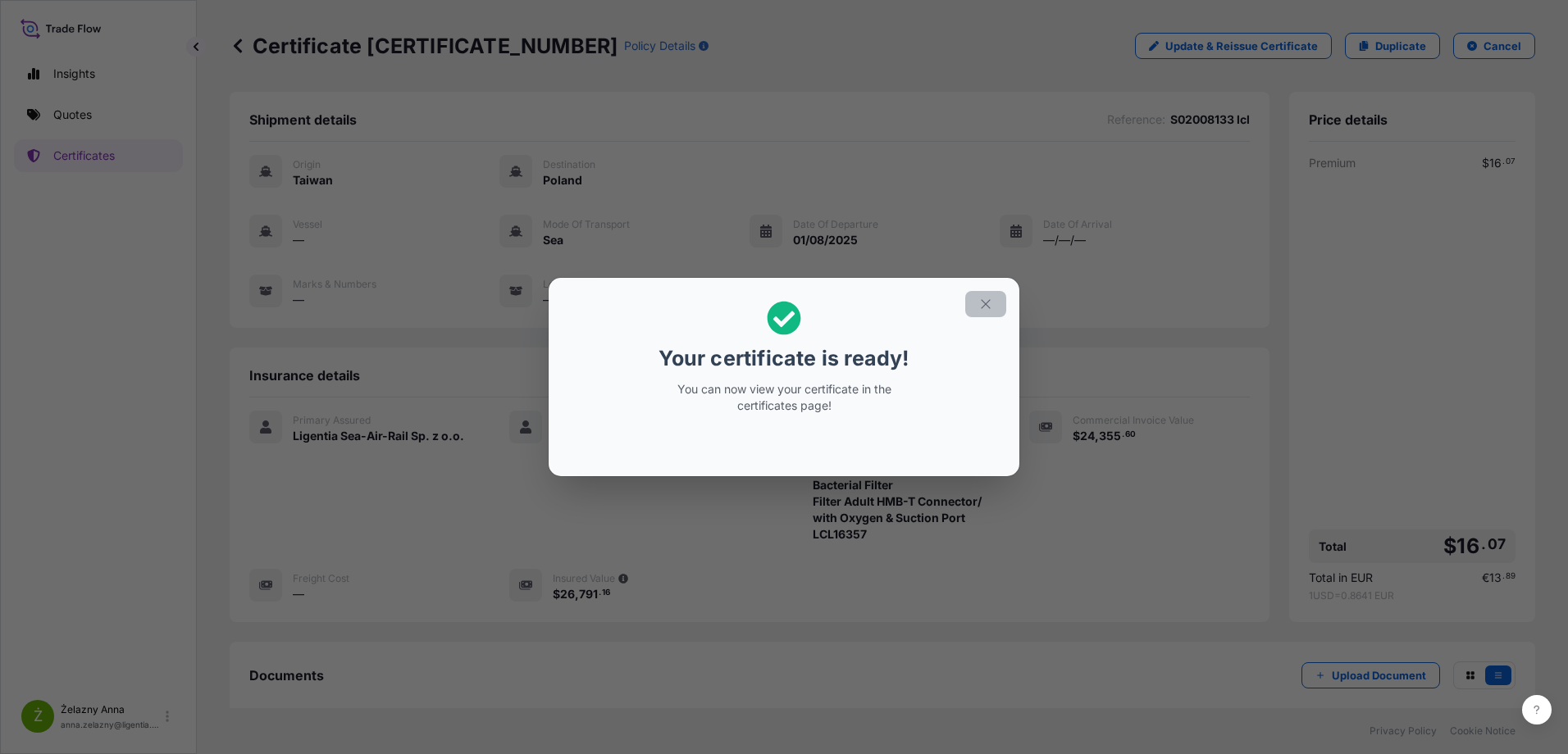 click 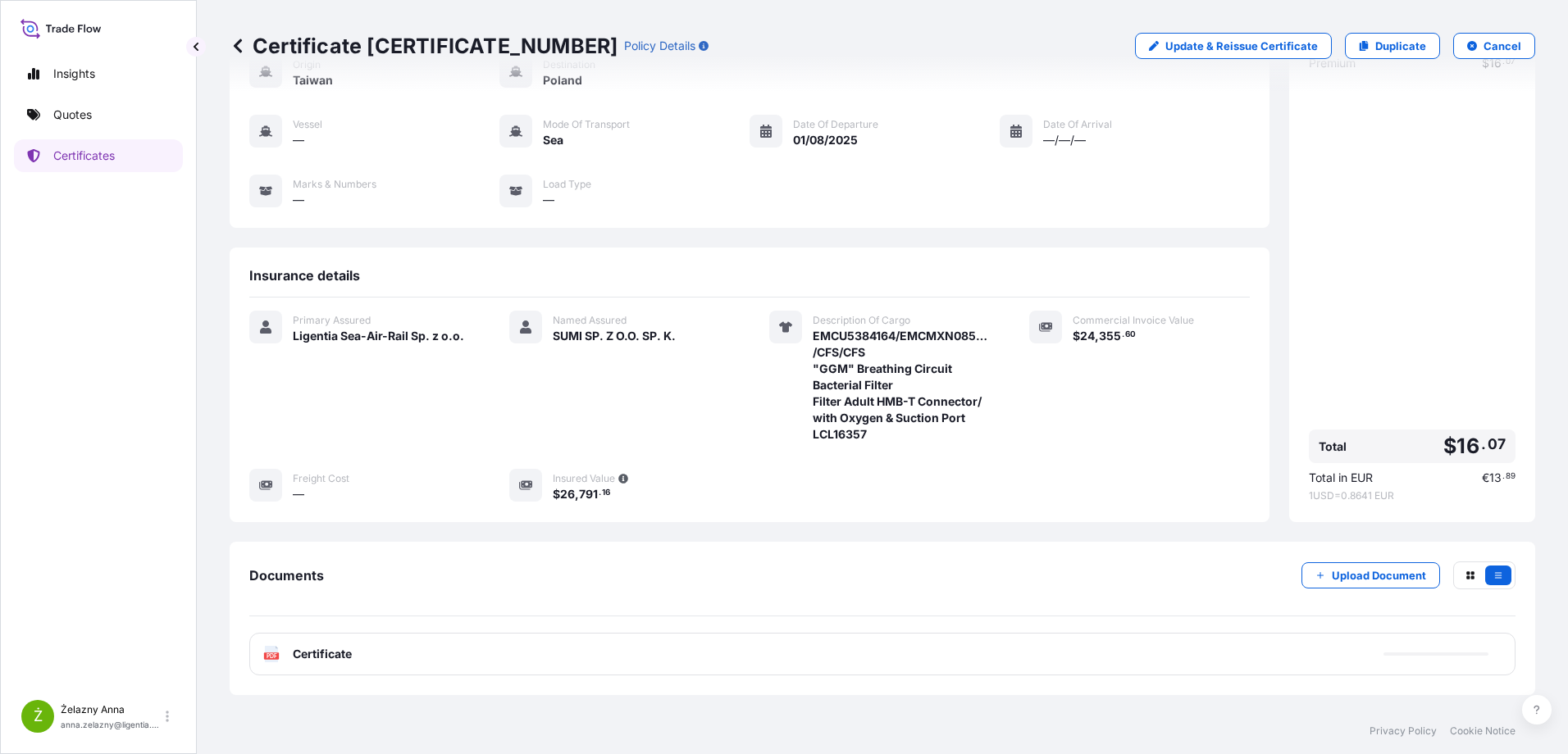 scroll, scrollTop: 159, scrollLeft: 0, axis: vertical 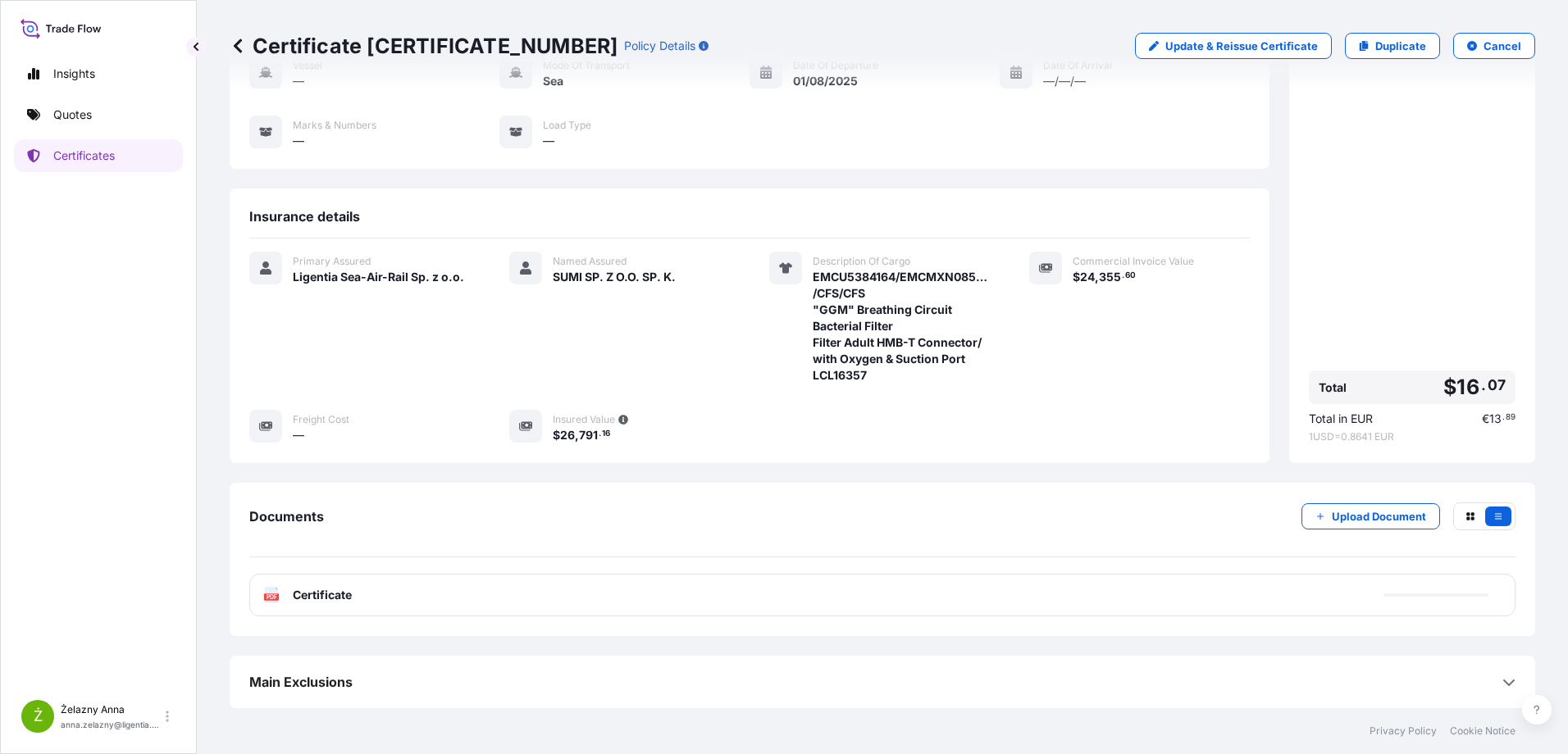click on "PDF Certificate" at bounding box center [882, 595] 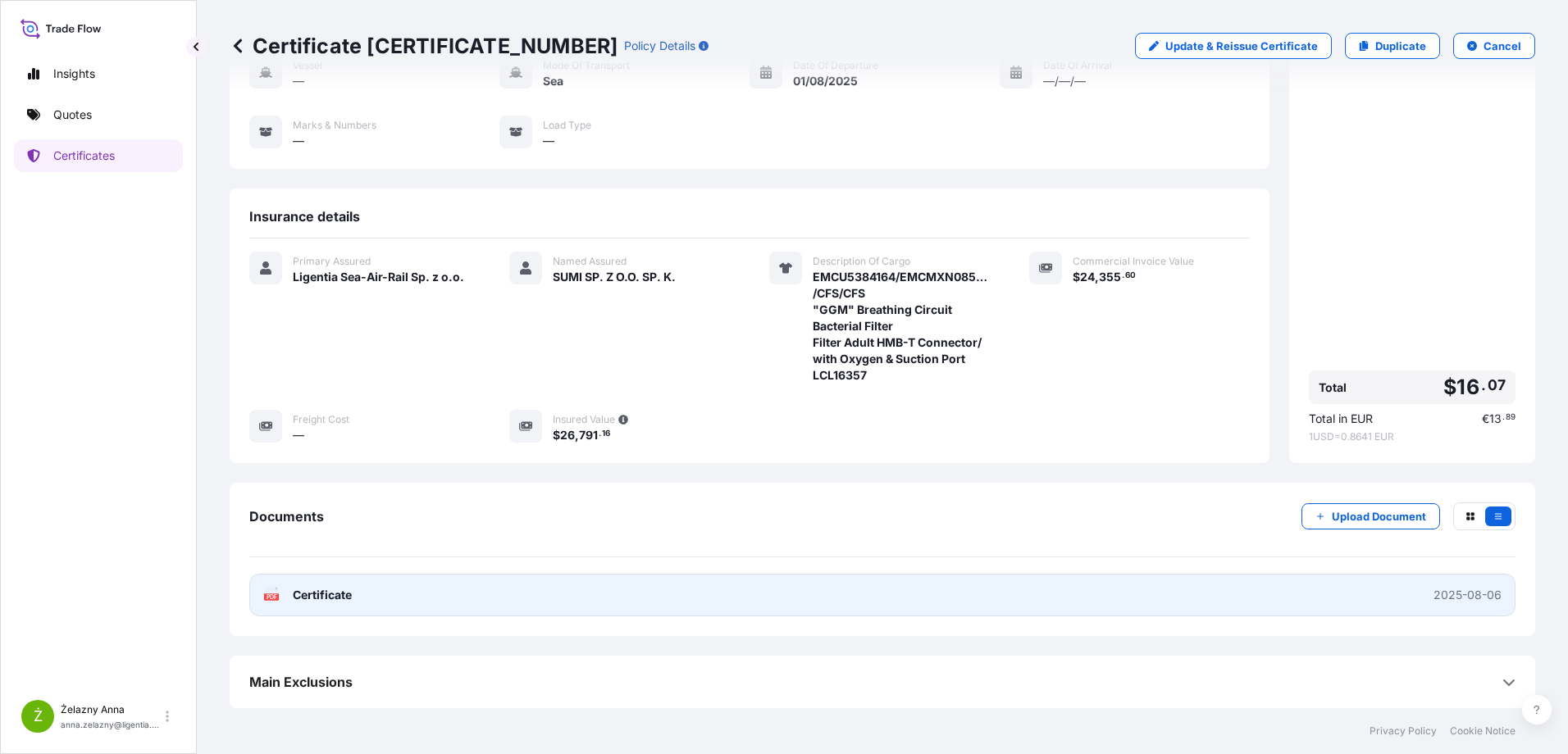 click on "Certificate" at bounding box center (322, 595) 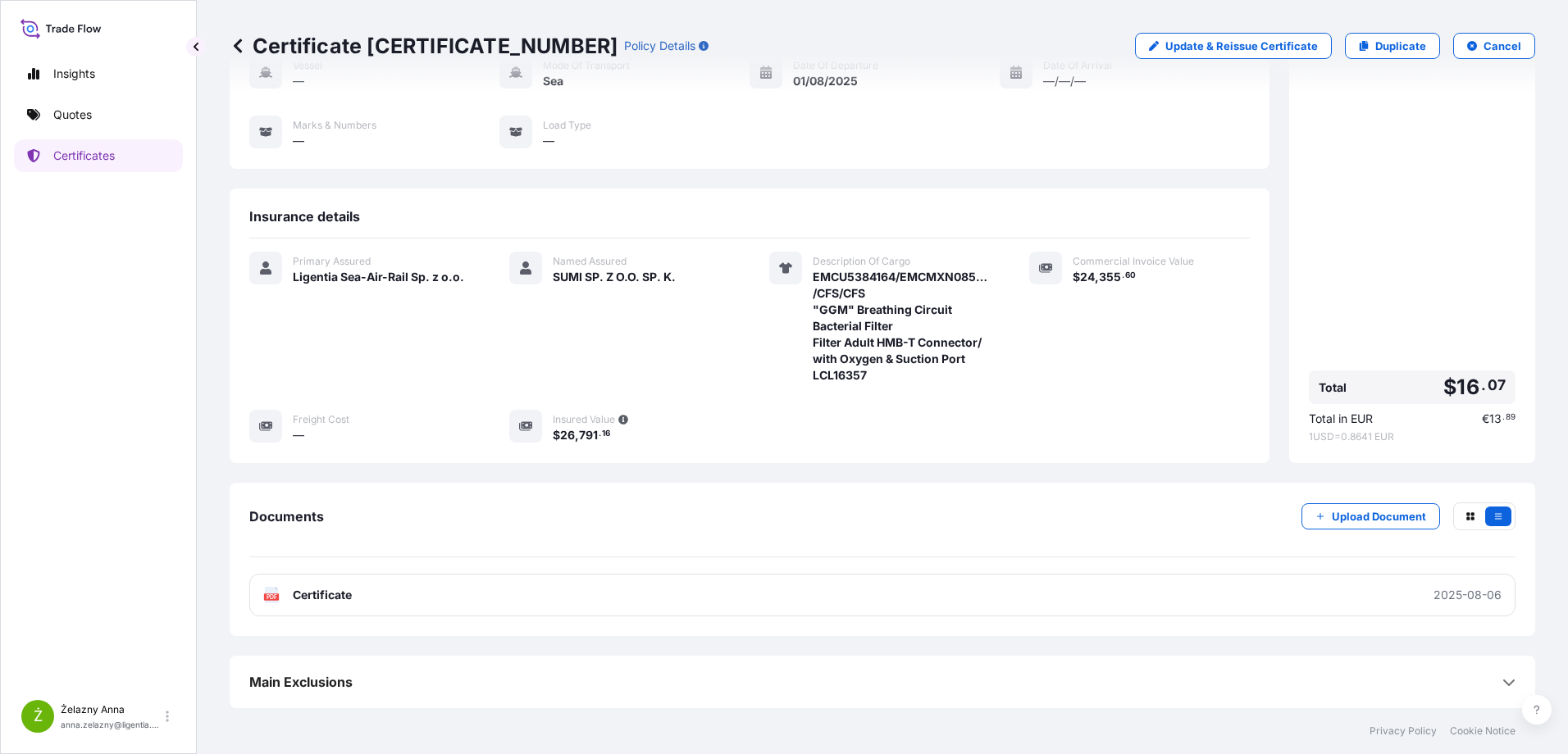 click on "Certificate [CERTIFICATE_NUMBER]" at bounding box center (423, 46) 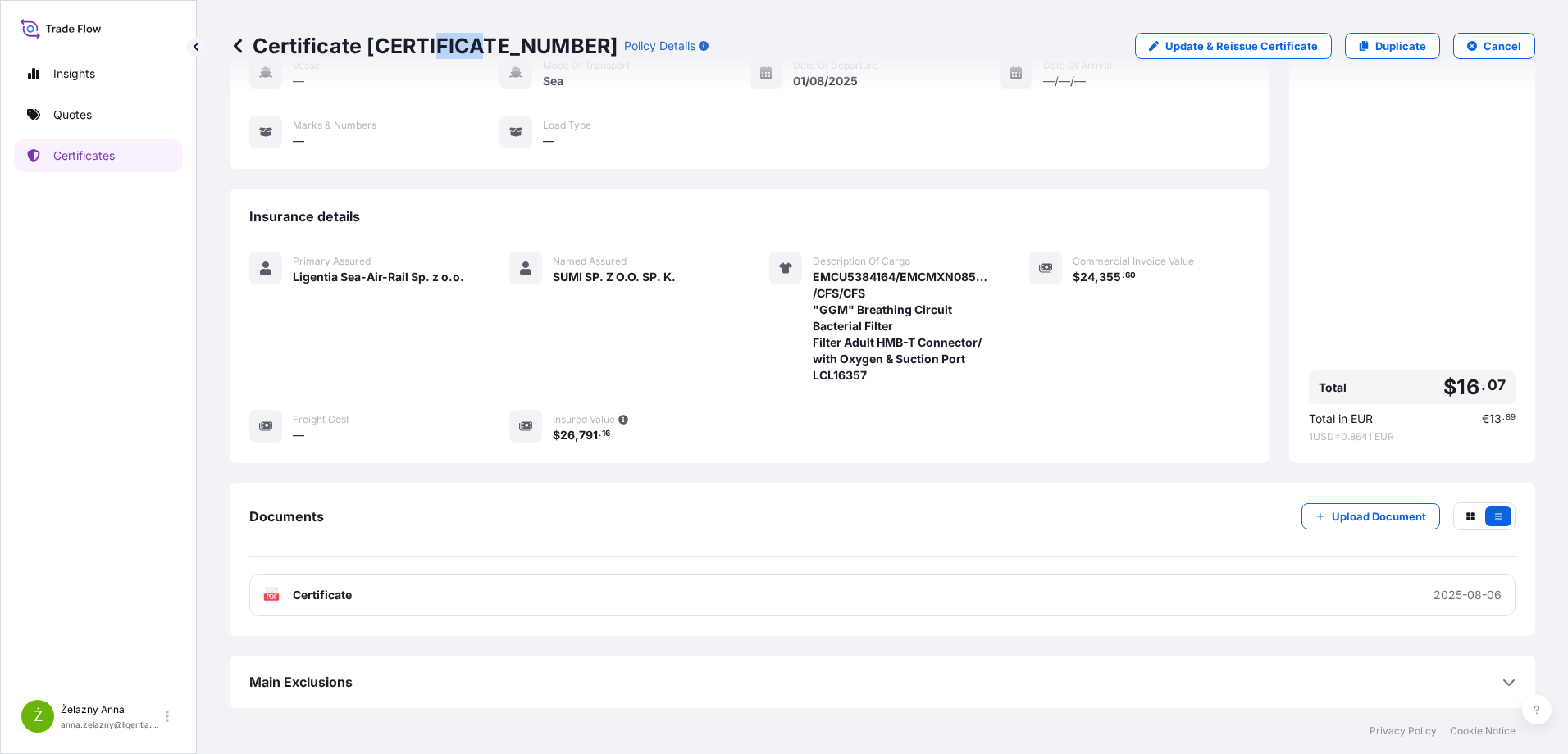 click on "Certificate [CERTIFICATE_NUMBER]" at bounding box center [423, 46] 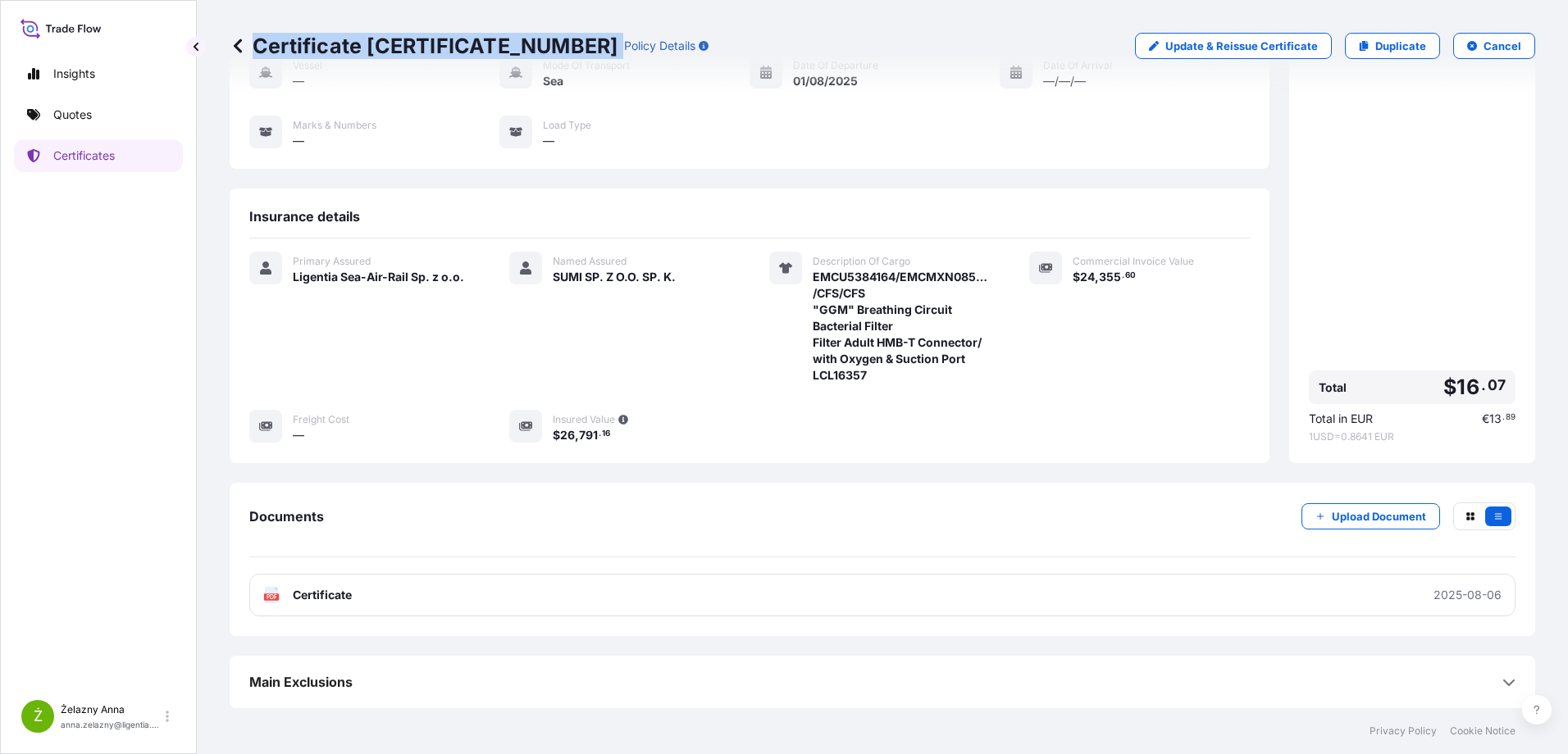 click on "Certificate [CERTIFICATE_NUMBER]" at bounding box center [423, 46] 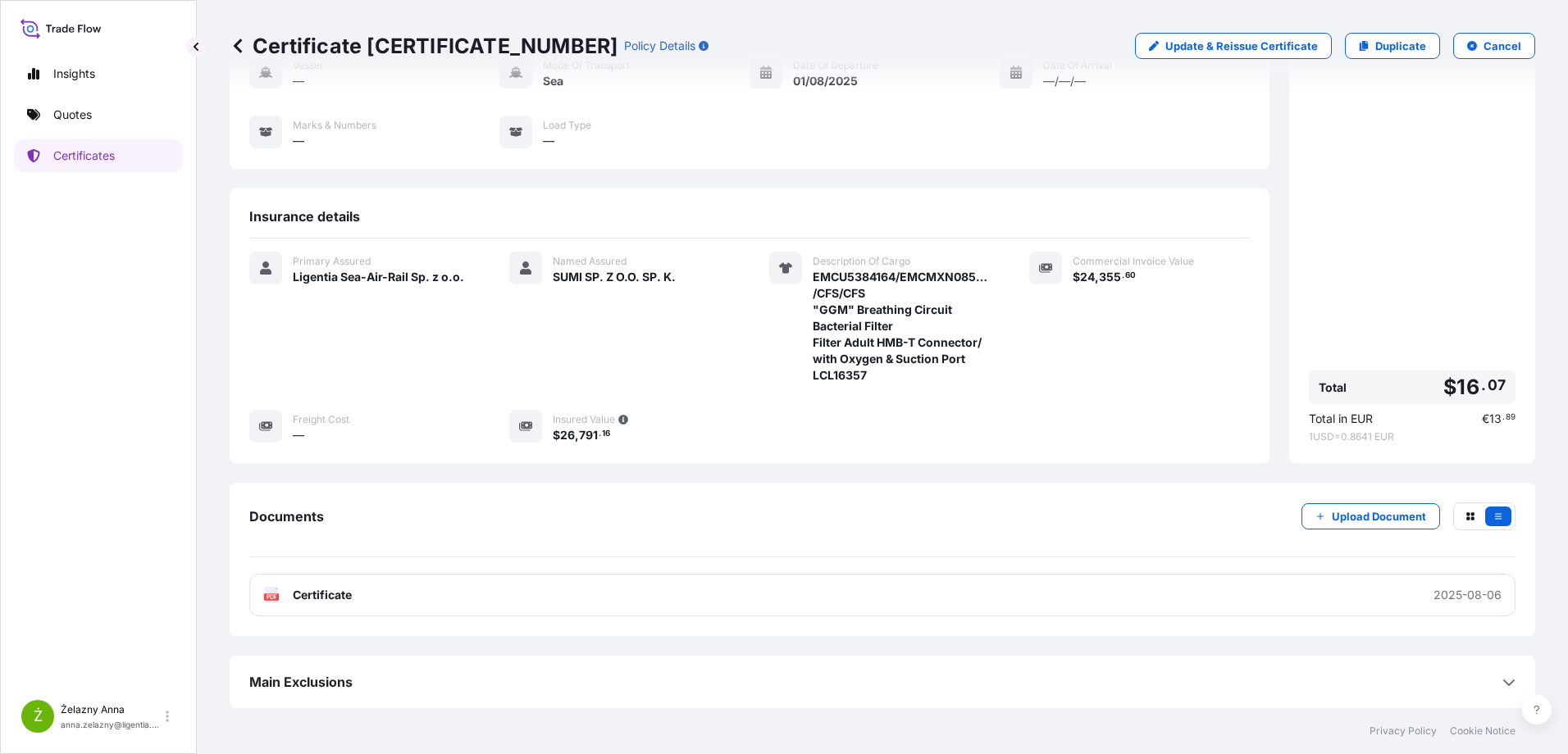 click on "Insights Quotes Certificates" at bounding box center [98, 367] 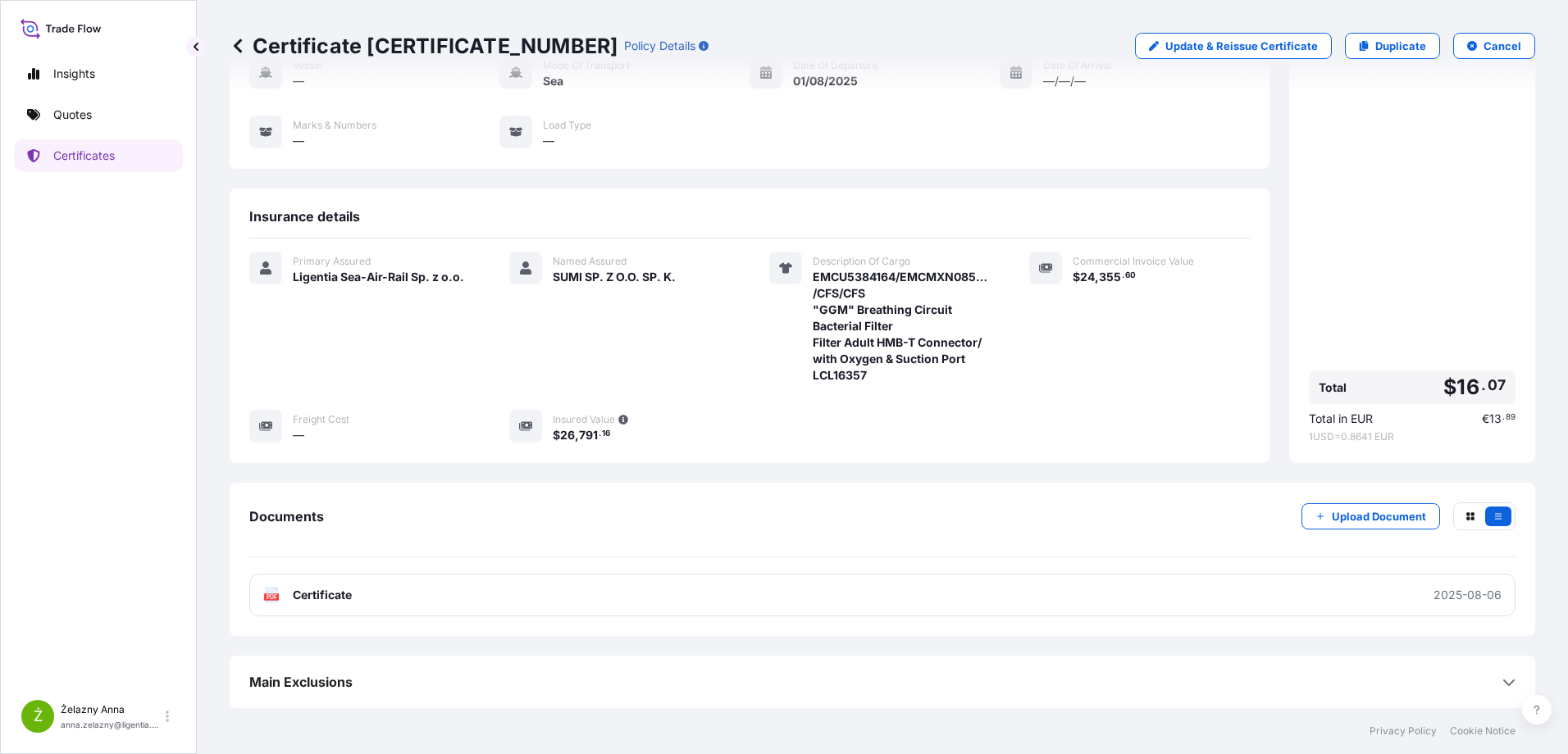 click on "Documents Upload Document" at bounding box center [882, 529] 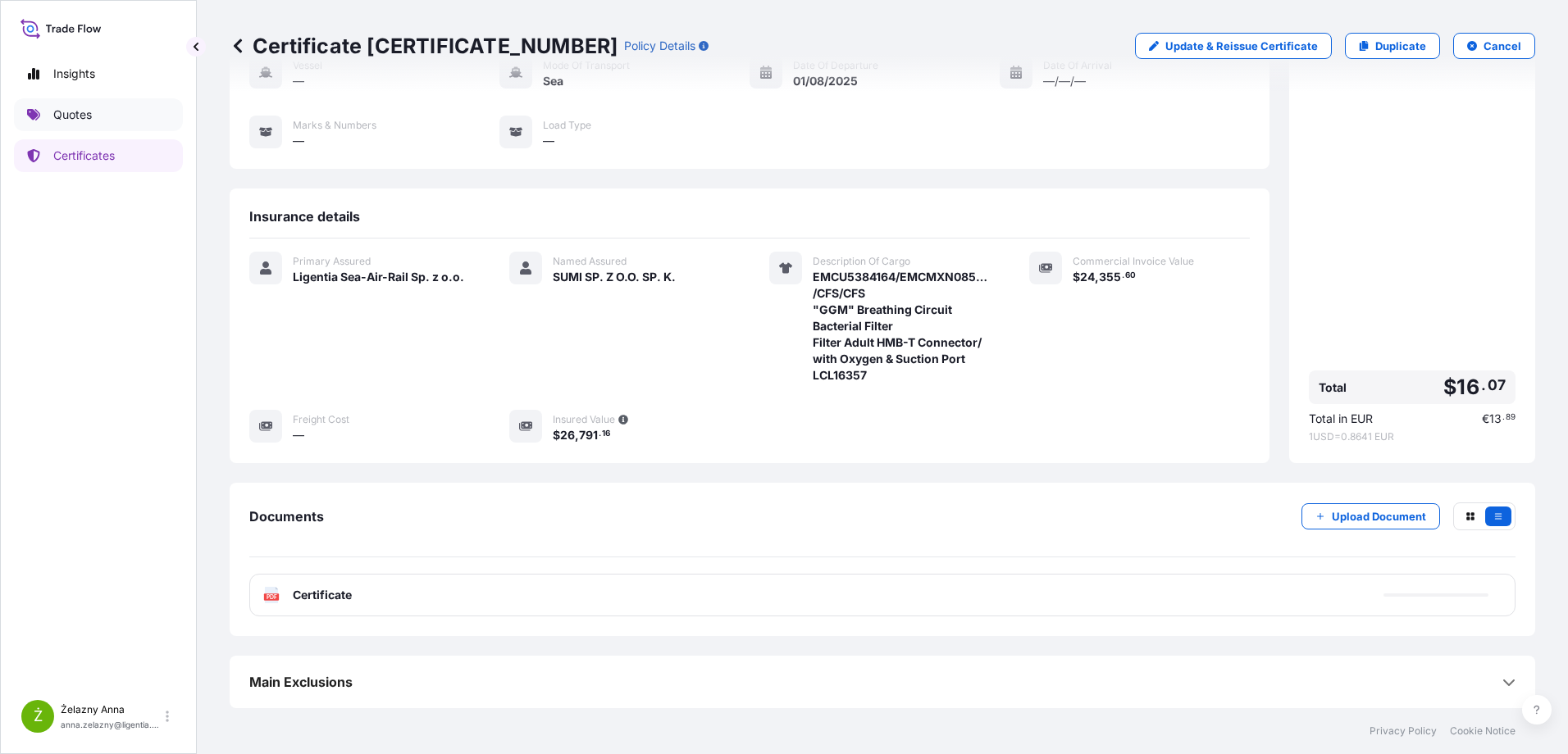click on "Quotes" at bounding box center [72, 115] 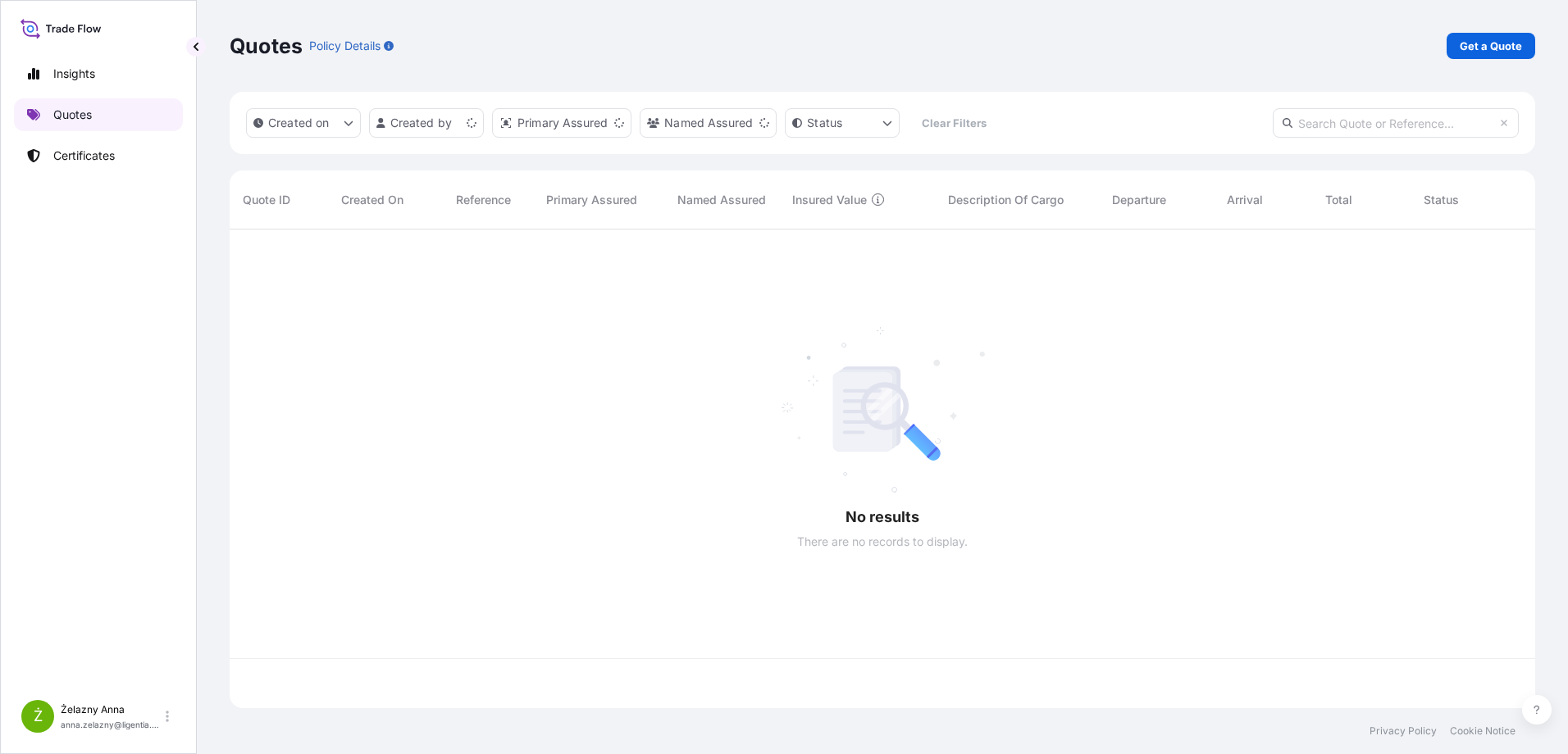 scroll, scrollTop: 0, scrollLeft: 0, axis: both 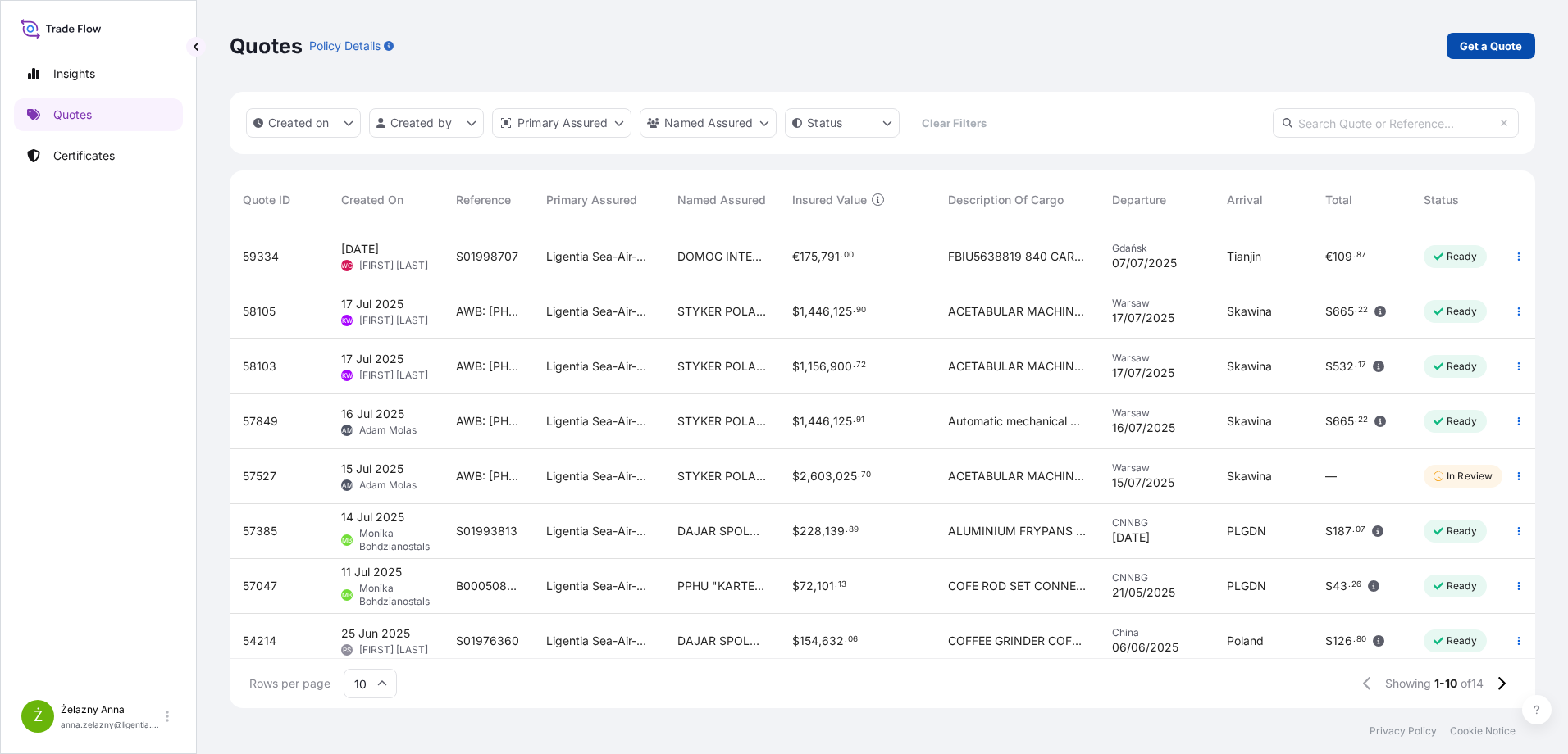 click on "Get a Quote" at bounding box center [1491, 46] 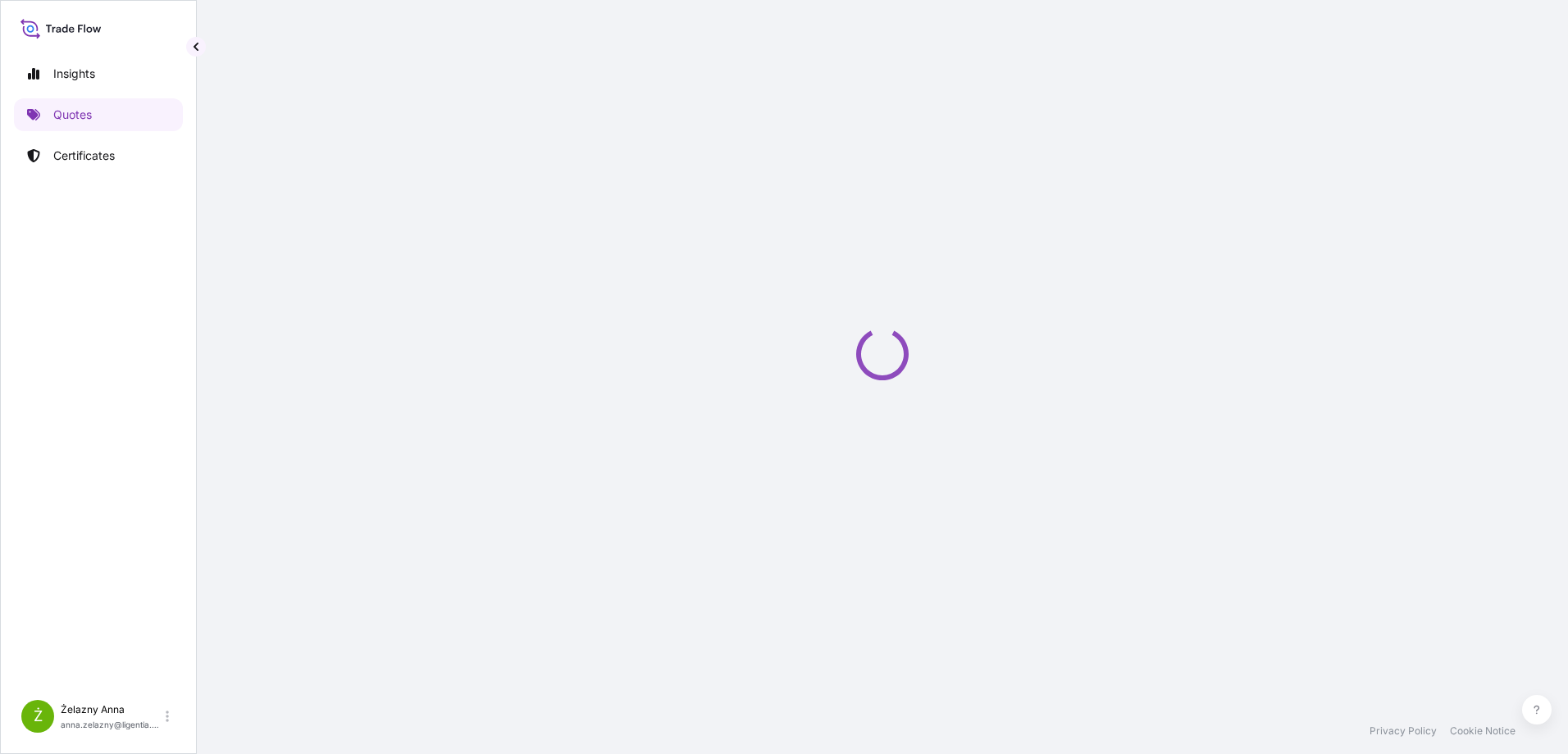 select on "Sea" 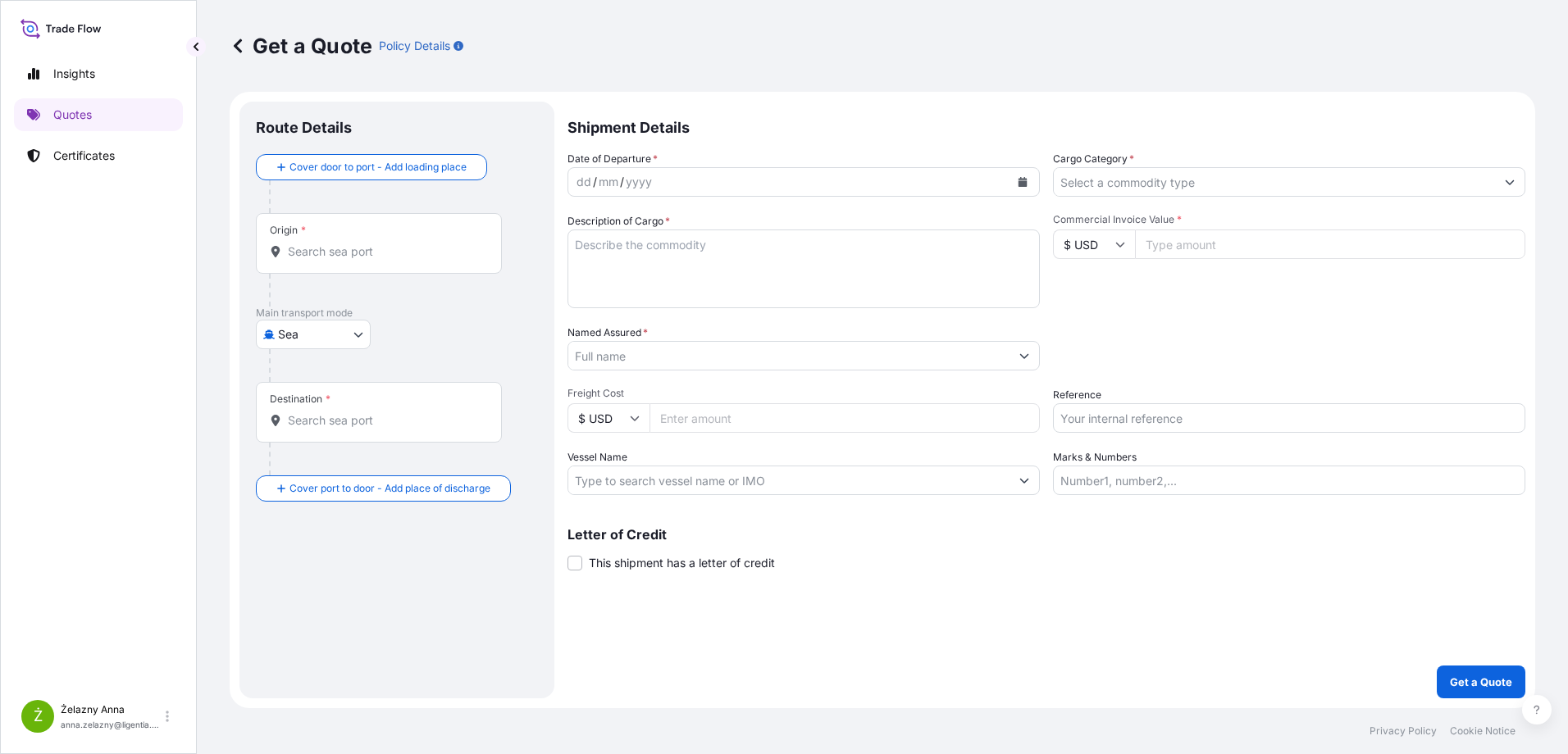 click on "Reference" at bounding box center (1289, 418) 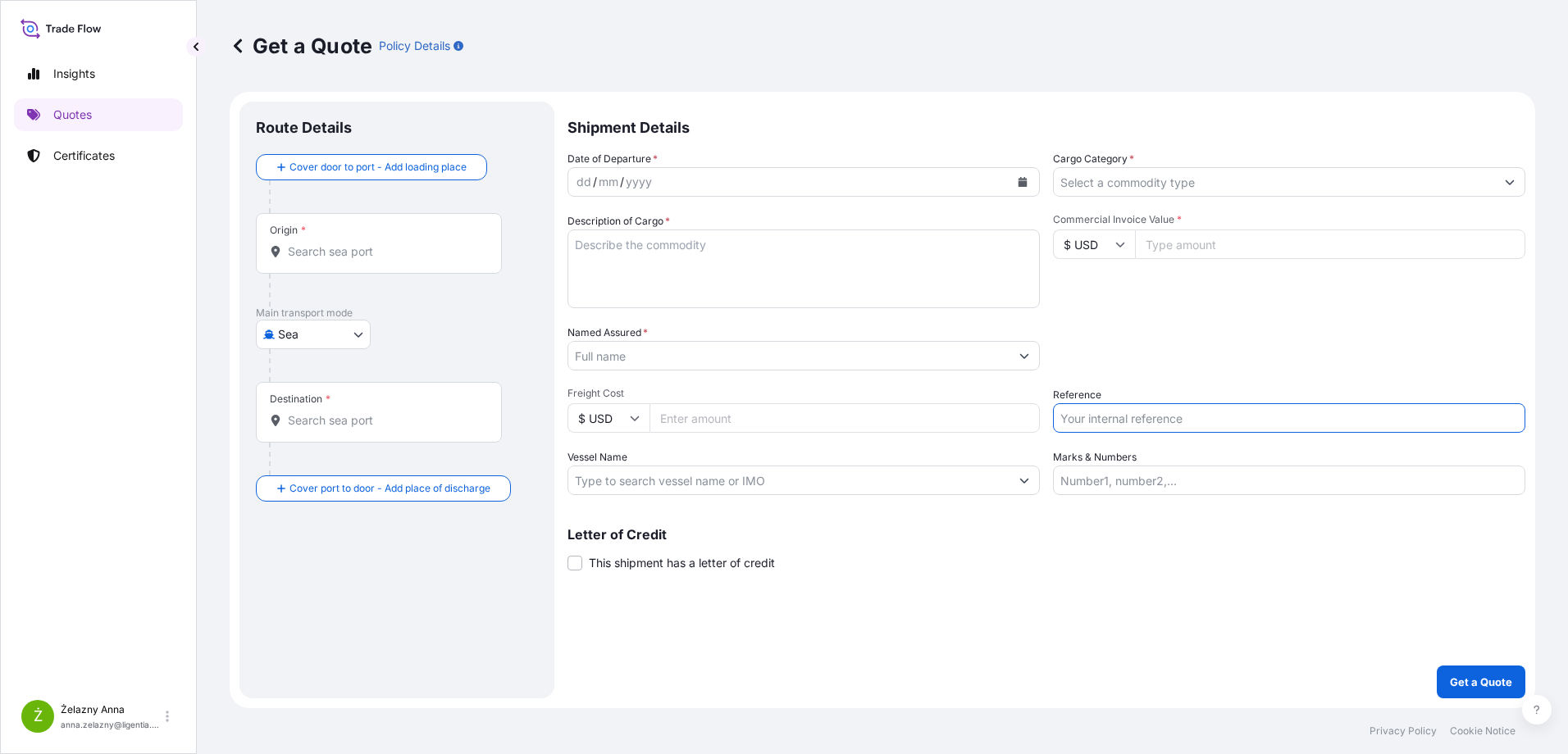 paste on "S02006331" 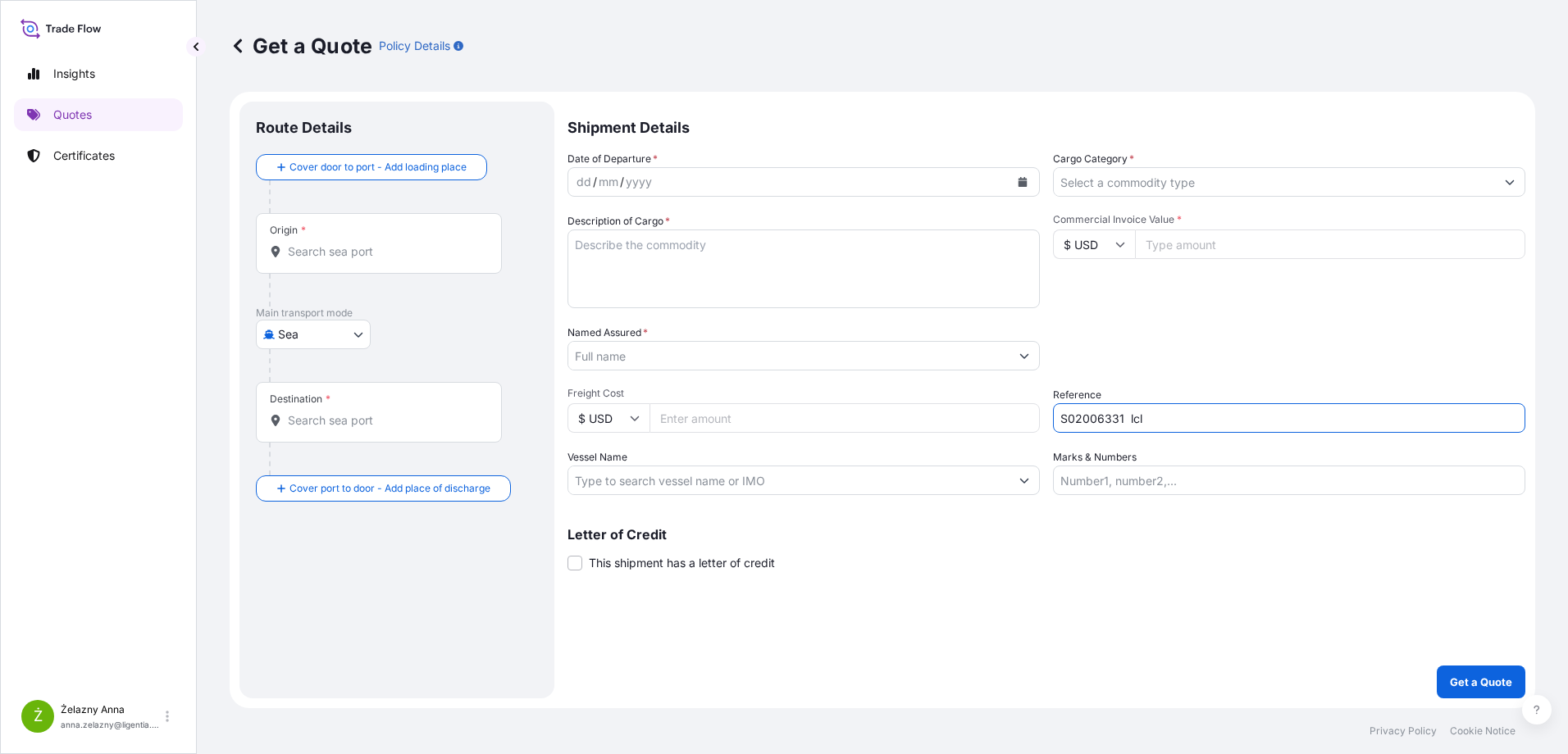 type on "S02006331  lcl" 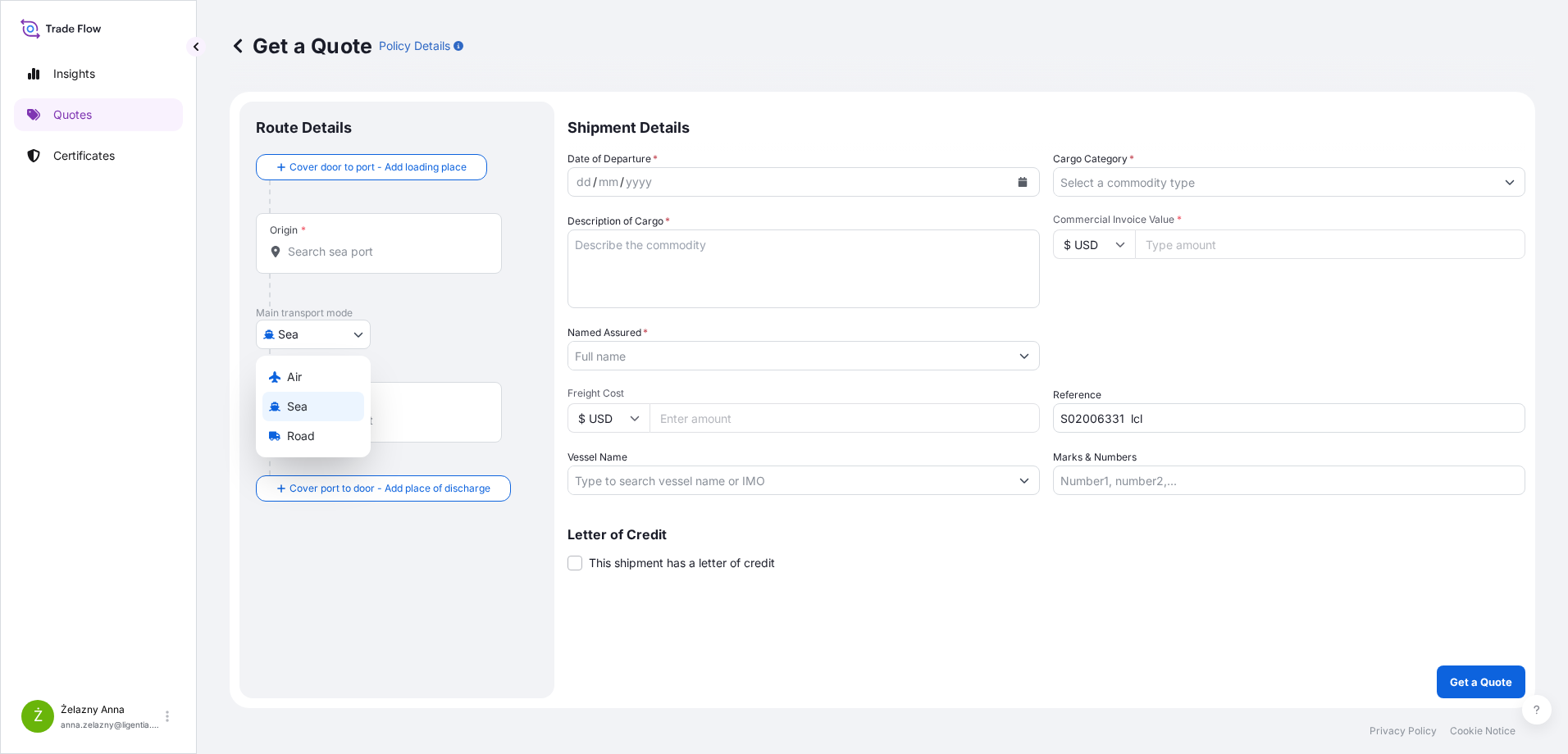 click on "Cover door to port - Add loading place Place of loading Road / Inland Road / Inland Origin * Main transport mode Sea Air Sea Road Destination * Cover port to door - Add place of discharge Road / Inland Road / Inland Place of Discharge Shipment Details Date of Departure * dd / mm / yyyy Cargo Category * Description of Cargo * Commercial Invoice Value   * $ USD Named Assured * Packing Category Type to search a container mode Please select a primary mode of transportation first. Freight Cost   $ USD Reference S02006331  lcl Vessel Name Marks & Numbers Letter of Credit This shipment has a letter of credit Letter of credit * Letter of credit may not exceed 12000 characters Get a Quote Privacy Policy Cookie Notice
0 Air Sea Road" at bounding box center [784, 377] 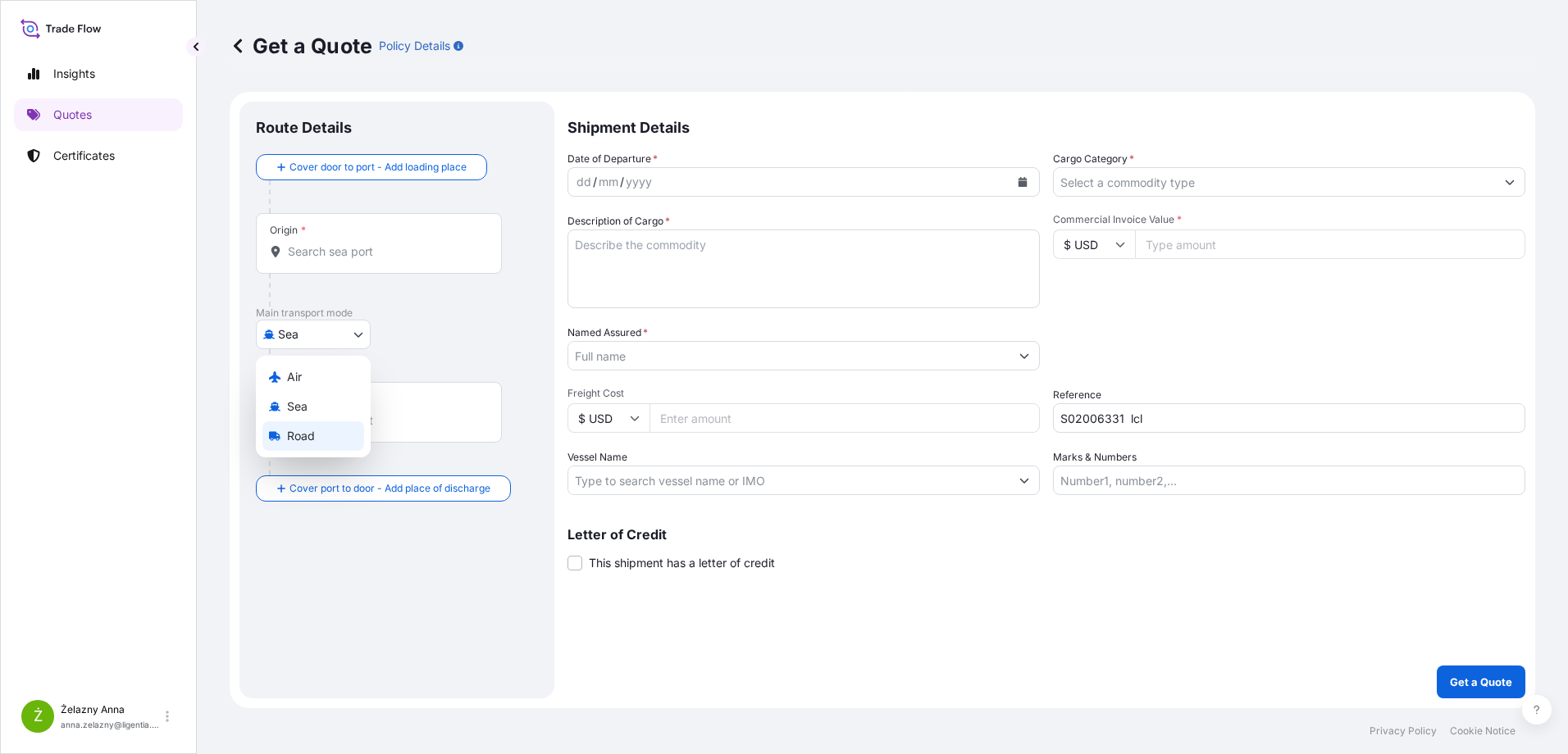 click on "Road" at bounding box center [313, 436] 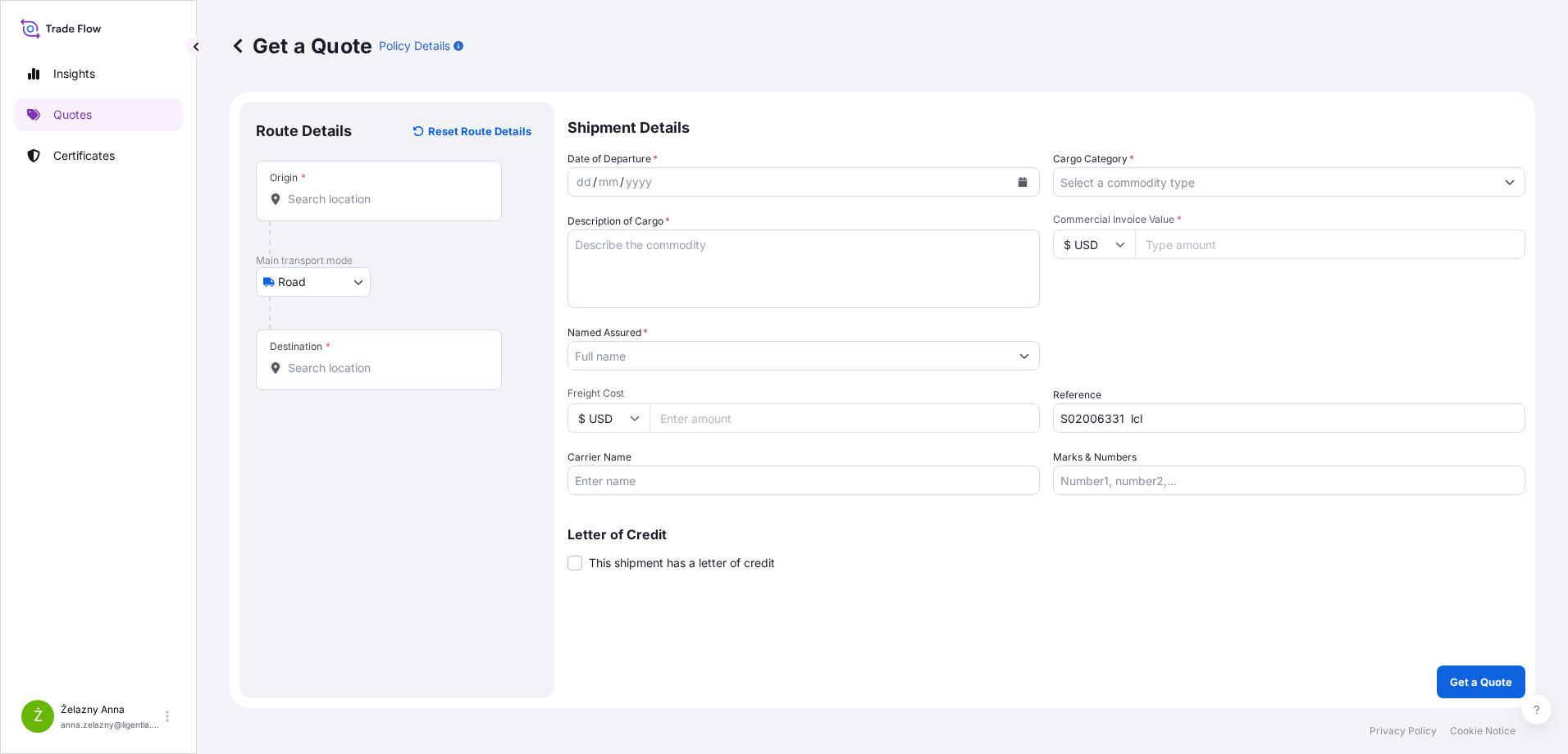 click on "Origin *" at bounding box center (385, 199) 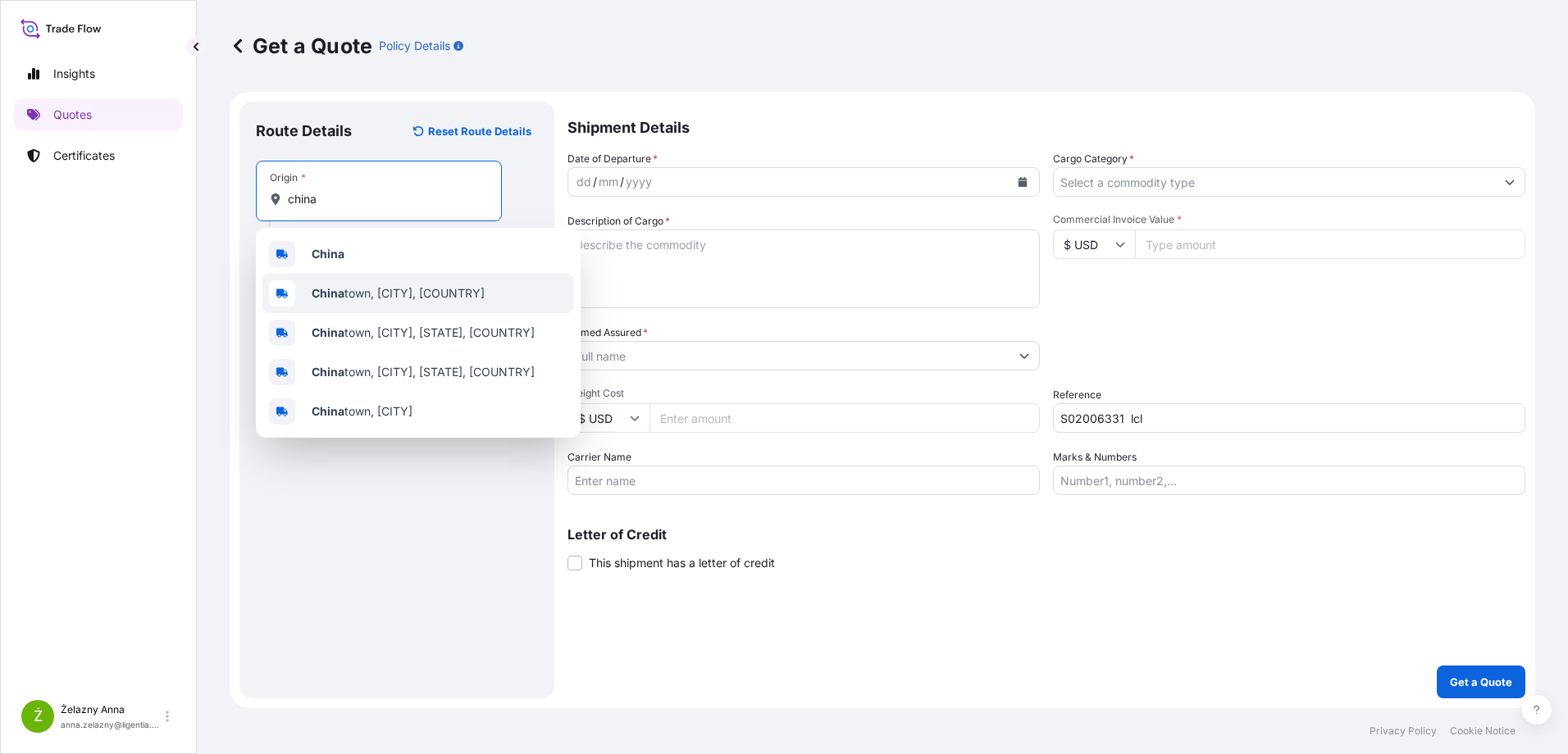 click on "China" at bounding box center (328, 253) 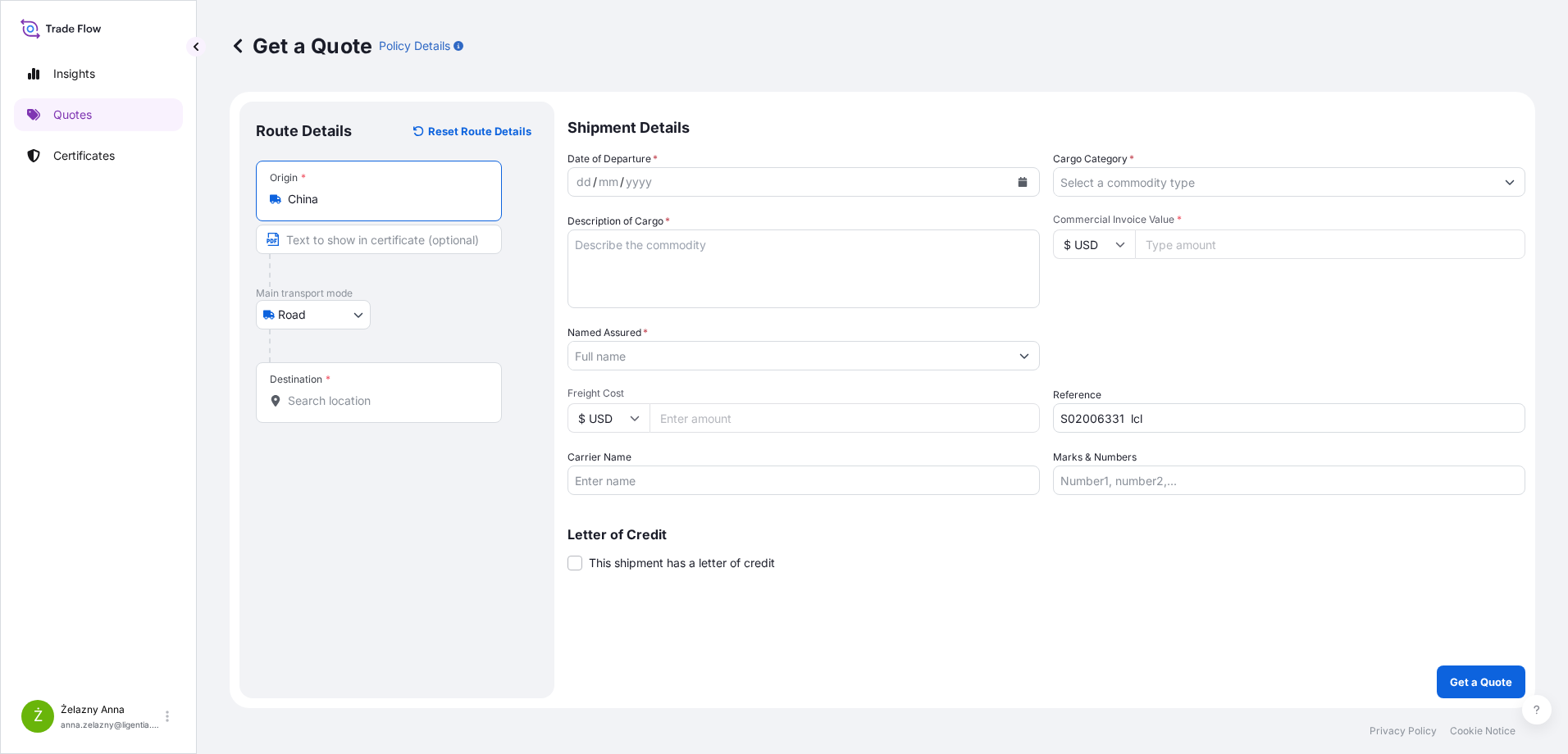 type on "China" 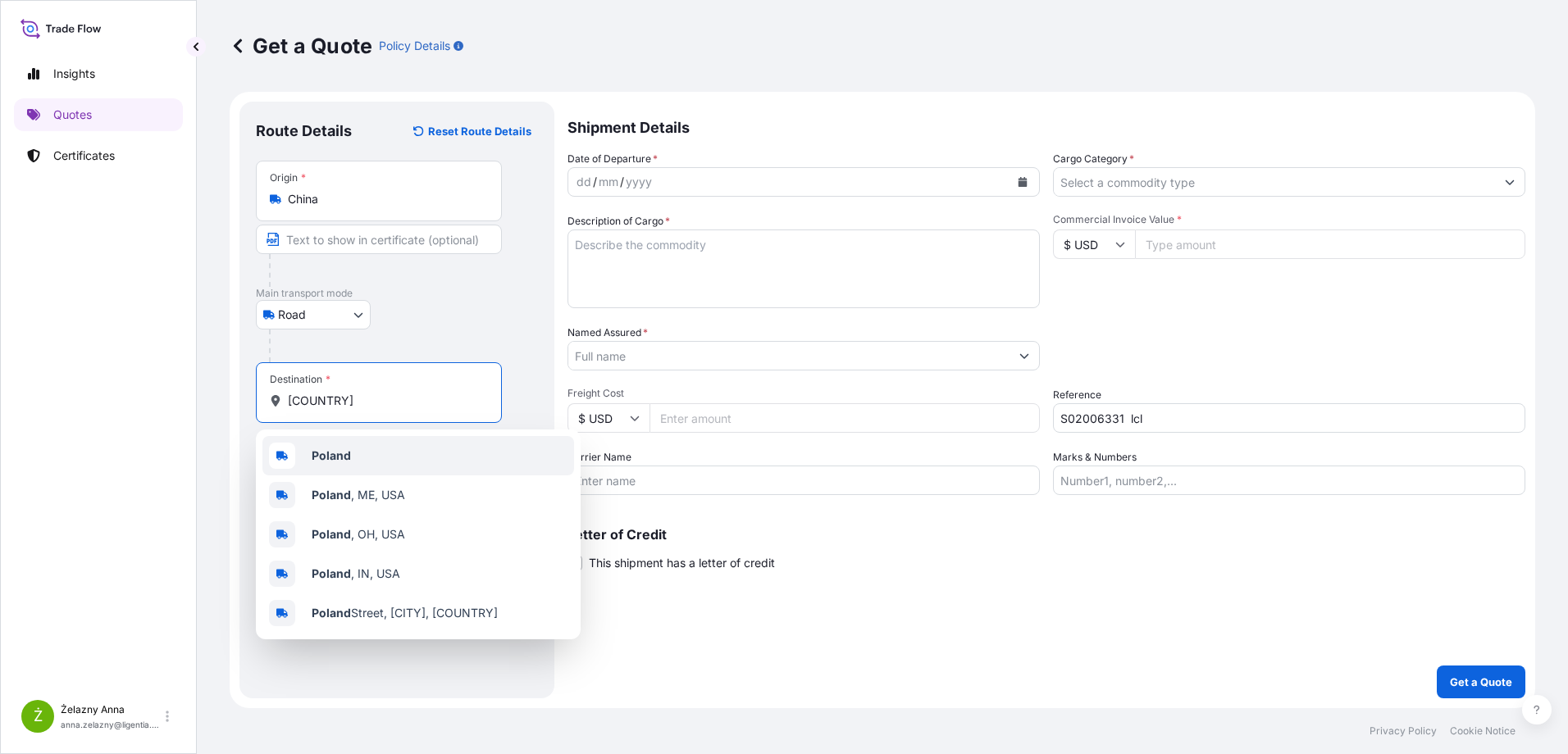 click on "Poland" at bounding box center [331, 455] 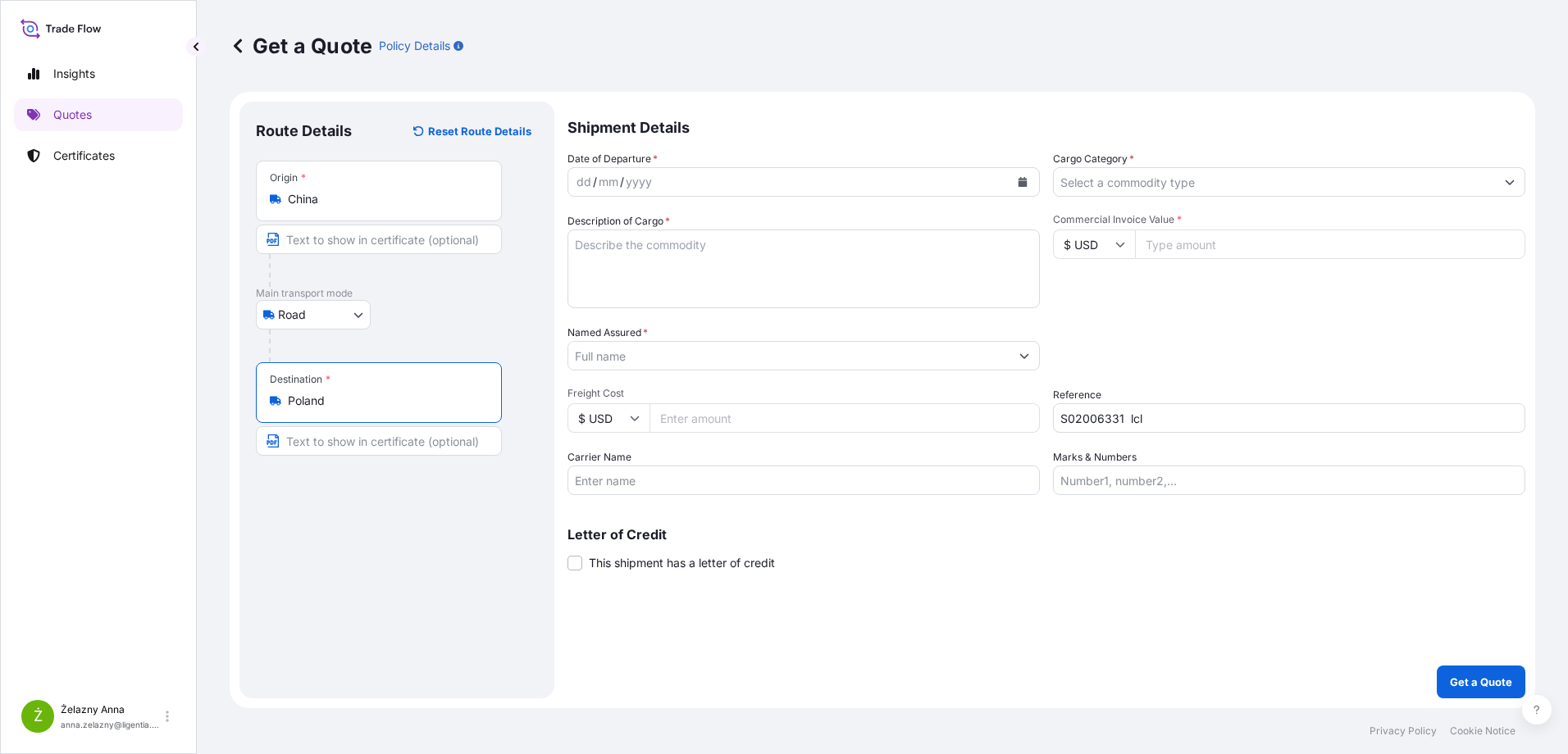 type on "Poland" 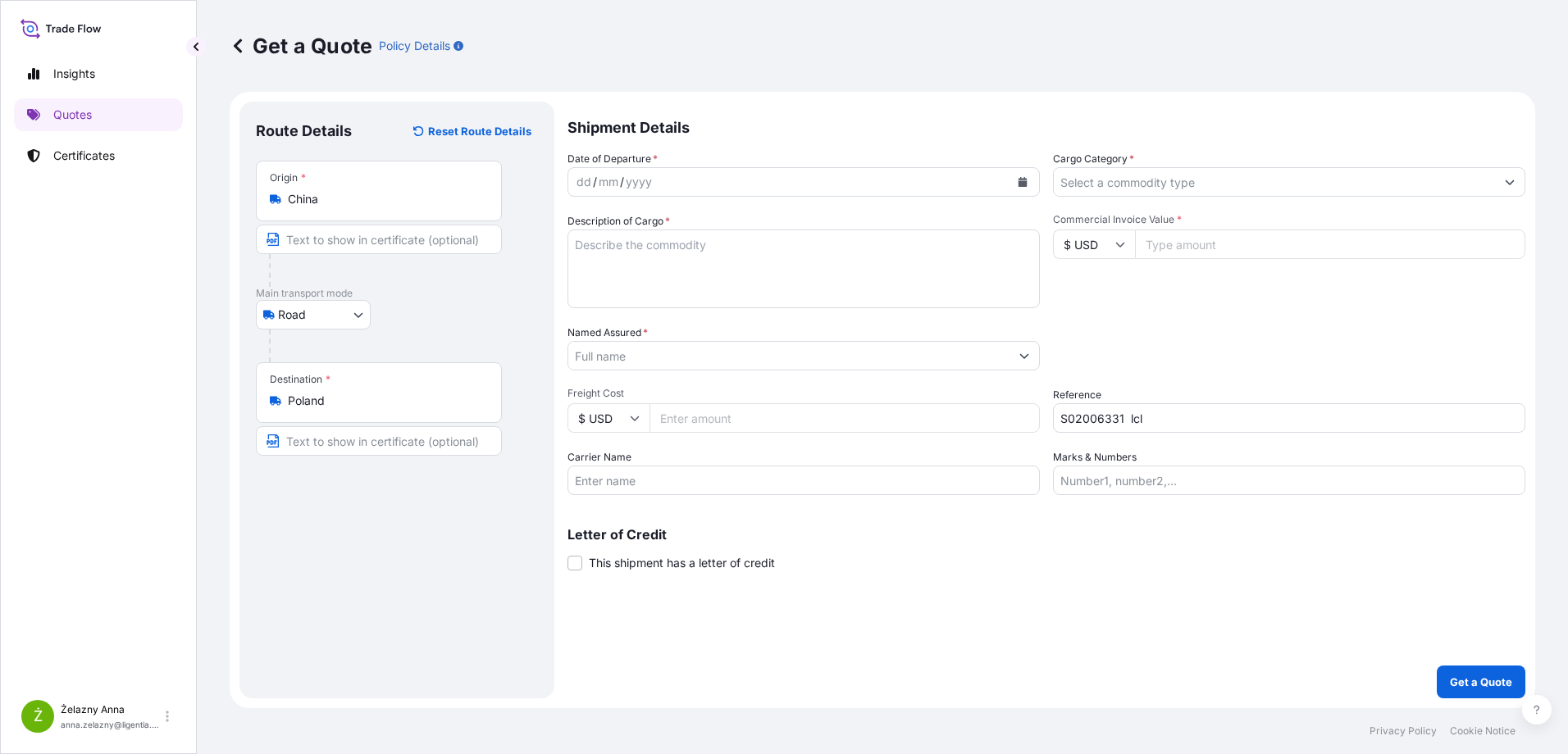 click 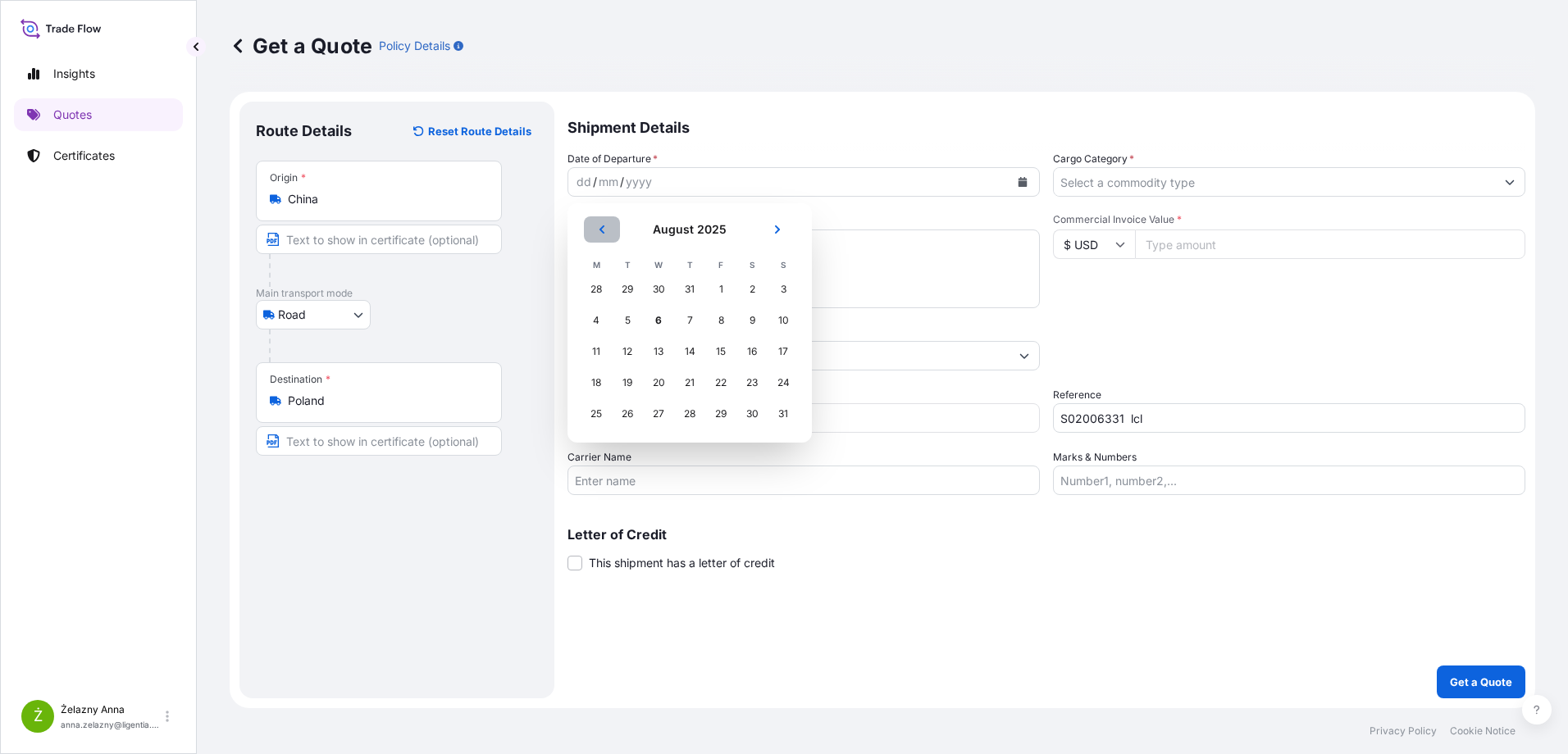 click 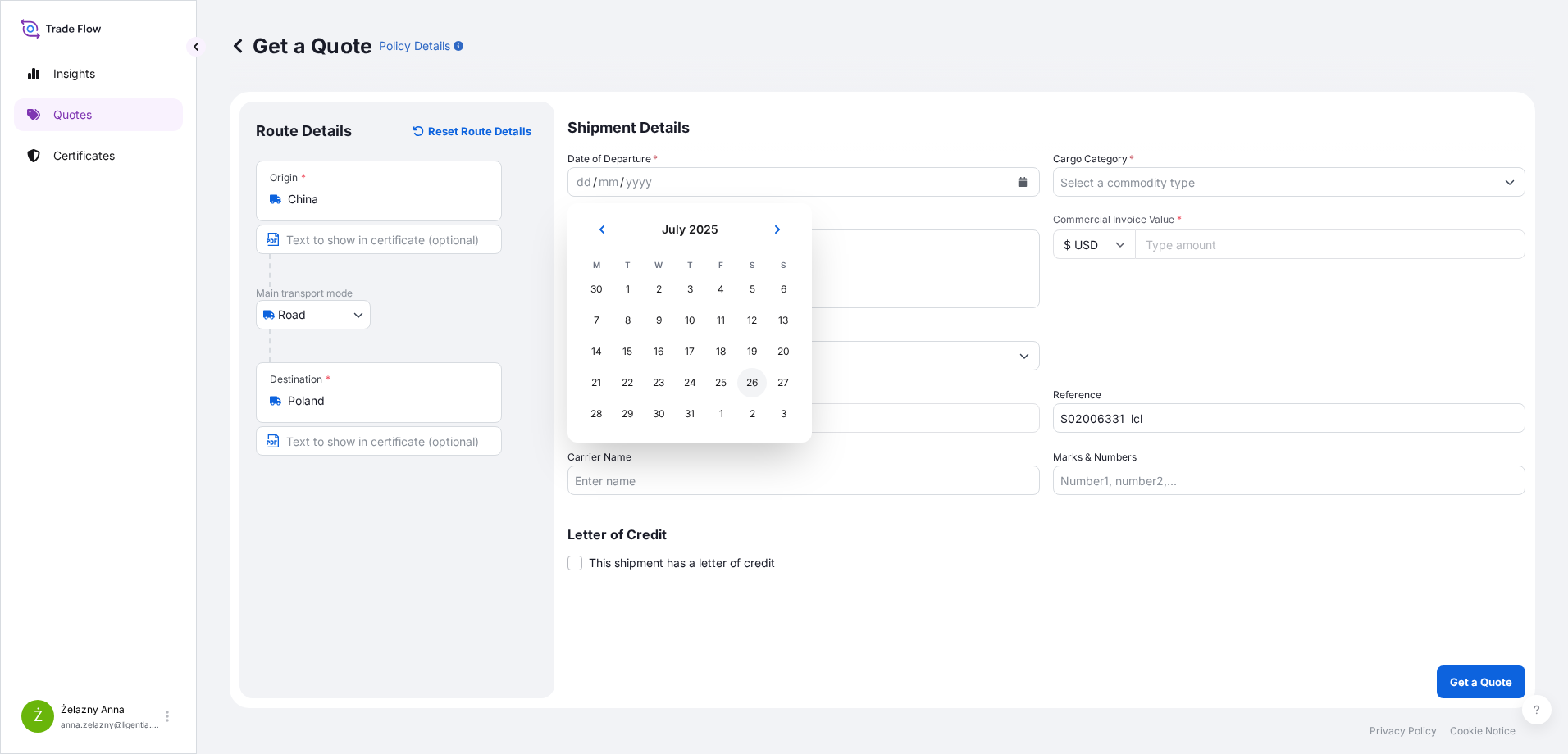 click on "26" at bounding box center [752, 383] 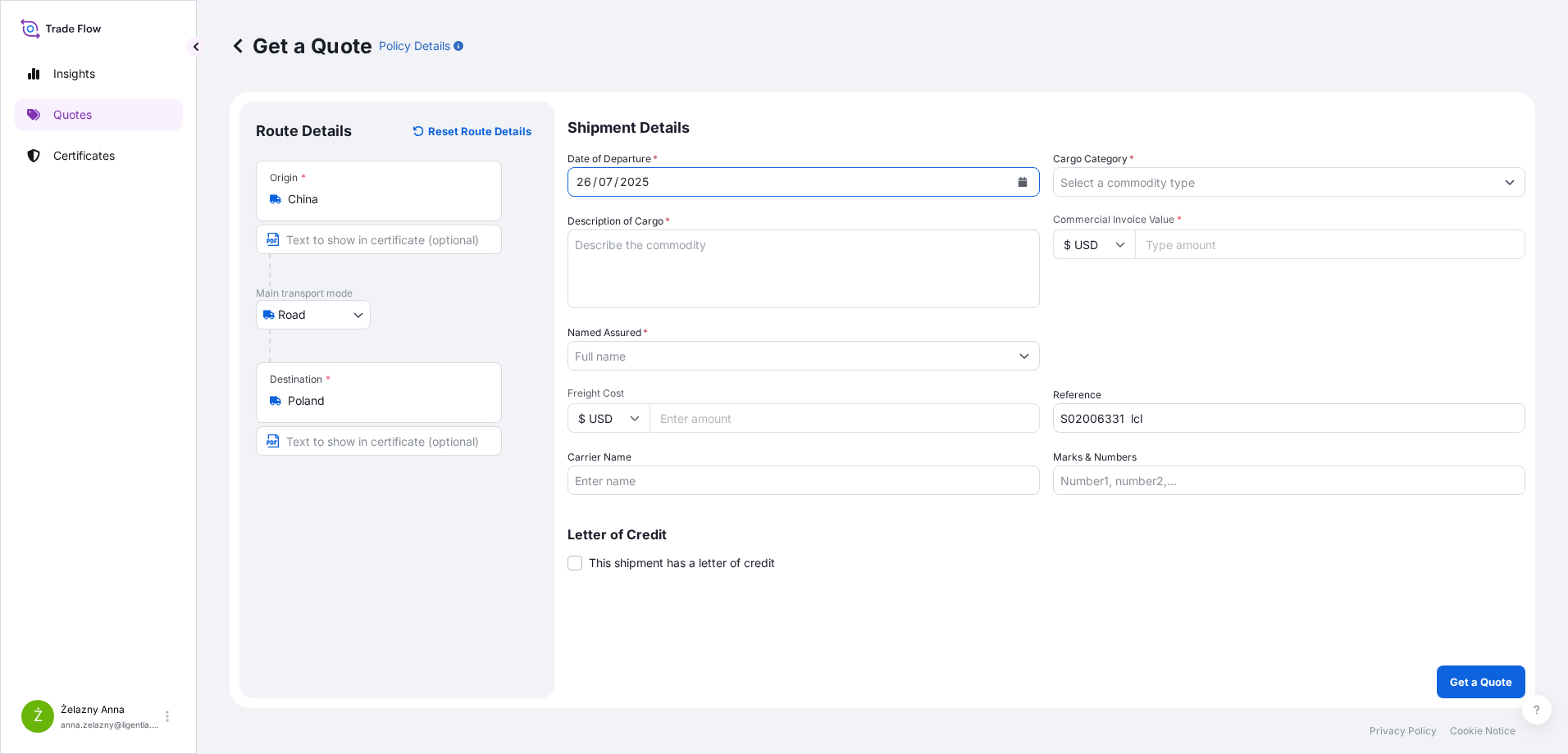 click on "Cargo Category *" at bounding box center [1274, 182] 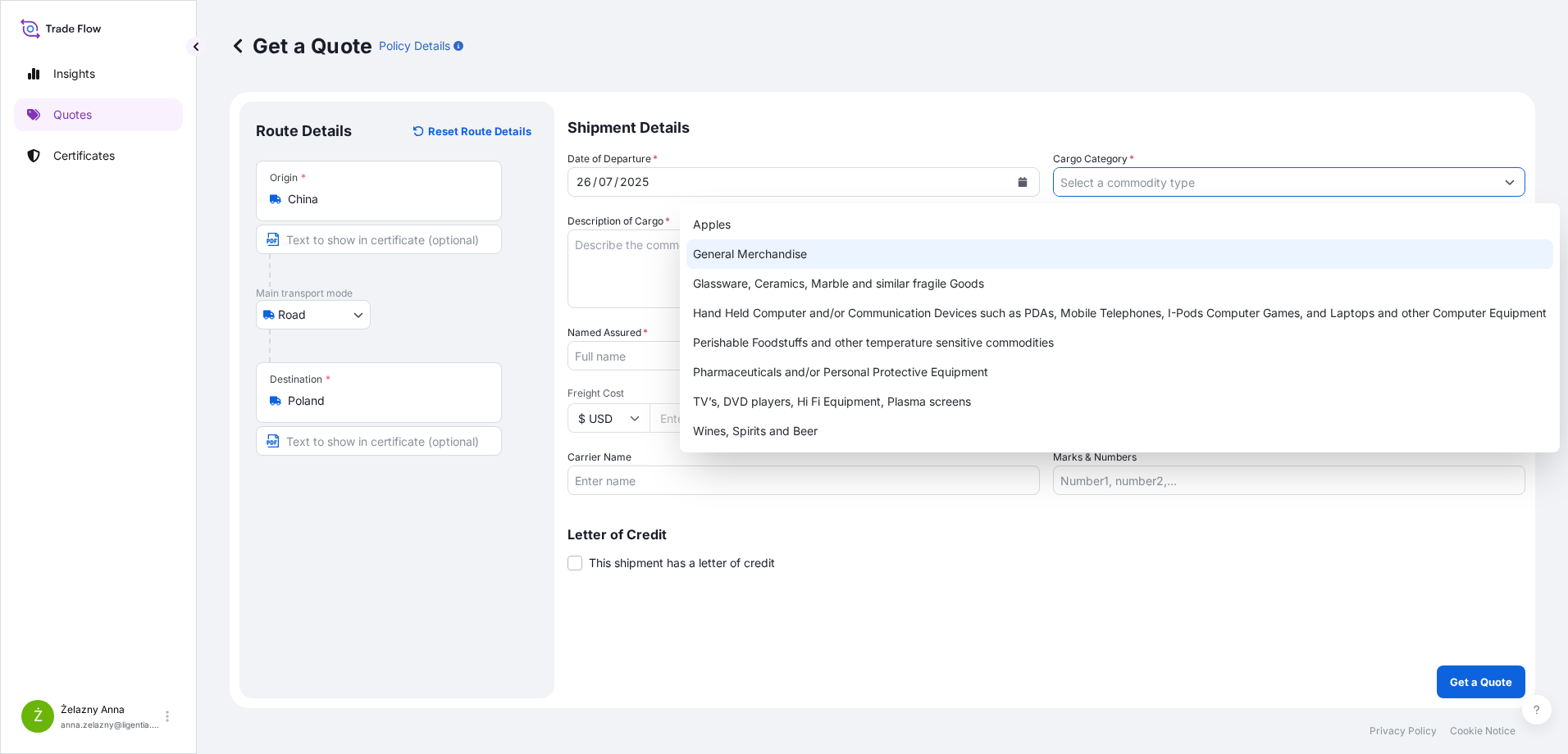 click on "General Merchandise" at bounding box center (1119, 254) 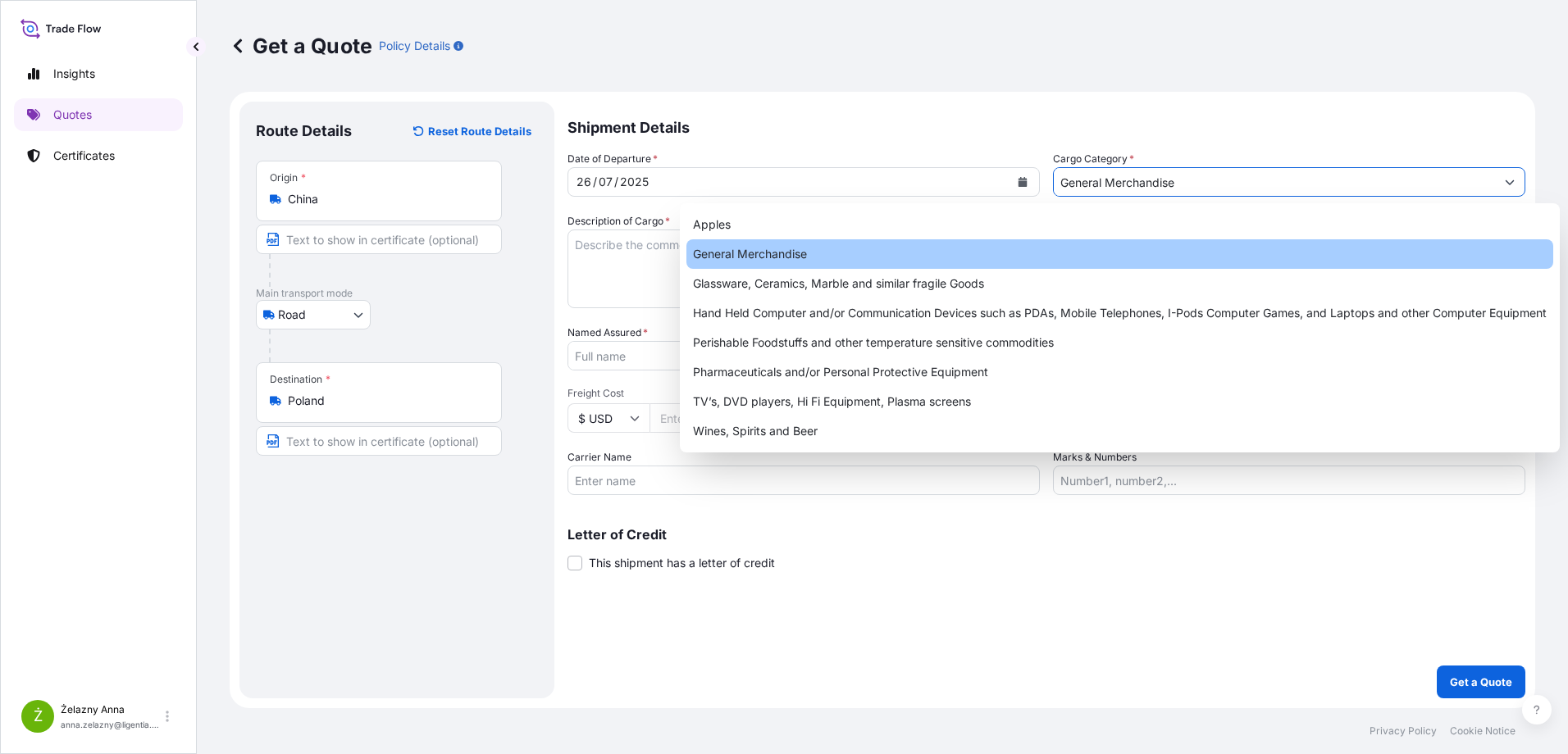 type on "General Merchandise" 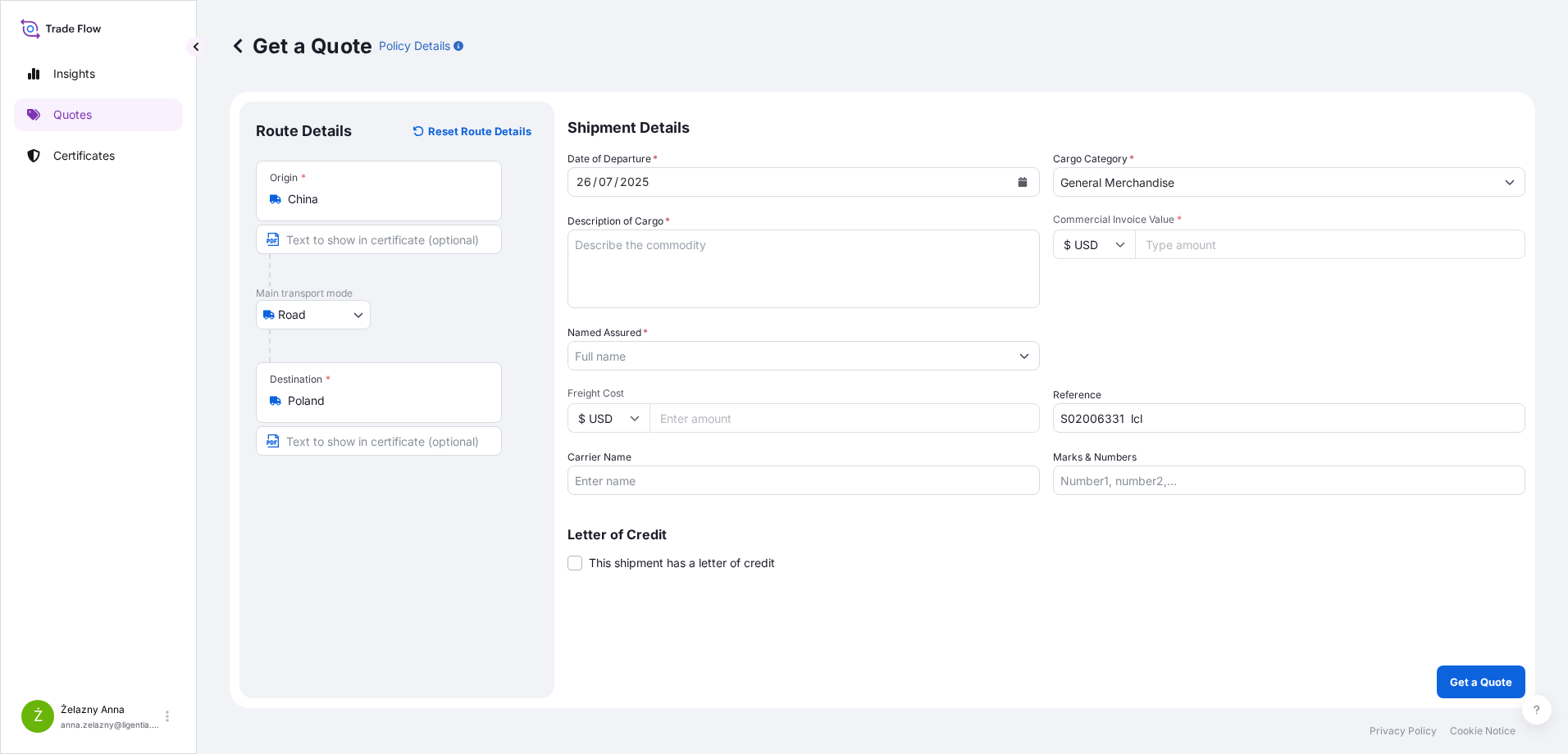 click on "Description of Cargo *" at bounding box center [804, 269] 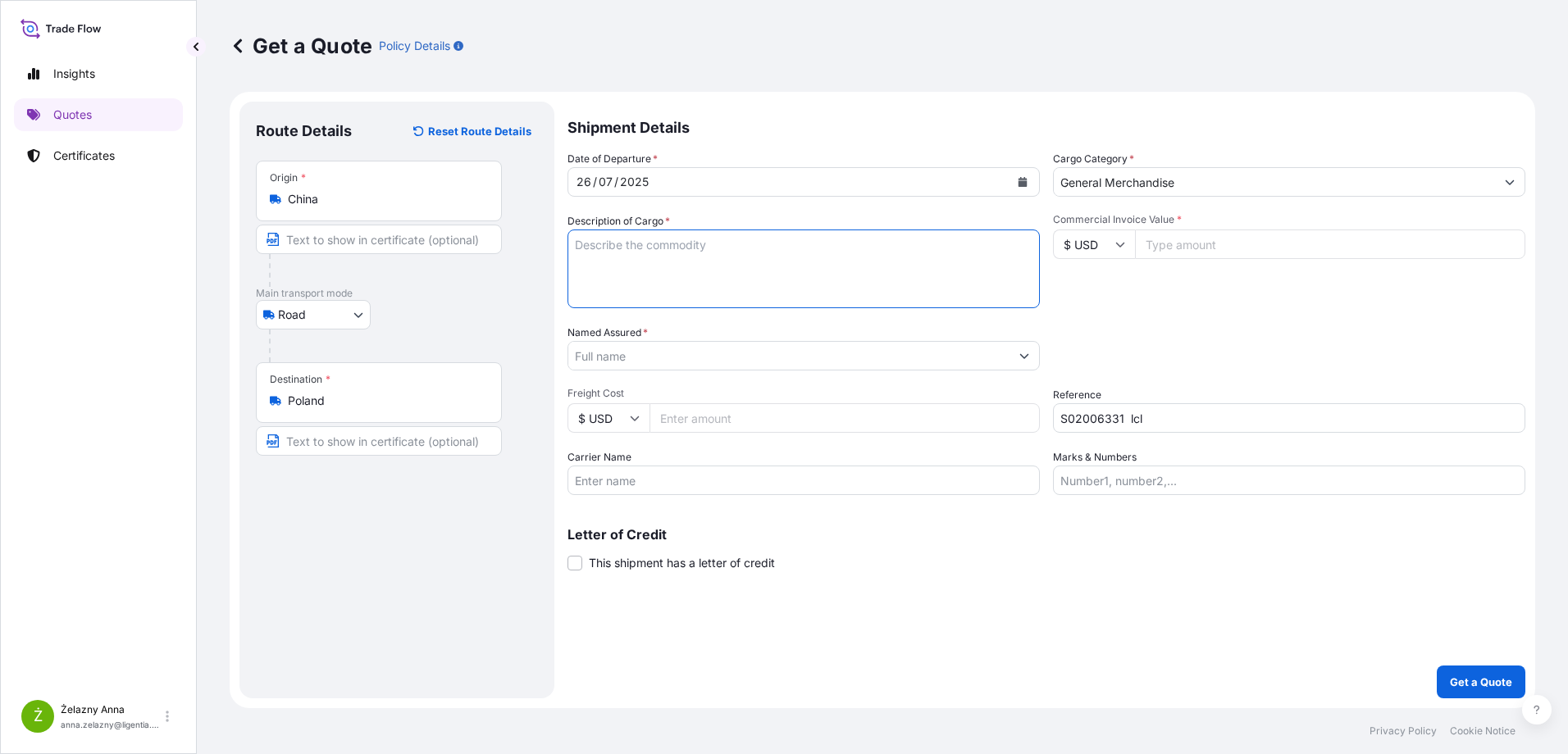 paste on "WIPER BLADE" 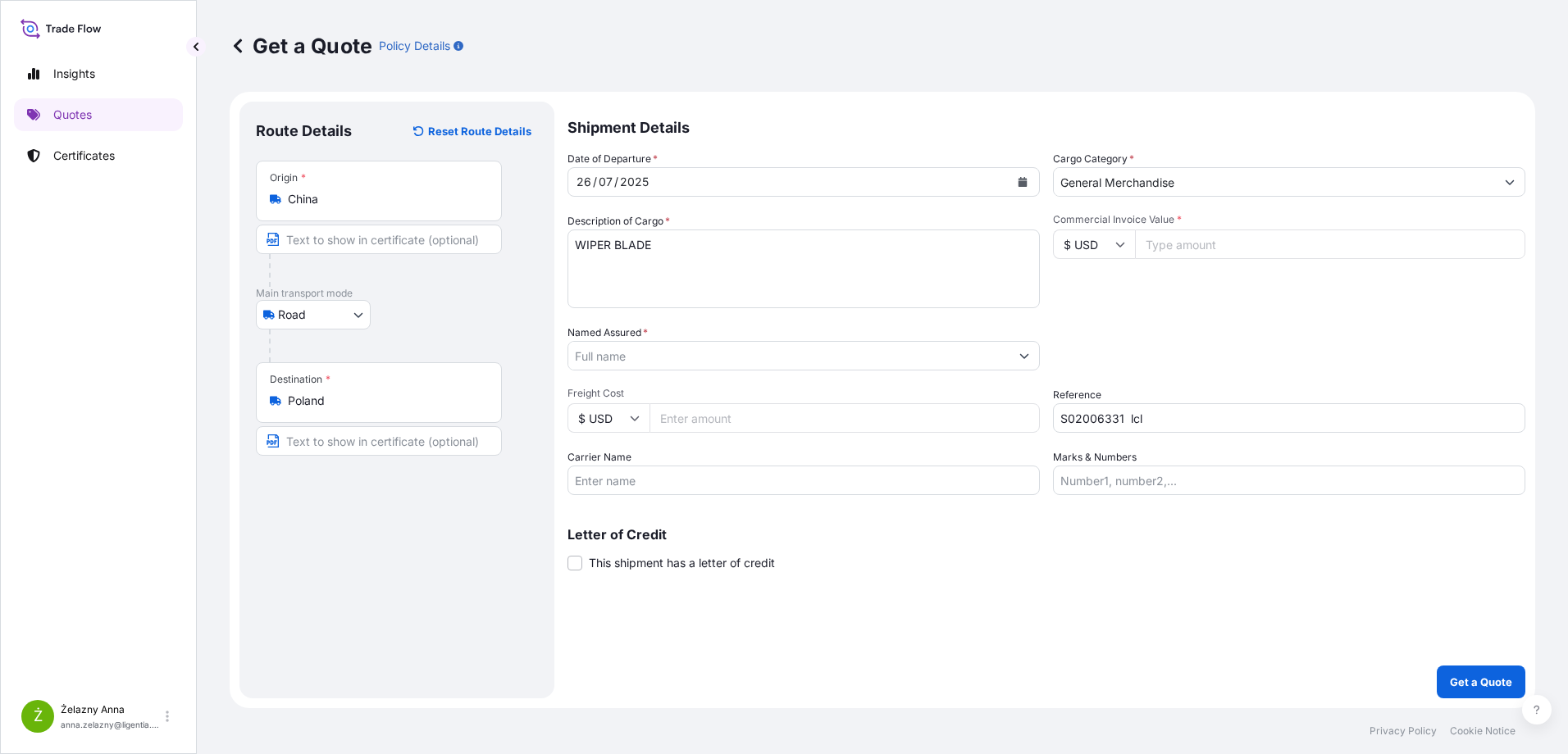 click on "WIPER BLADE" at bounding box center (804, 269) 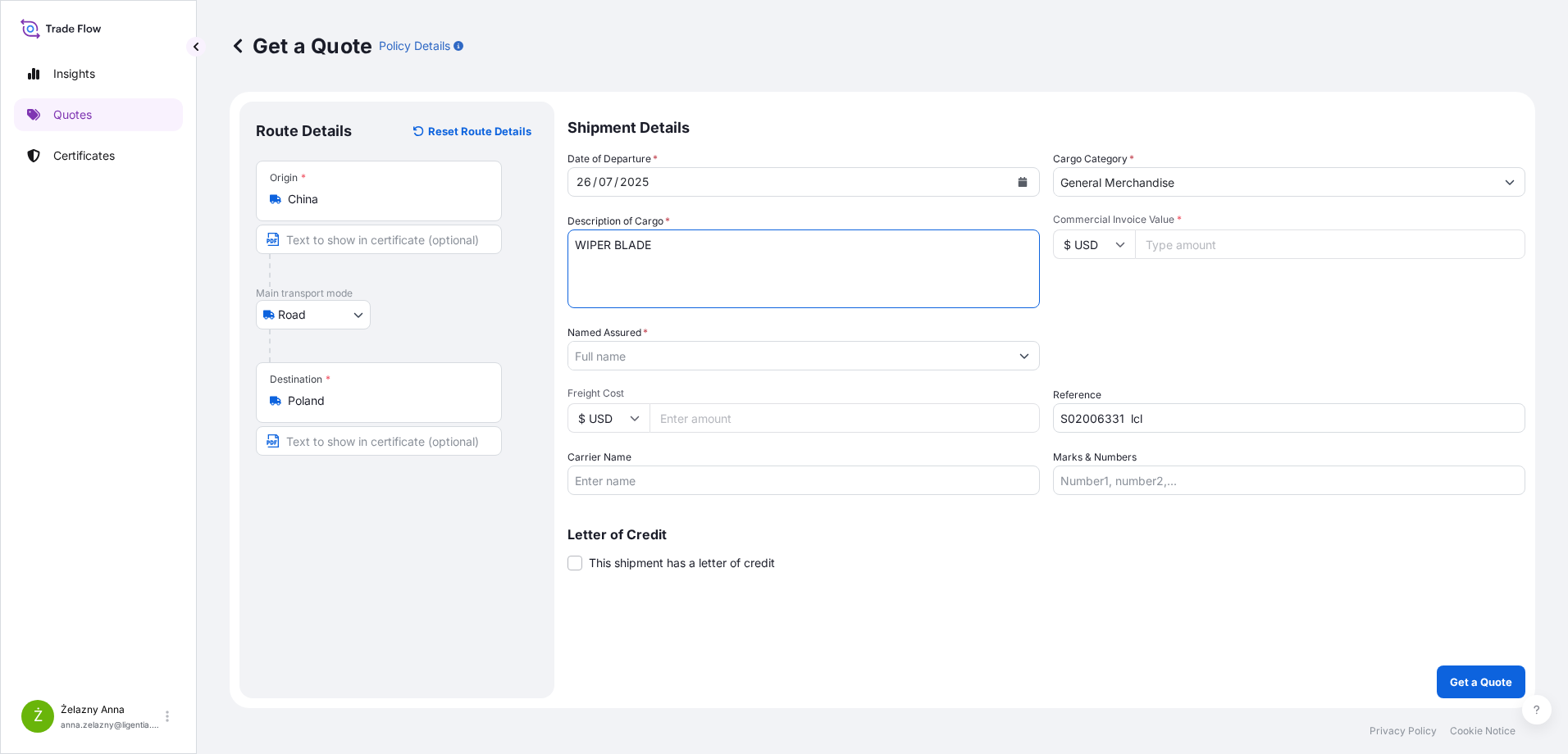 paste on "CICU2262686 SML05662 40HC 2804.40 11.90 248 CTN" 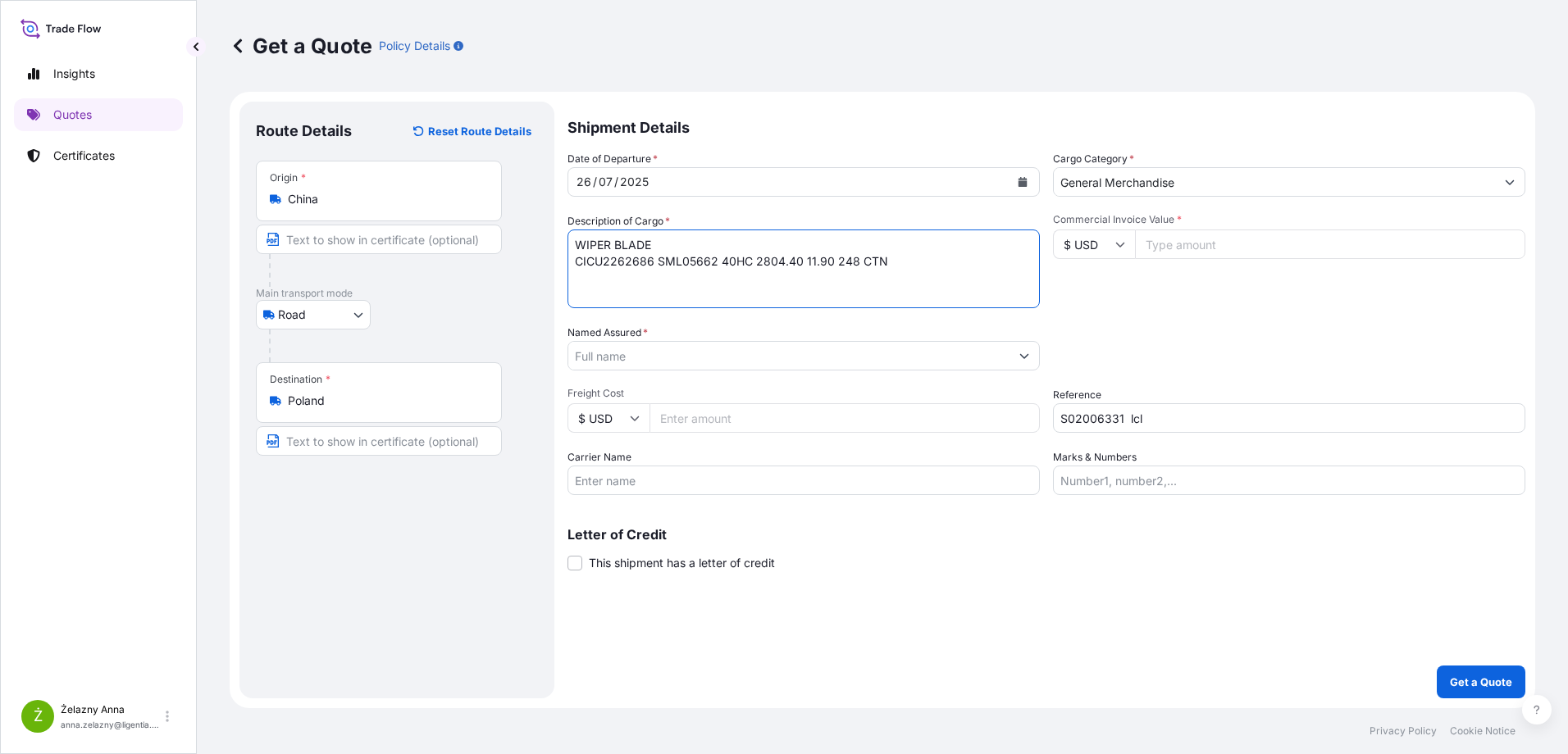 type on "WIPER BLADE
CICU2262686 SML05662 40HC 2804.40 11.90 248 CTN" 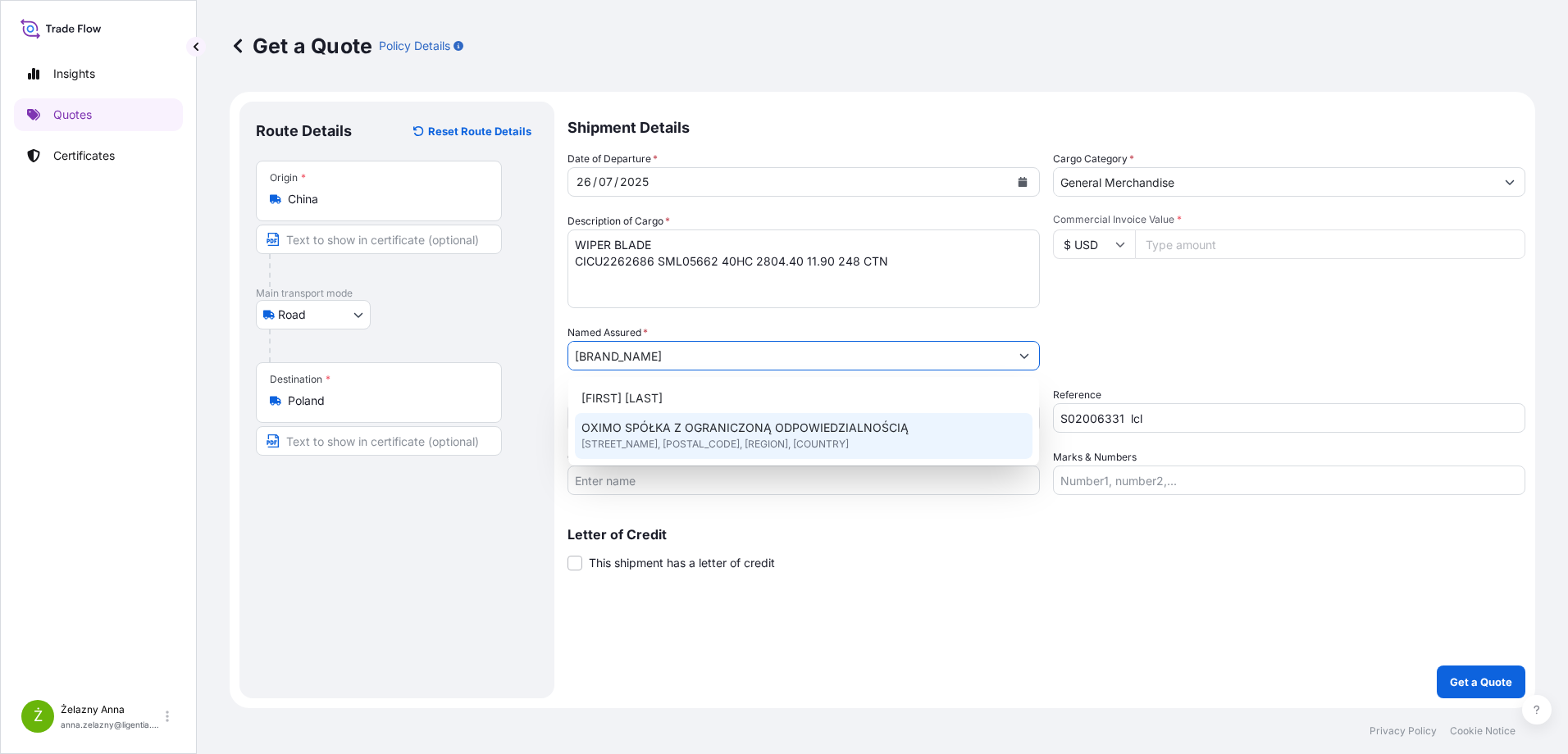 click on "OXIMO SPÓŁKA Z OGRANICZONĄ ODPOWIEDZIALNOŚCIĄ" at bounding box center (745, 428) 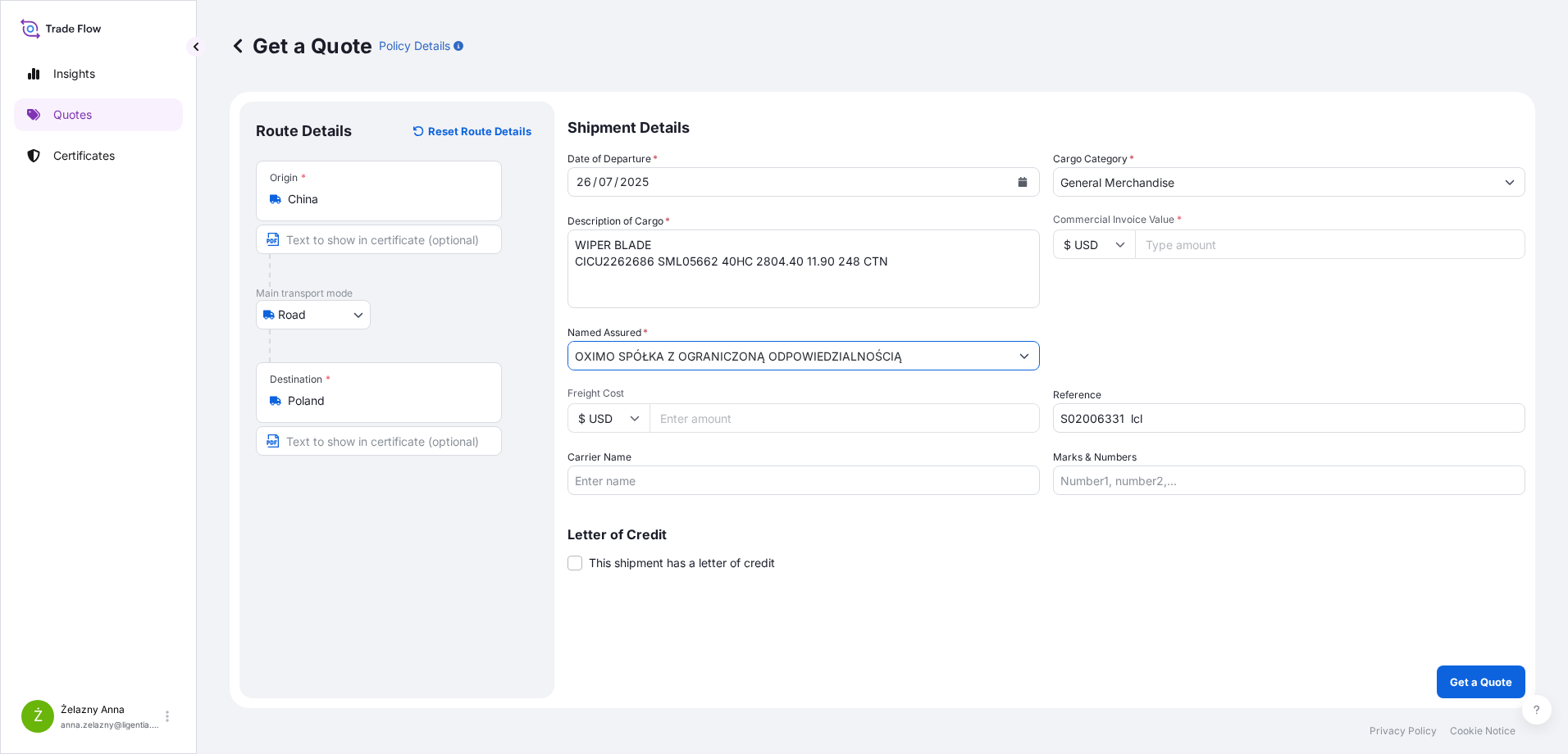 type on "OXIMO SPÓŁKA Z OGRANICZONĄ ODPOWIEDZIALNOŚCIĄ" 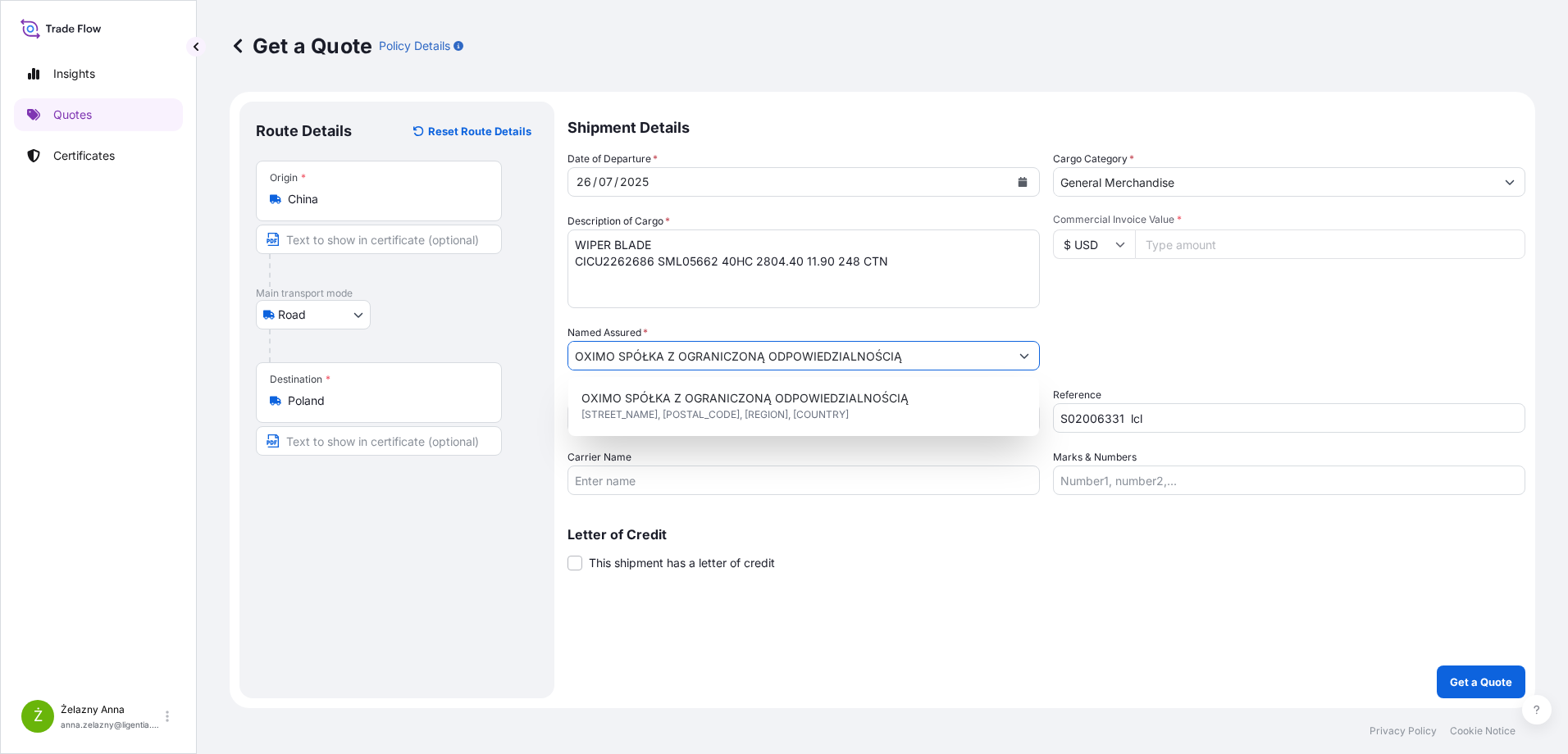 click on "Date of Departure * [DATE] Cargo Category * General Merchandise Description of Cargo * WIPER BLADE
CICU2262686 SML05662 40HC 2804.40 11.90 248 CTN Commercial Invoice Value   * $ USD Named Assured * OXIMO SPÓŁKA Z OGRANICZONĄ ODPOWIEDZIALNOŚCIĄ Packing Category Type to search a container mode Please select a primary mode of transportation first. Freight Cost   $ USD Reference S02006331  lcl Carrier Name Marks & Numbers Letter of Credit This shipment has a letter of credit Letter of credit * Letter of credit may not exceed 12000 characters Get a Quote" at bounding box center (1046, 400) 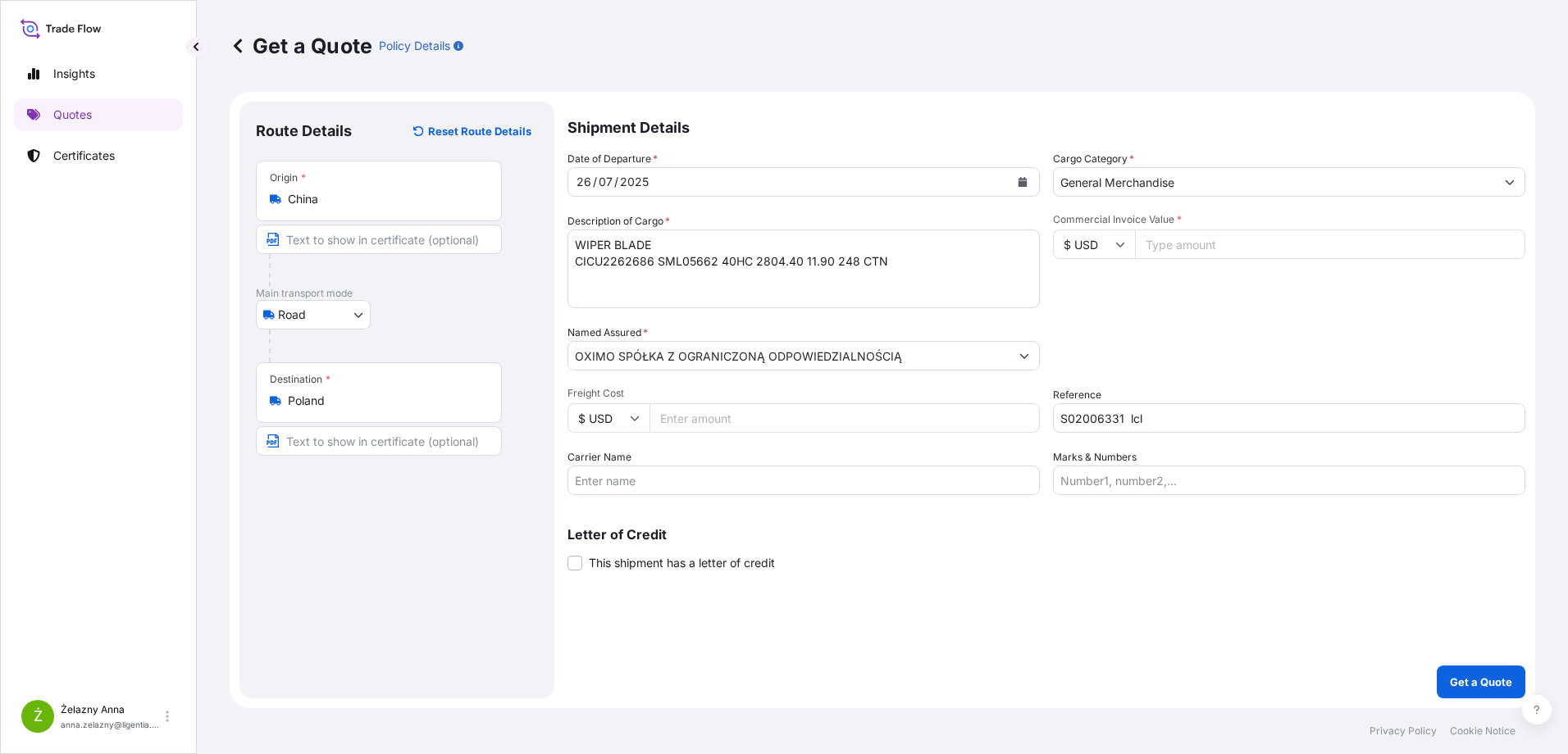 click on "Date of Departure * [DATE] Cargo Category * General Merchandise Description of Cargo * WIPER BLADE
CICU2262686 SML05662 40HC 2804.40 11.90 248 CTN Commercial Invoice Value   * $ USD Named Assured * OXIMO SPÓŁKA Z OGRANICZONĄ ODPOWIEDZIALNOŚCIĄ Packing Category Type to search a container mode Please select a primary mode of transportation first. Freight Cost   $ USD Reference S02006331  lcl Carrier Name Marks & Numbers Letter of Credit This shipment has a letter of credit Letter of credit * Letter of credit may not exceed 12000 characters Get a Quote" at bounding box center [1046, 400] 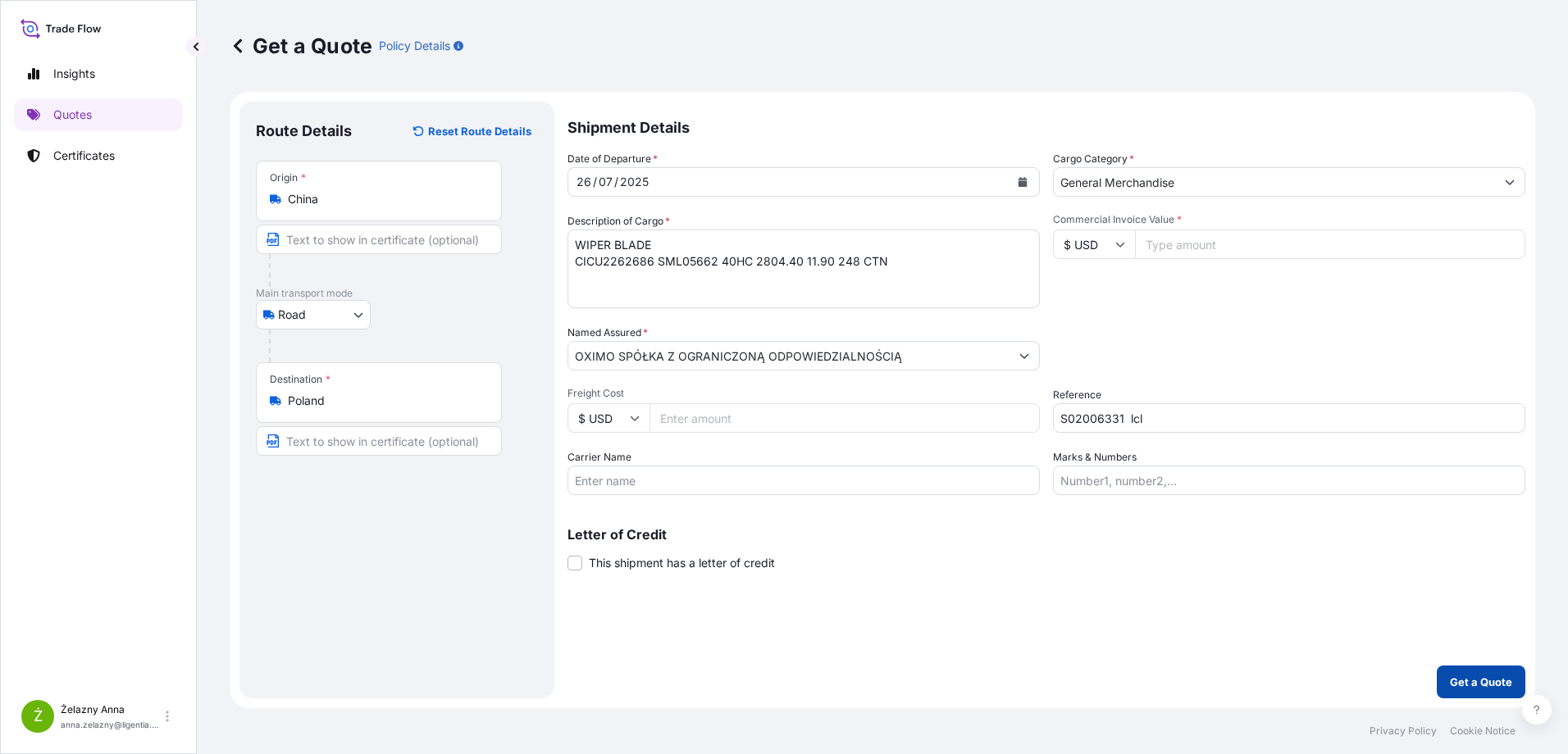 click on "Get a Quote" at bounding box center [1481, 682] 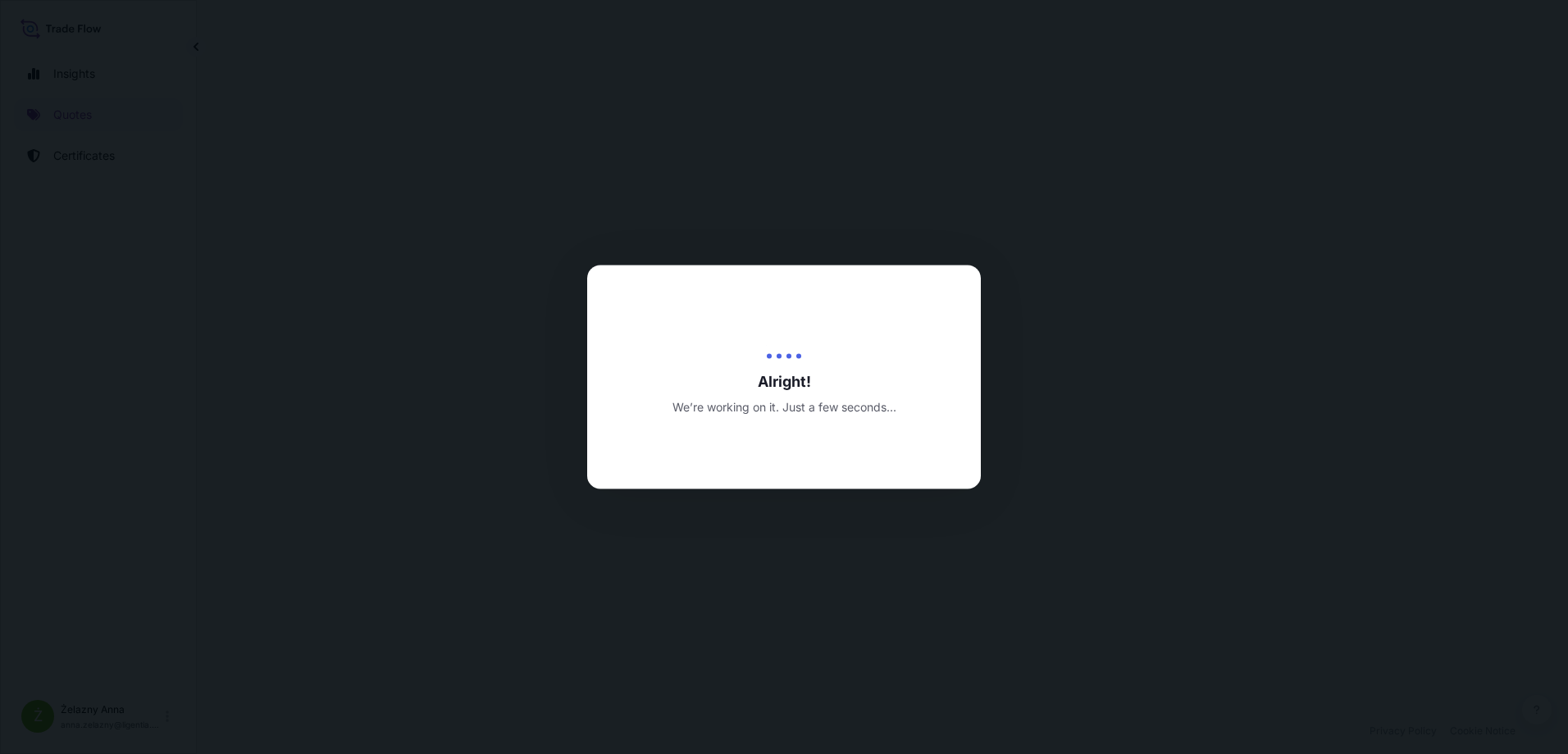 select on "Road" 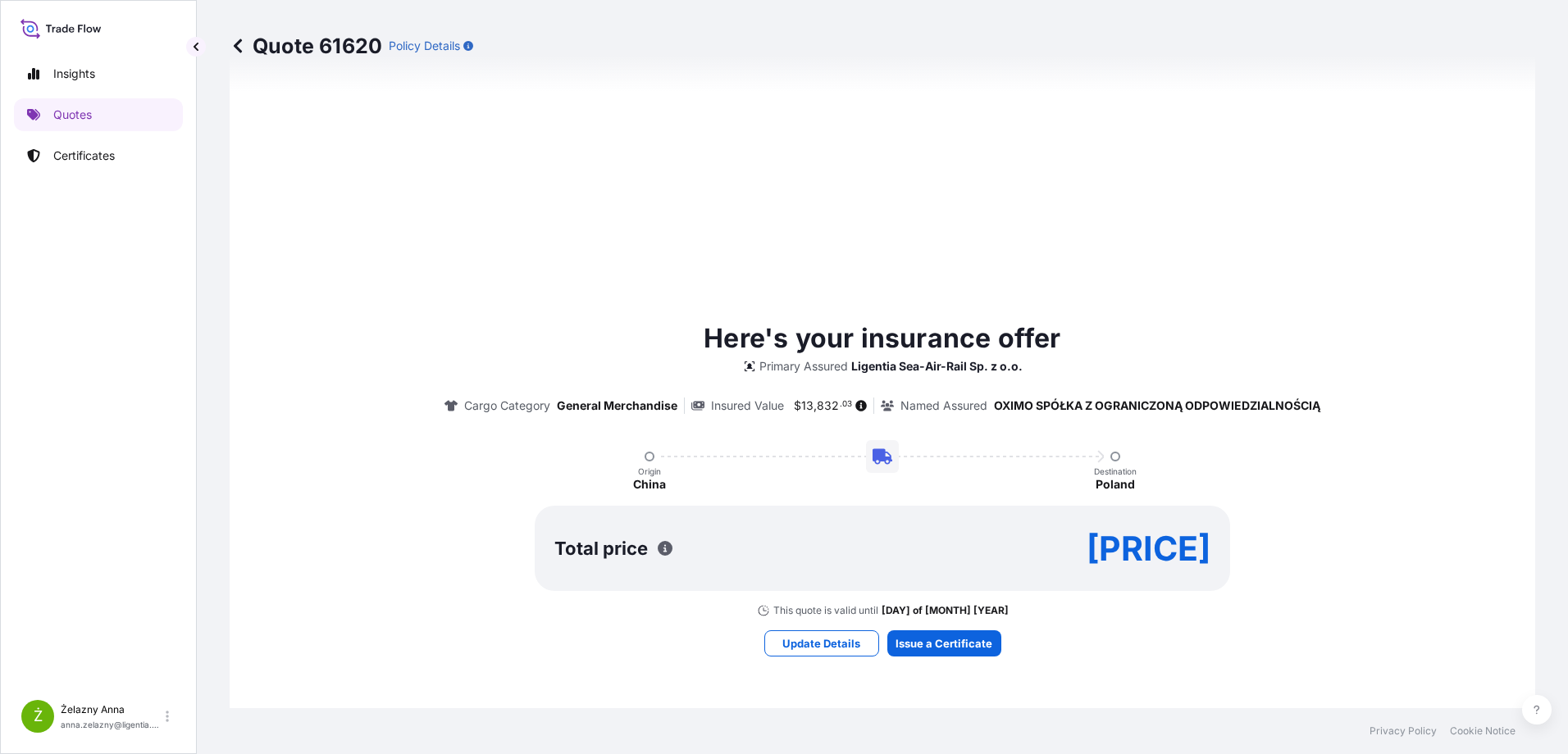 scroll, scrollTop: 643, scrollLeft: 0, axis: vertical 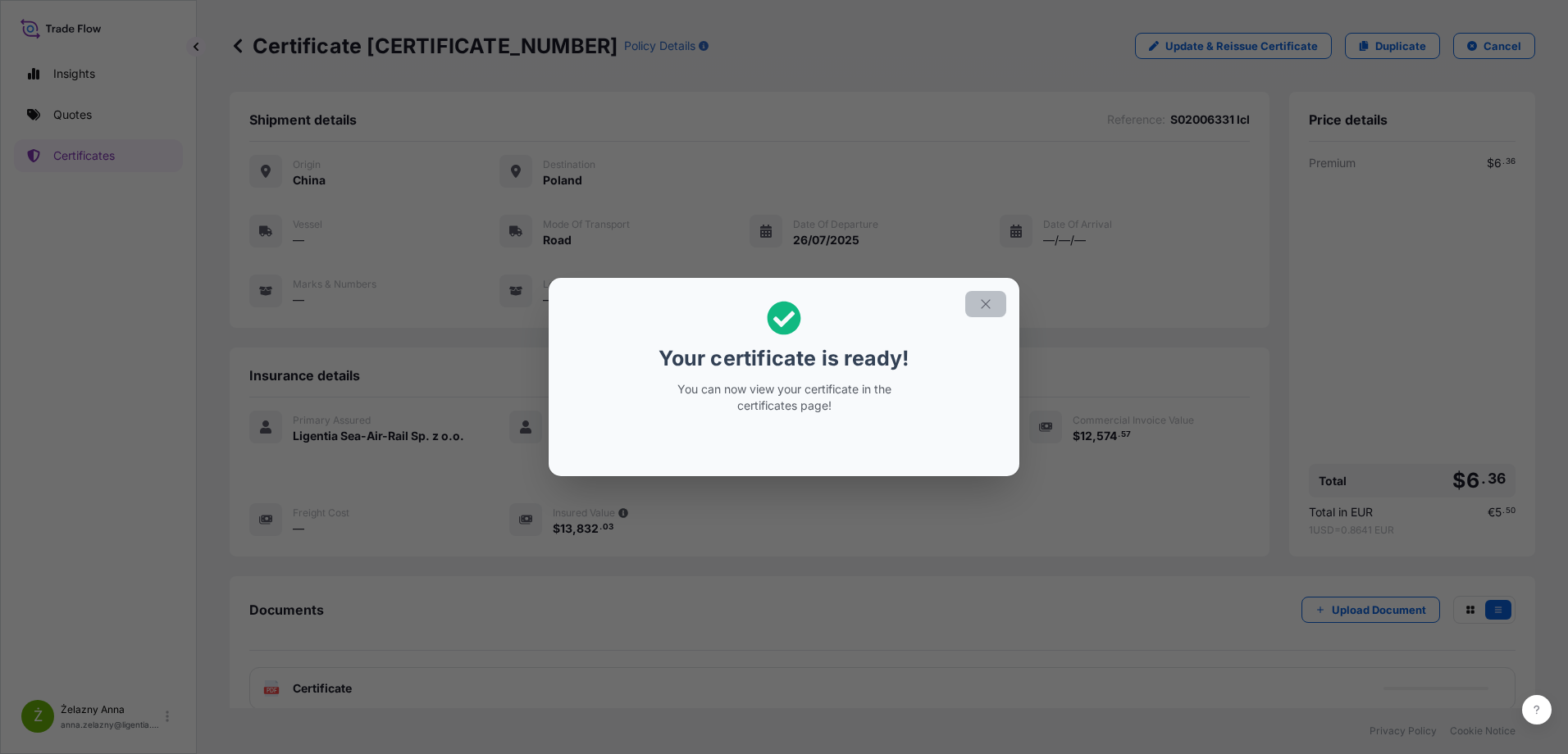 click 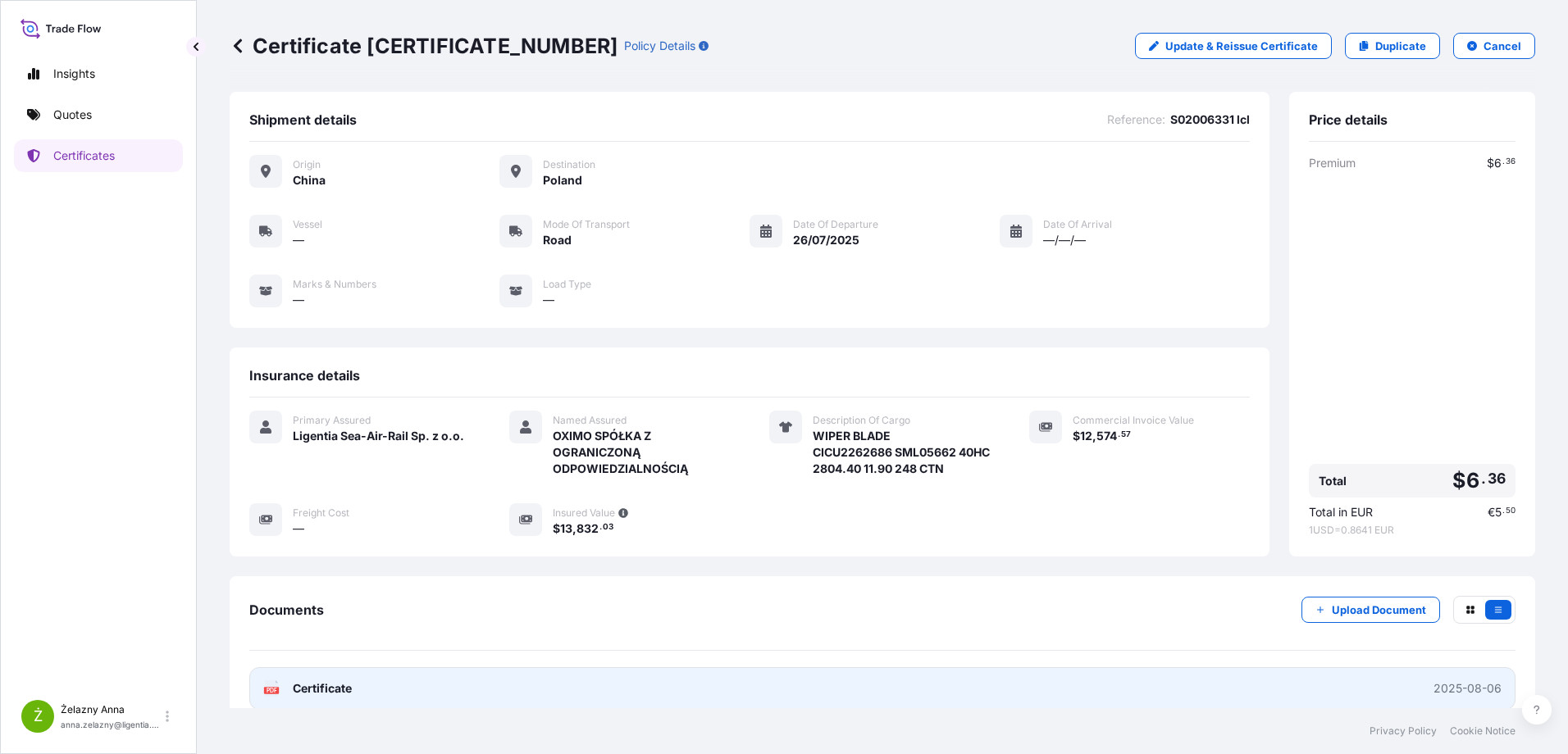 click on "PDF Certificate 2025-08-06" at bounding box center (882, 688) 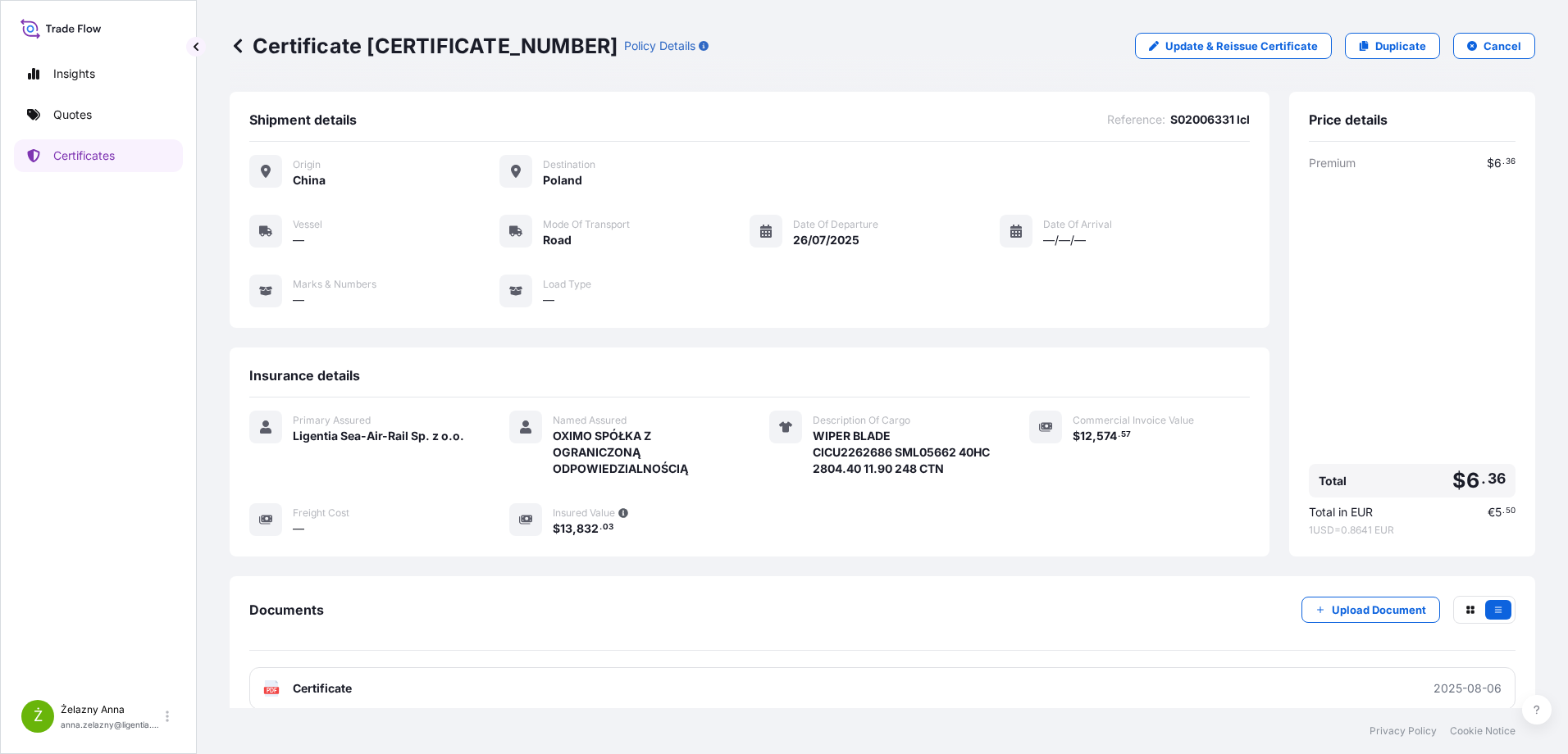 click on "Certificate [CERTIFICATE_NUMBER]" at bounding box center [423, 46] 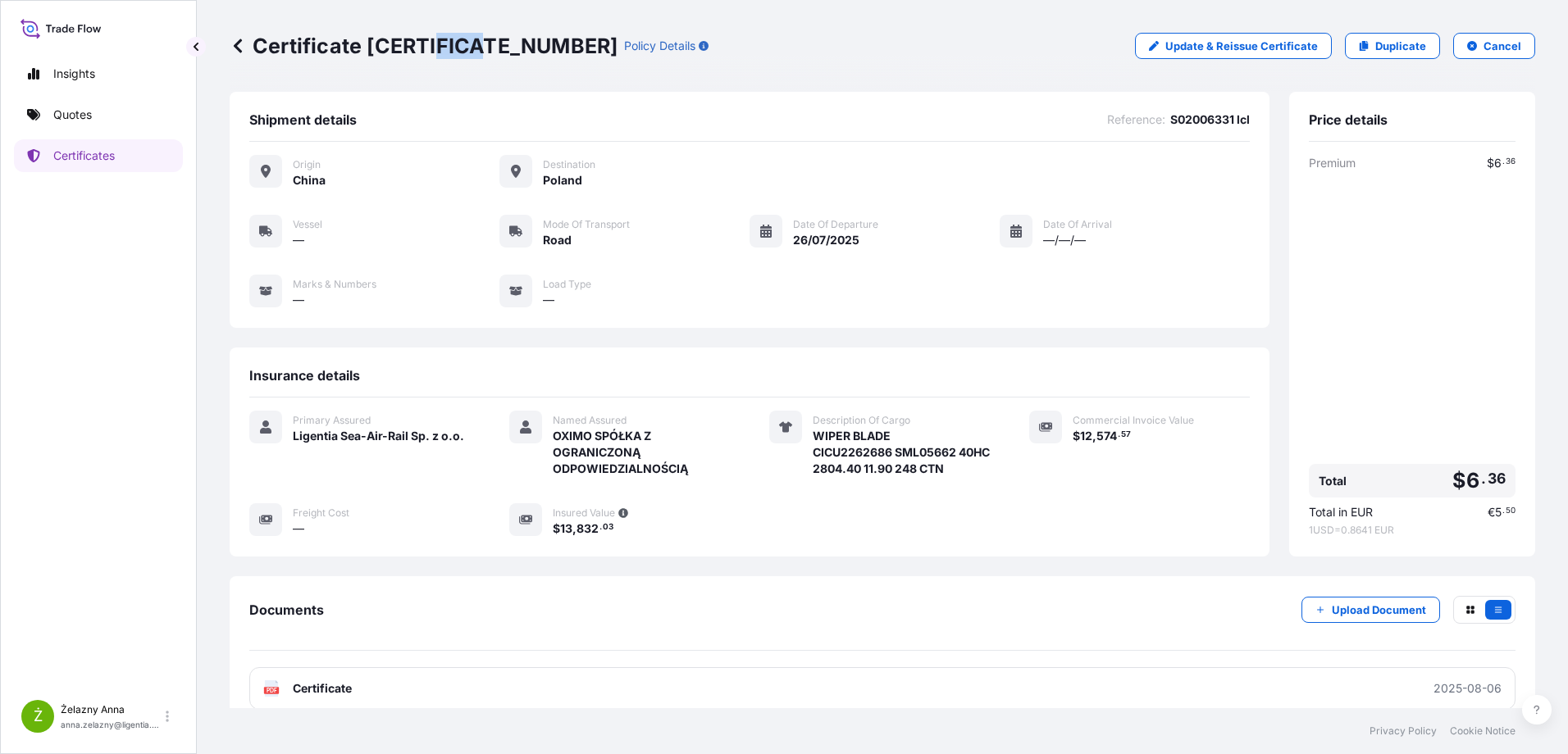 click on "Certificate [CERTIFICATE_NUMBER]" at bounding box center (423, 46) 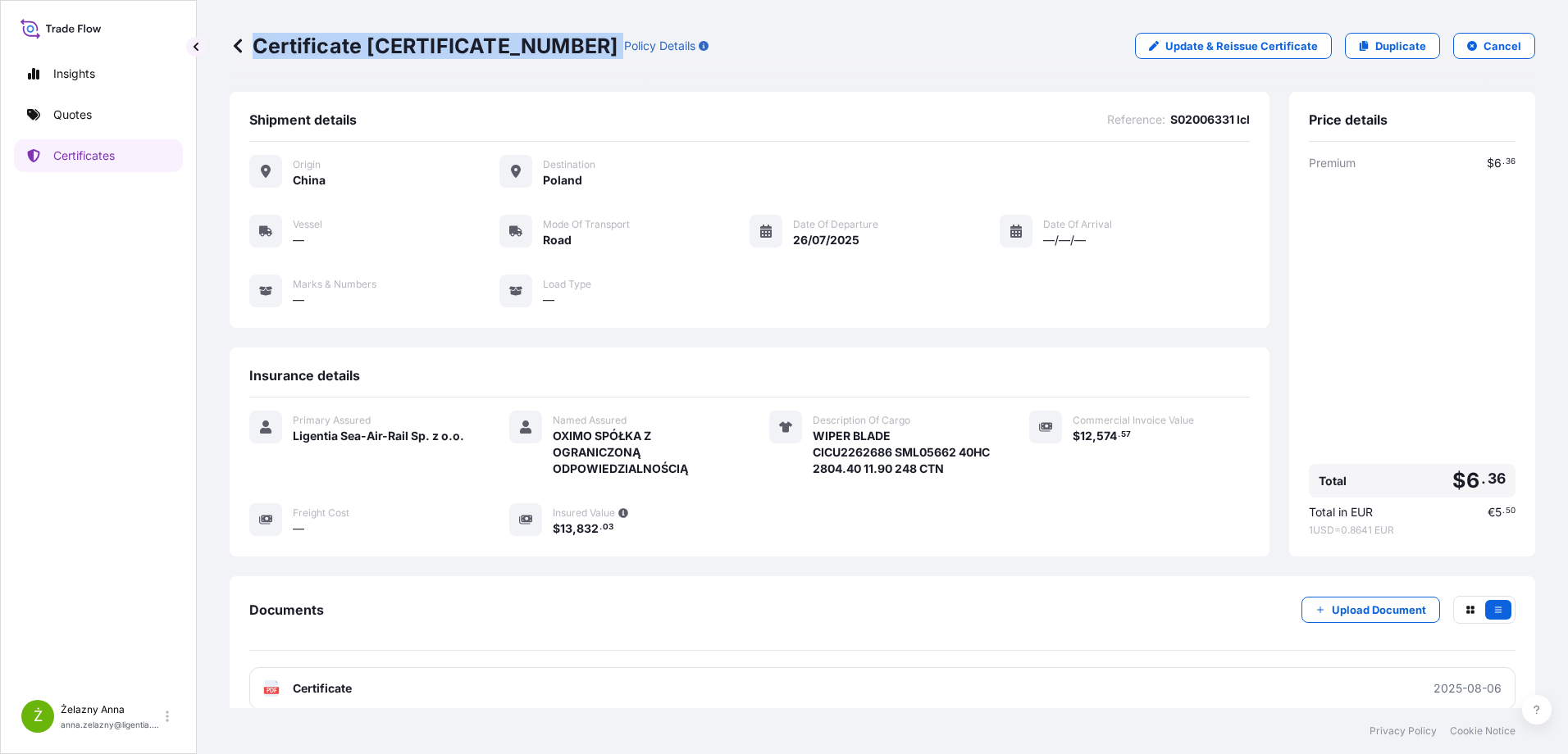 click on "Certificate [CERTIFICATE_NUMBER]" at bounding box center [423, 46] 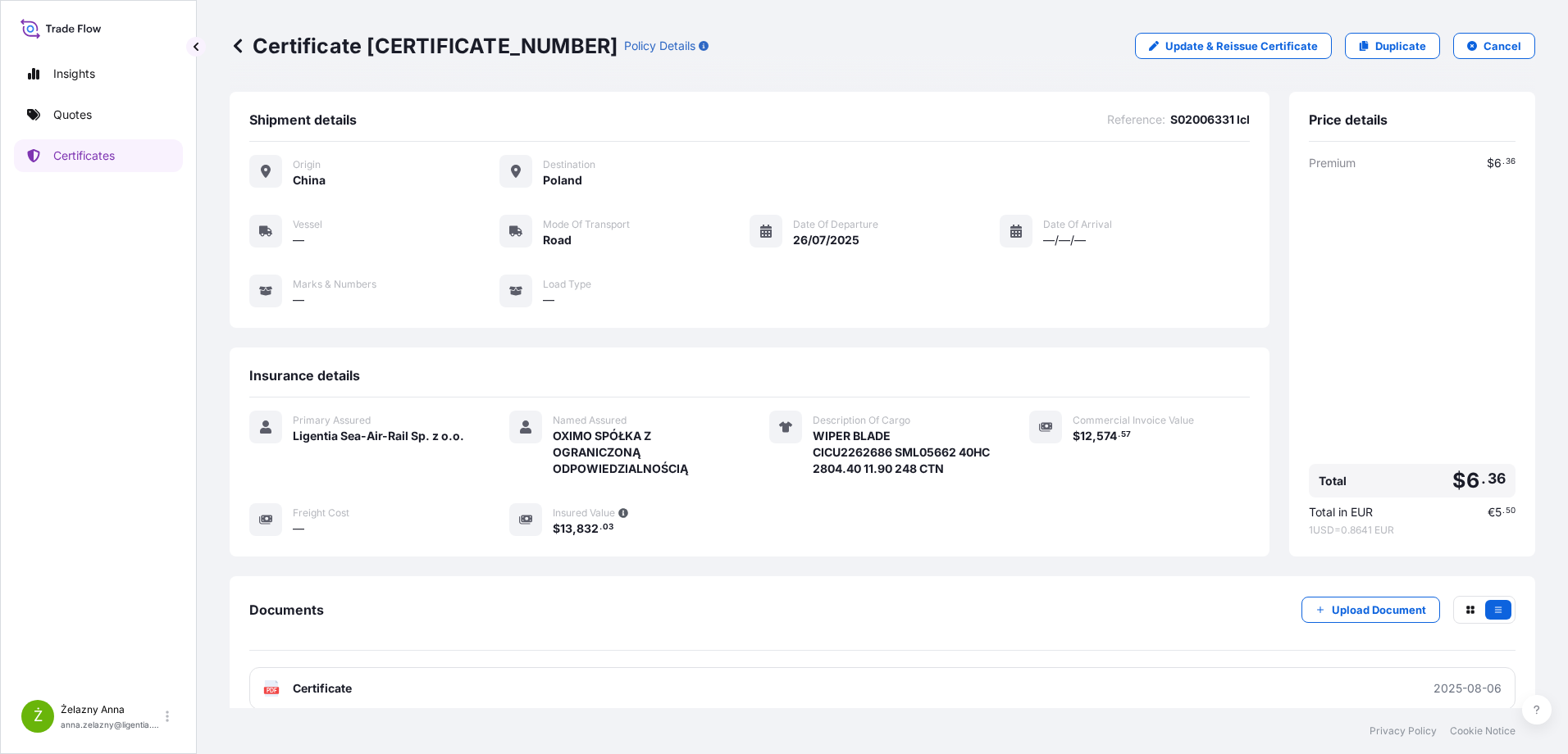 click on "Insights Quotes Certificates" at bounding box center [98, 367] 